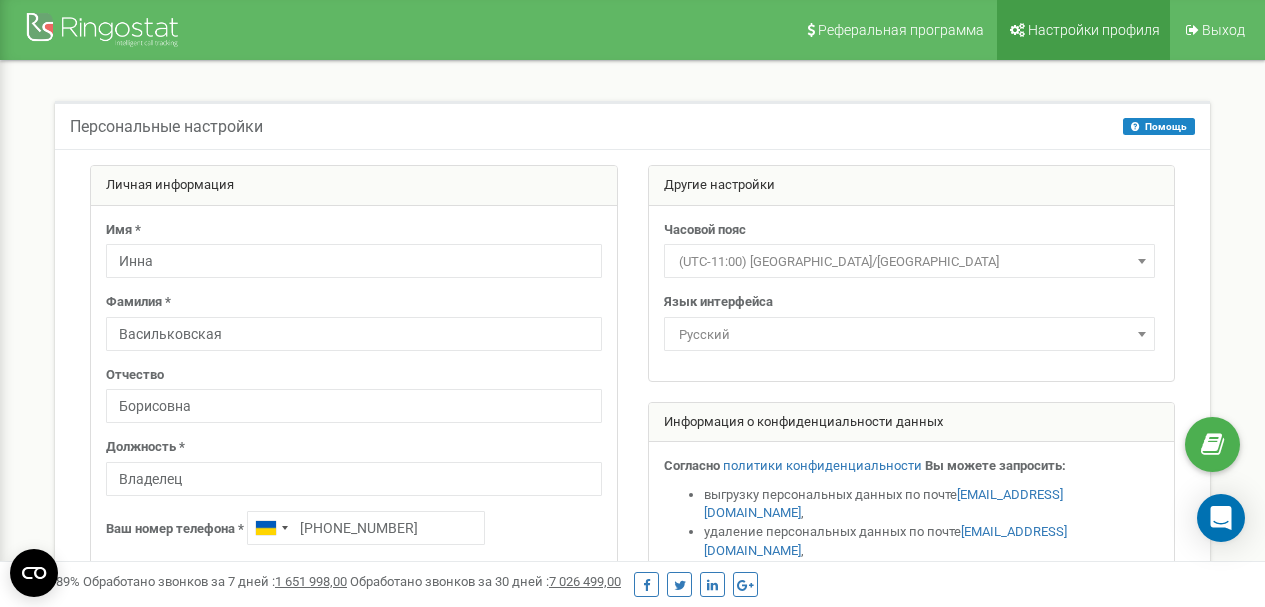 scroll, scrollTop: 0, scrollLeft: 0, axis: both 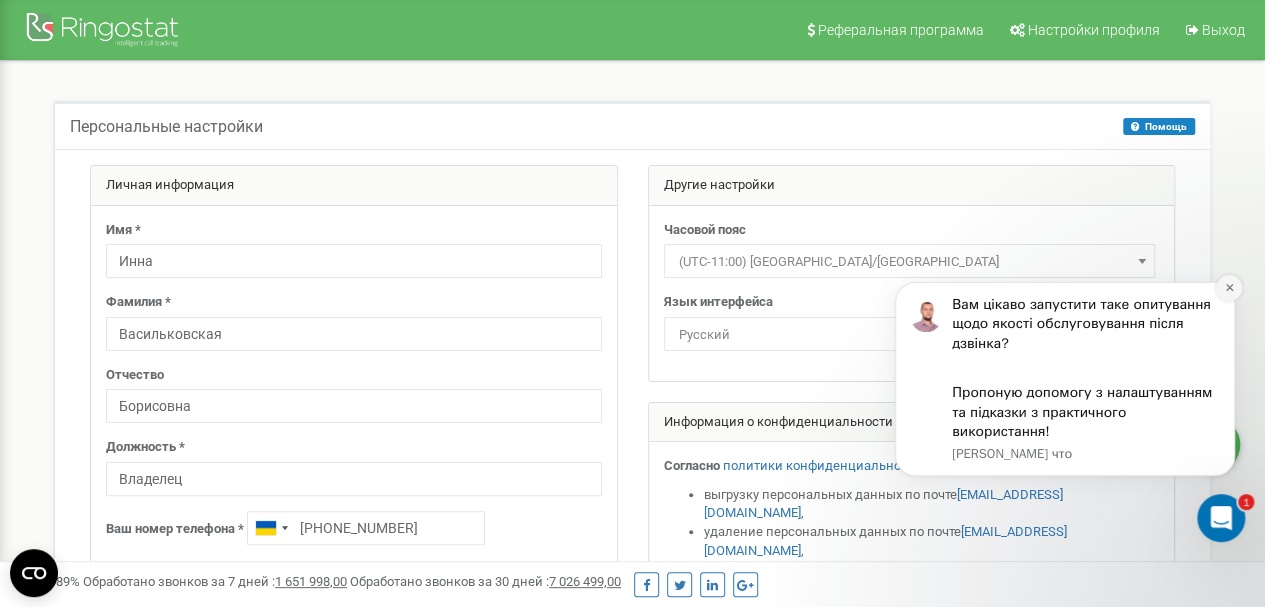 click 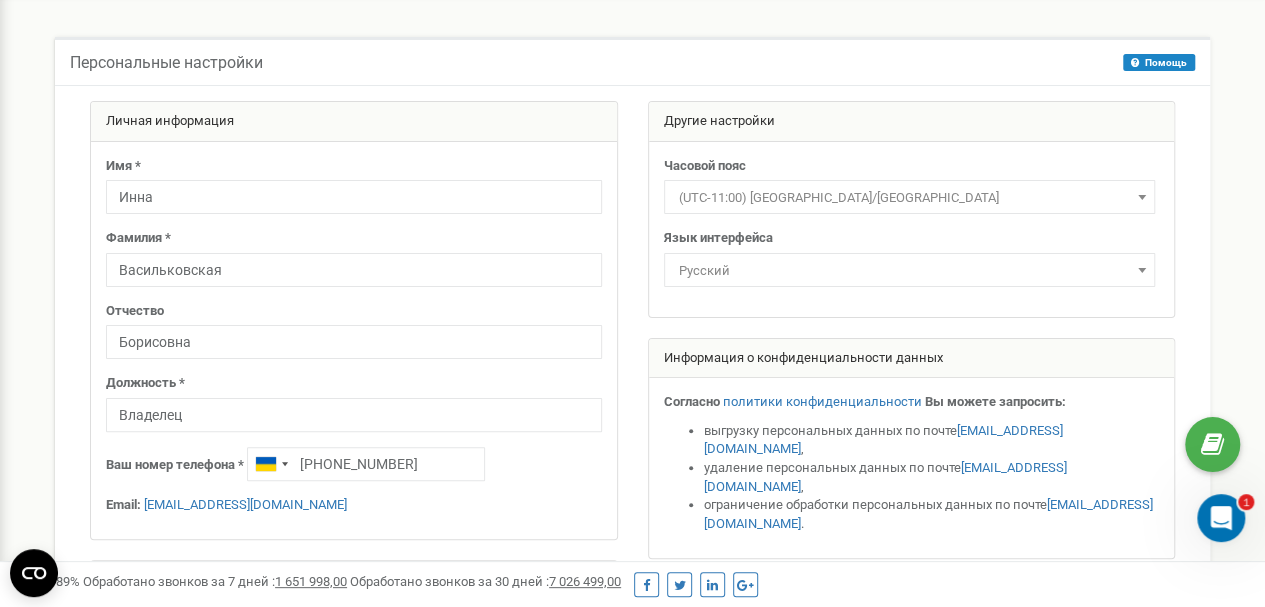 scroll, scrollTop: 0, scrollLeft: 0, axis: both 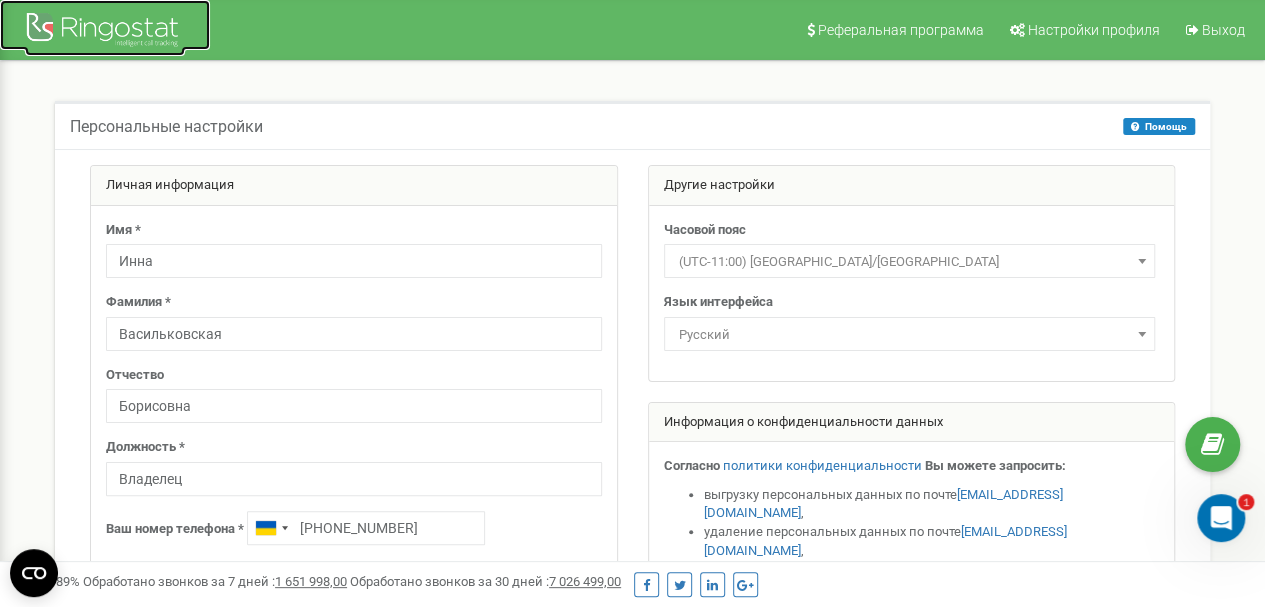 click at bounding box center (105, 32) 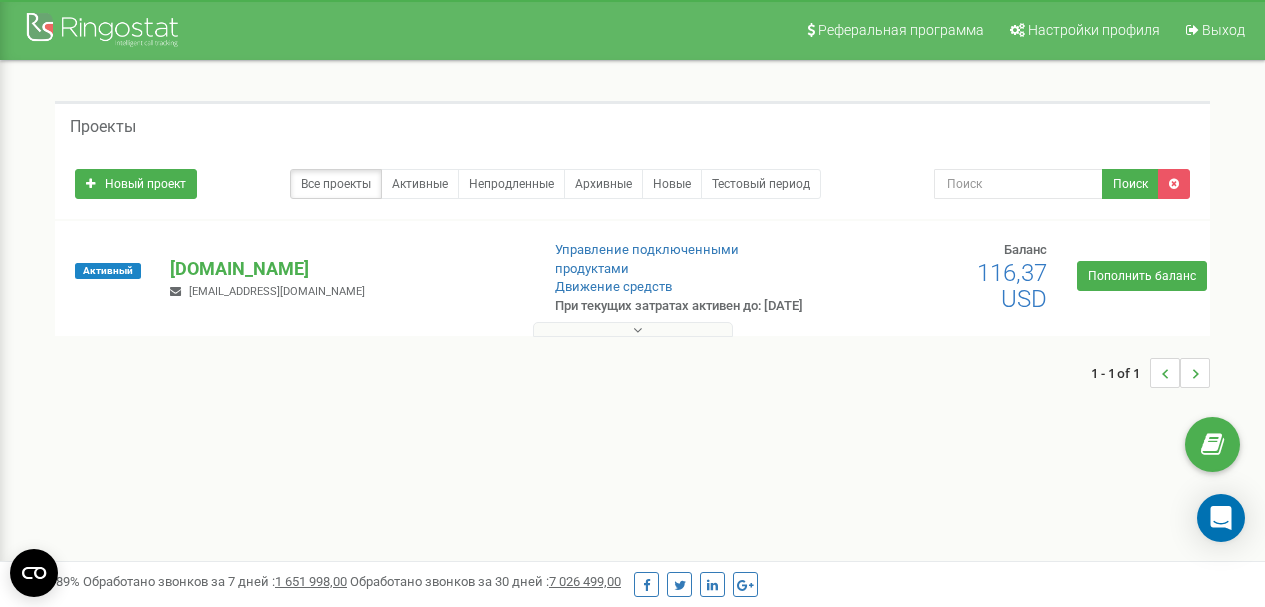 scroll, scrollTop: 0, scrollLeft: 0, axis: both 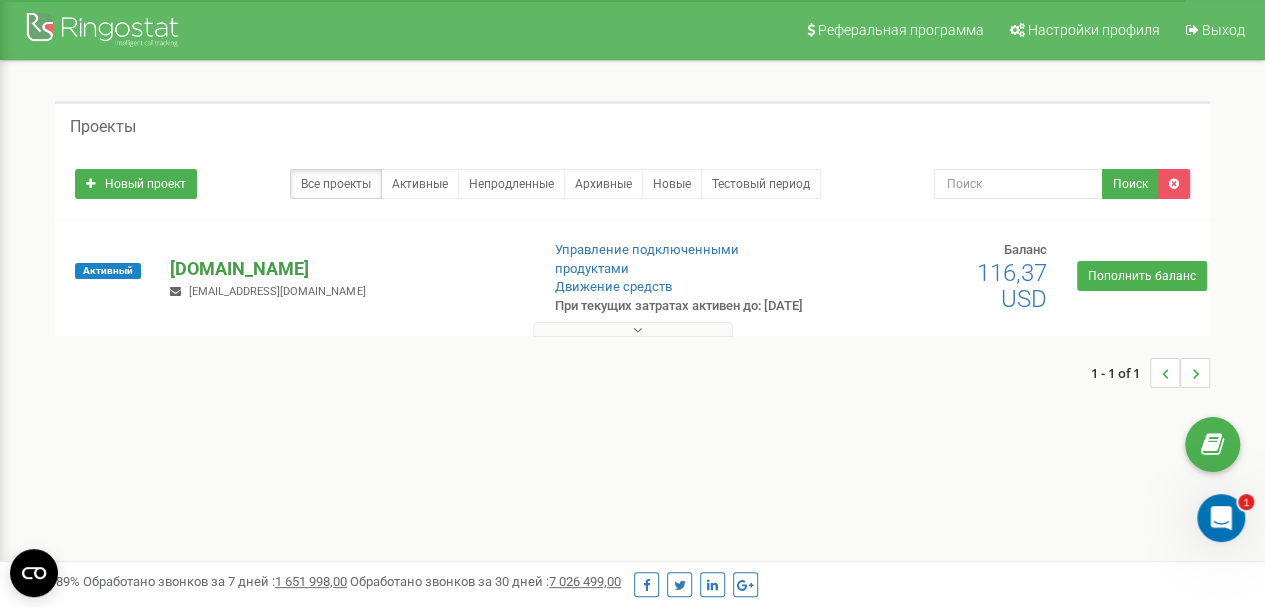 click on "[DOMAIN_NAME]" at bounding box center (346, 269) 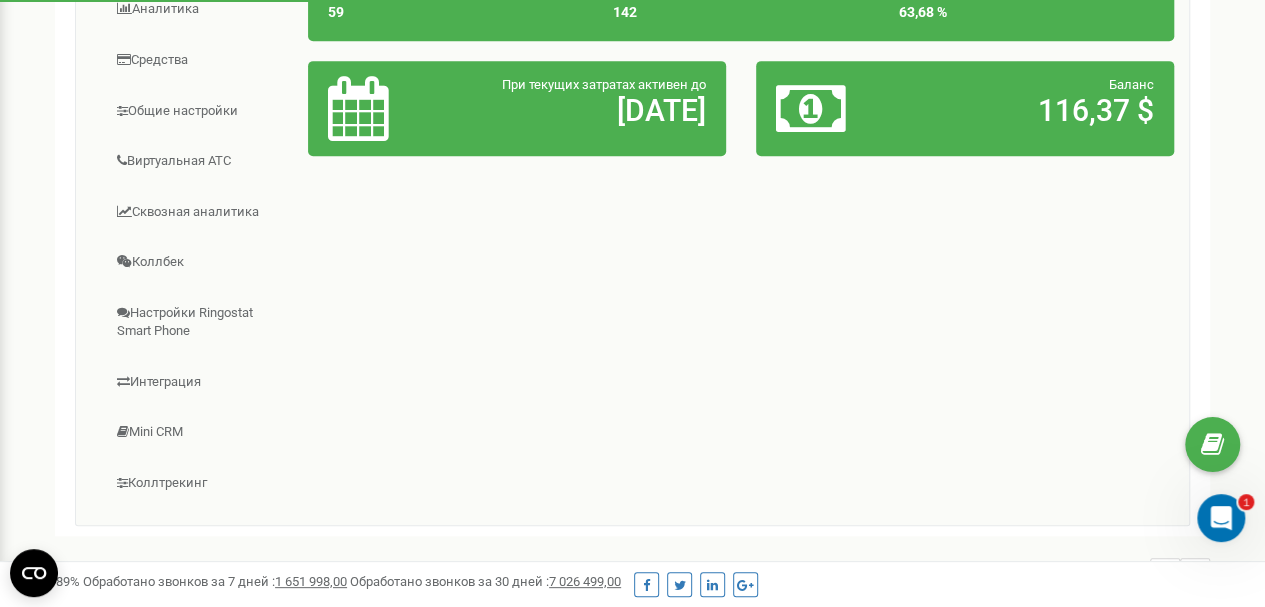 scroll, scrollTop: 500, scrollLeft: 0, axis: vertical 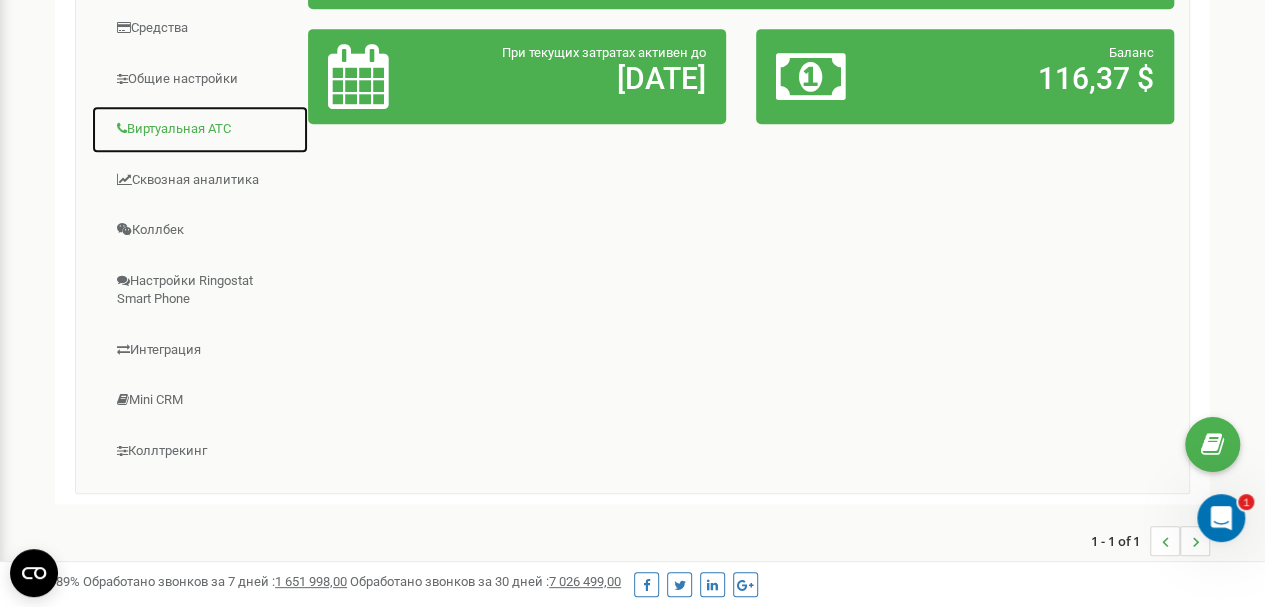 click on "Виртуальная АТС" at bounding box center [200, 129] 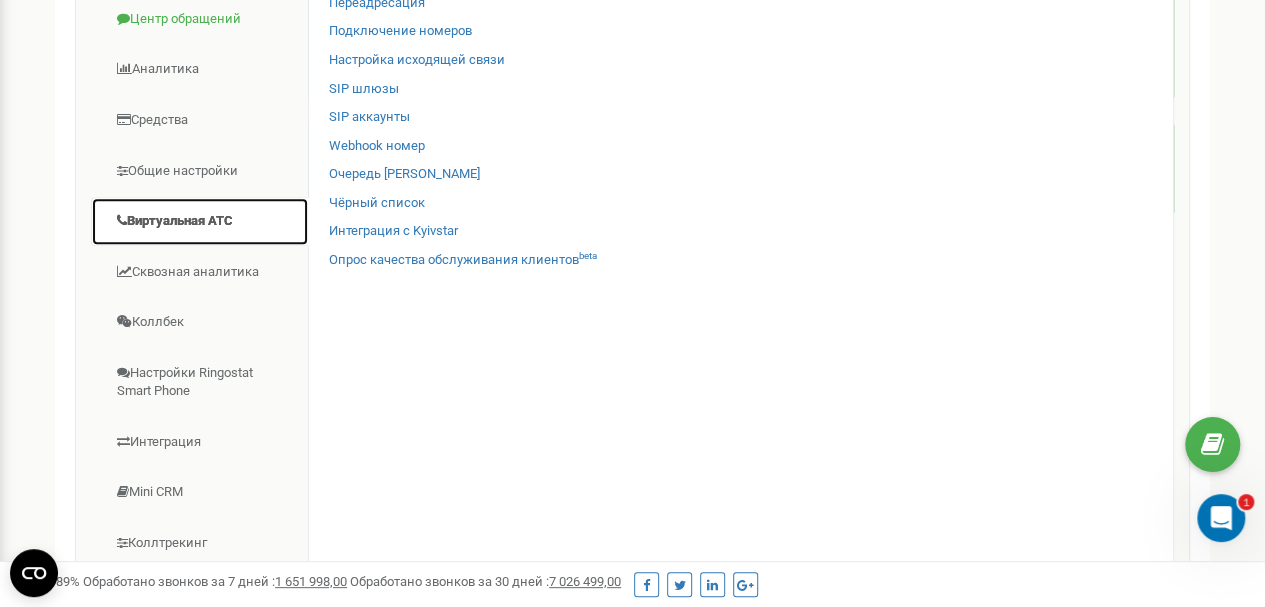 scroll, scrollTop: 300, scrollLeft: 0, axis: vertical 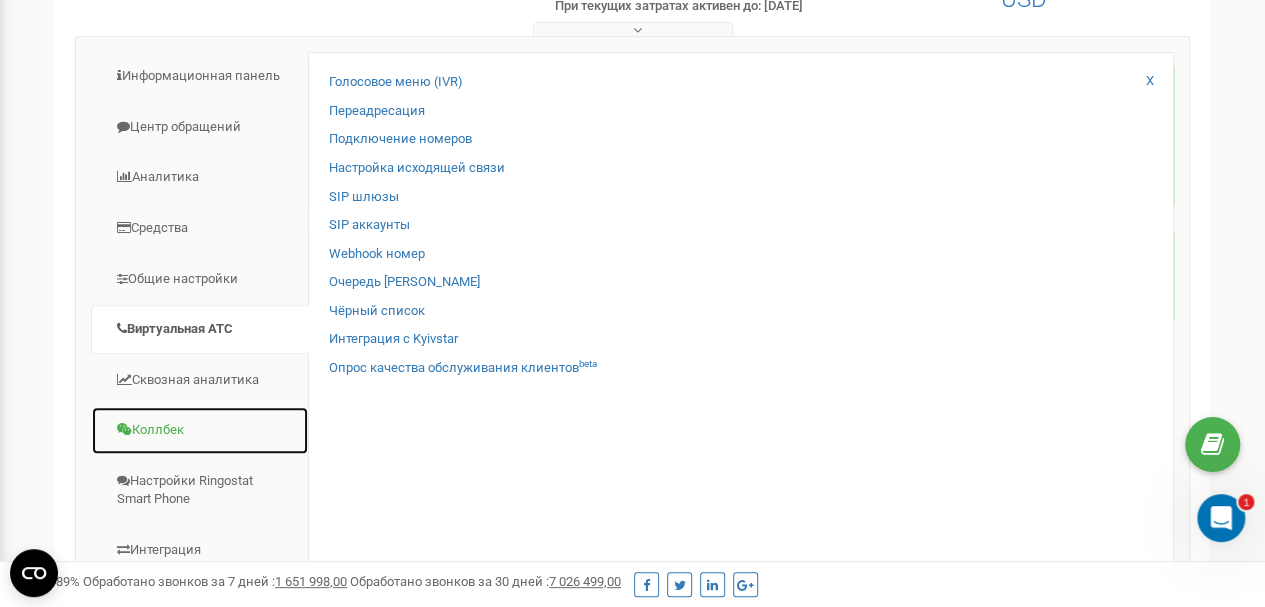 click on "Коллбек" at bounding box center [200, 430] 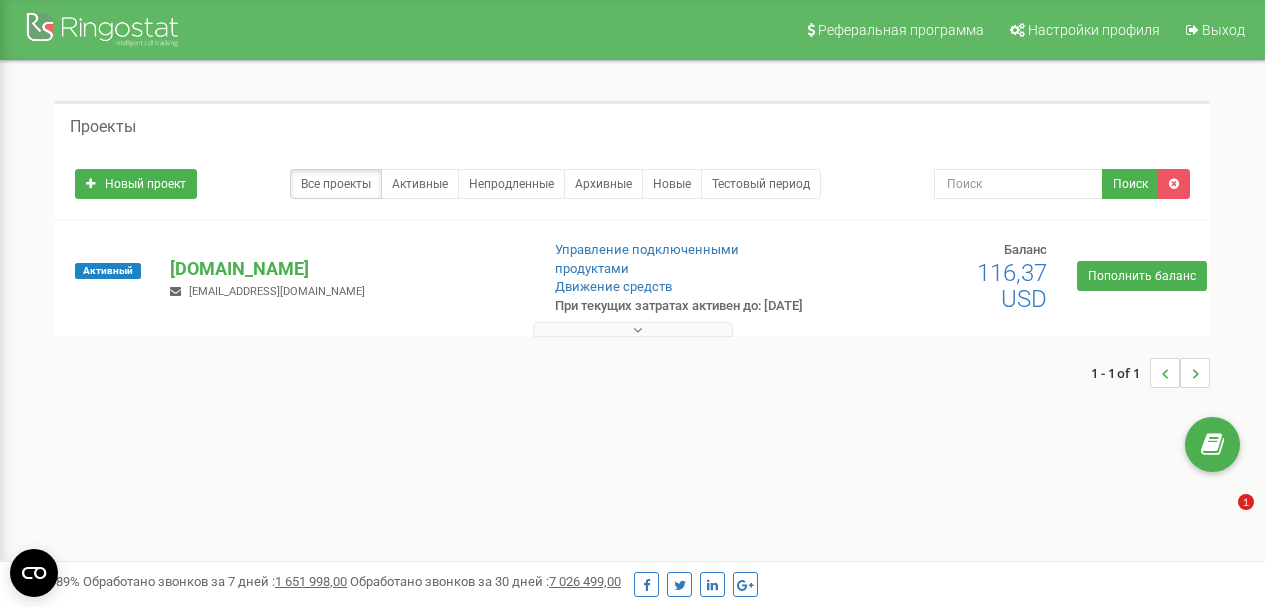 scroll, scrollTop: 0, scrollLeft: 0, axis: both 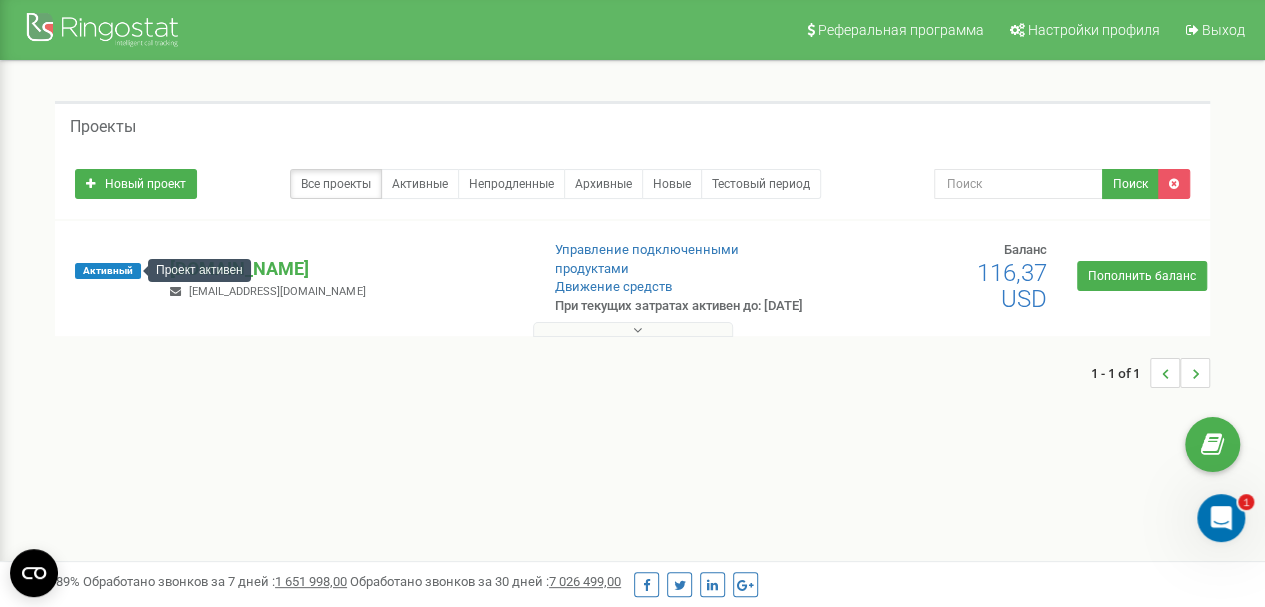 click on "Активный" at bounding box center [108, 271] 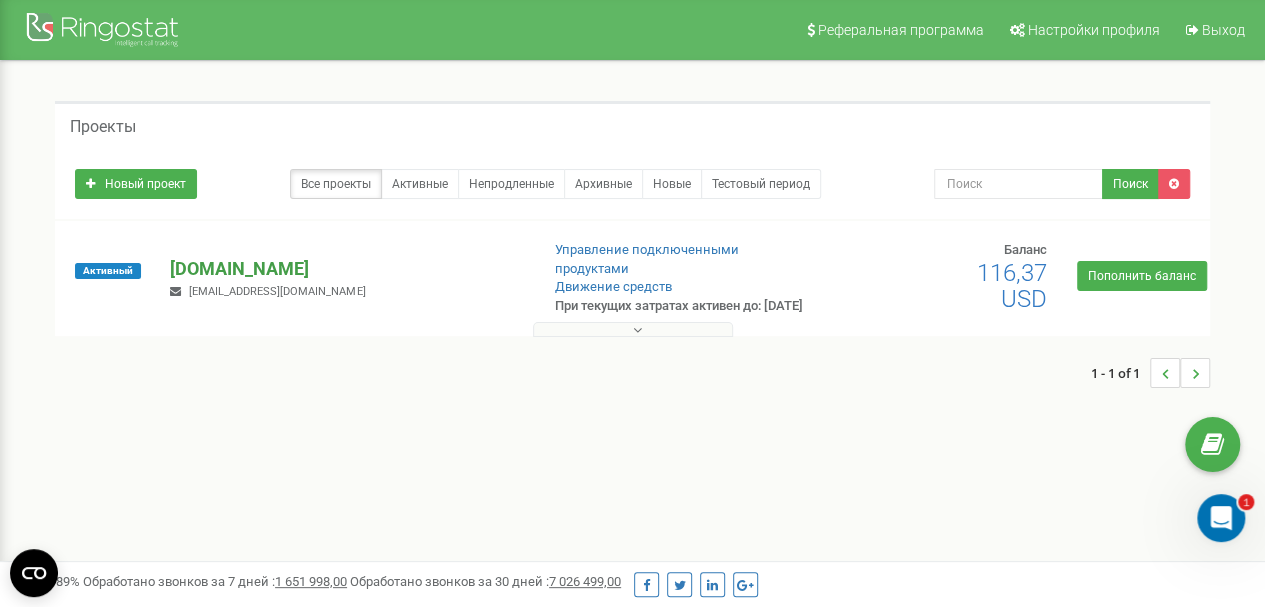 click on "[DOMAIN_NAME]" at bounding box center (346, 269) 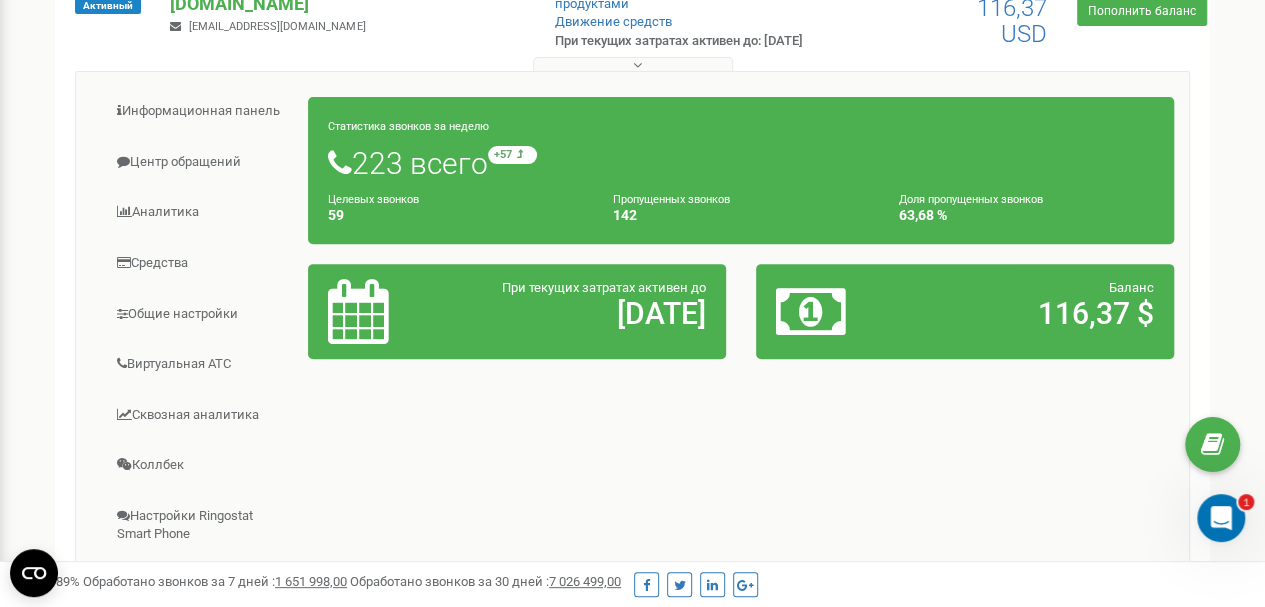 scroll, scrollTop: 300, scrollLeft: 0, axis: vertical 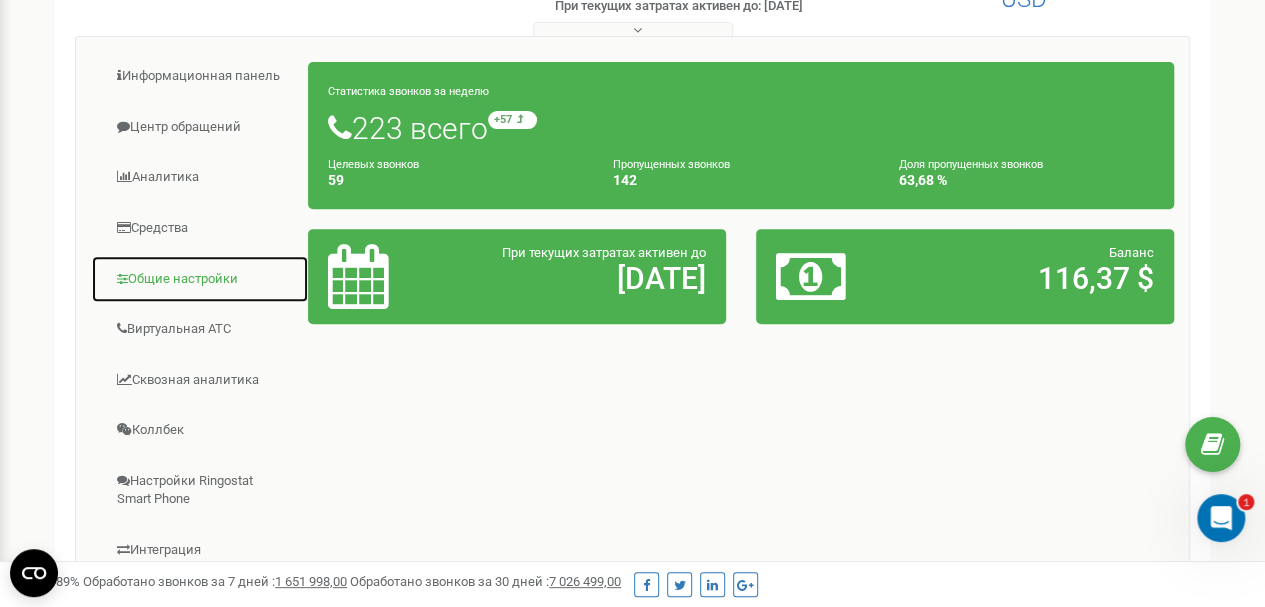 click on "Общие настройки" at bounding box center [200, 279] 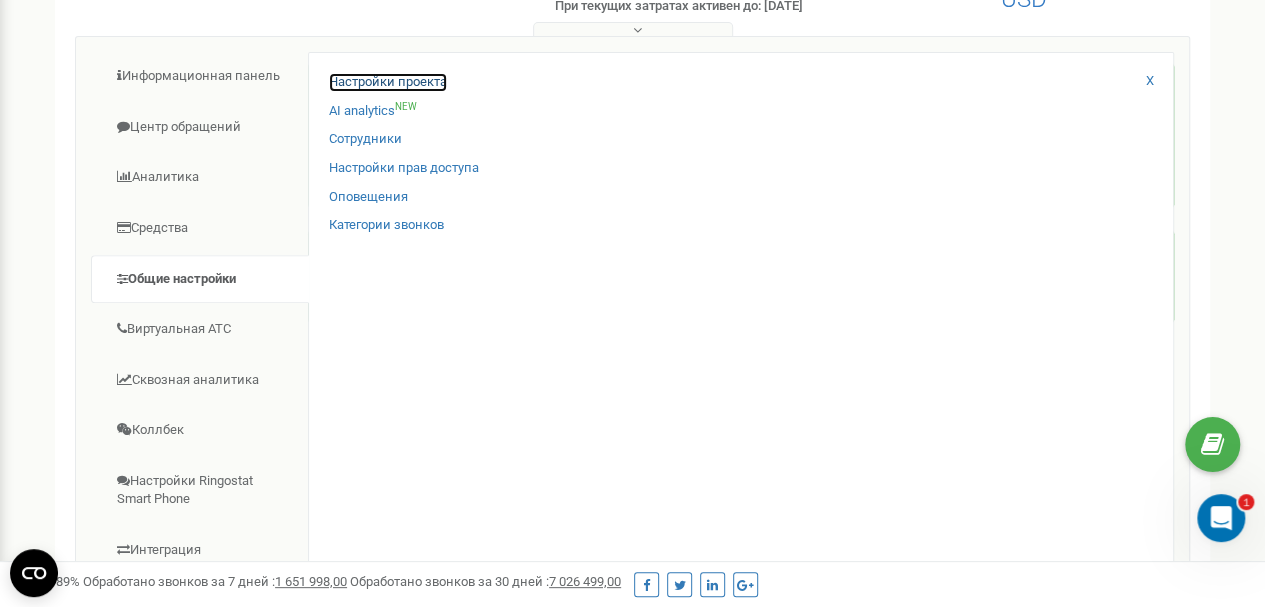 click on "Настройки проекта" at bounding box center (388, 82) 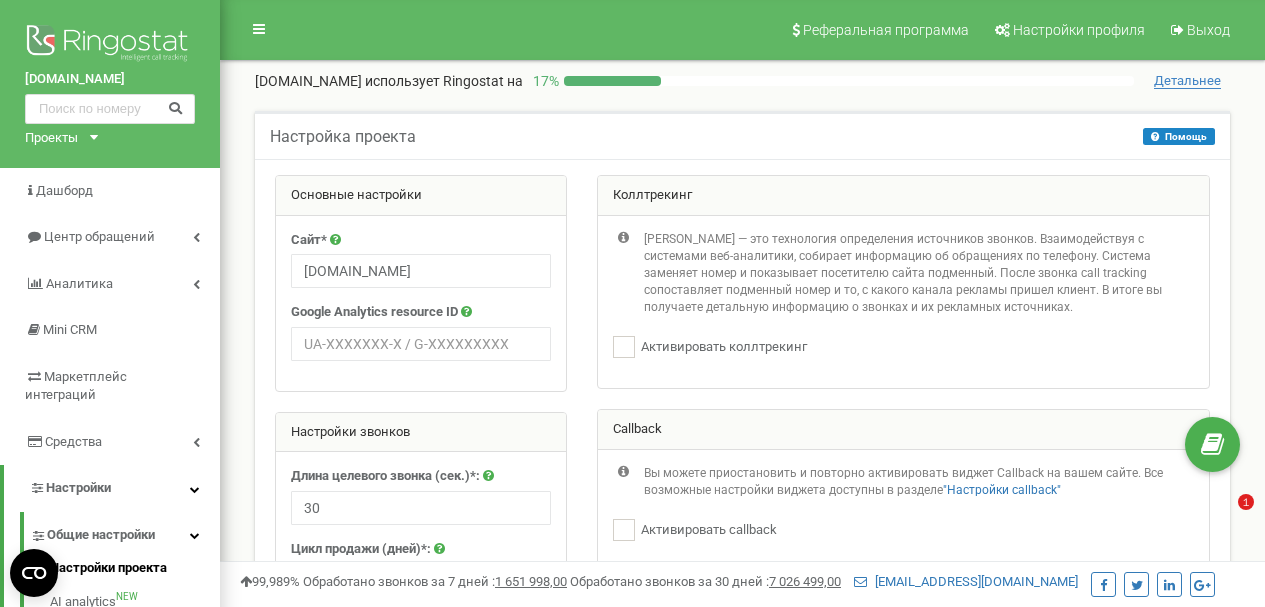 scroll, scrollTop: 0, scrollLeft: 0, axis: both 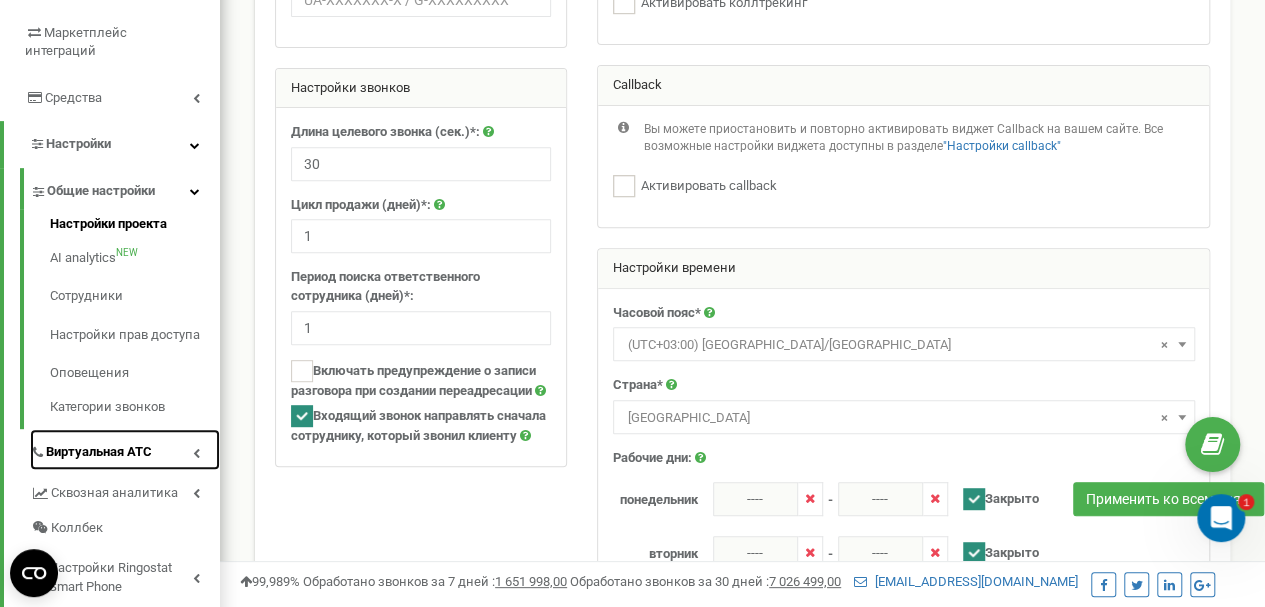click on "Виртуальная АТС" at bounding box center (125, 449) 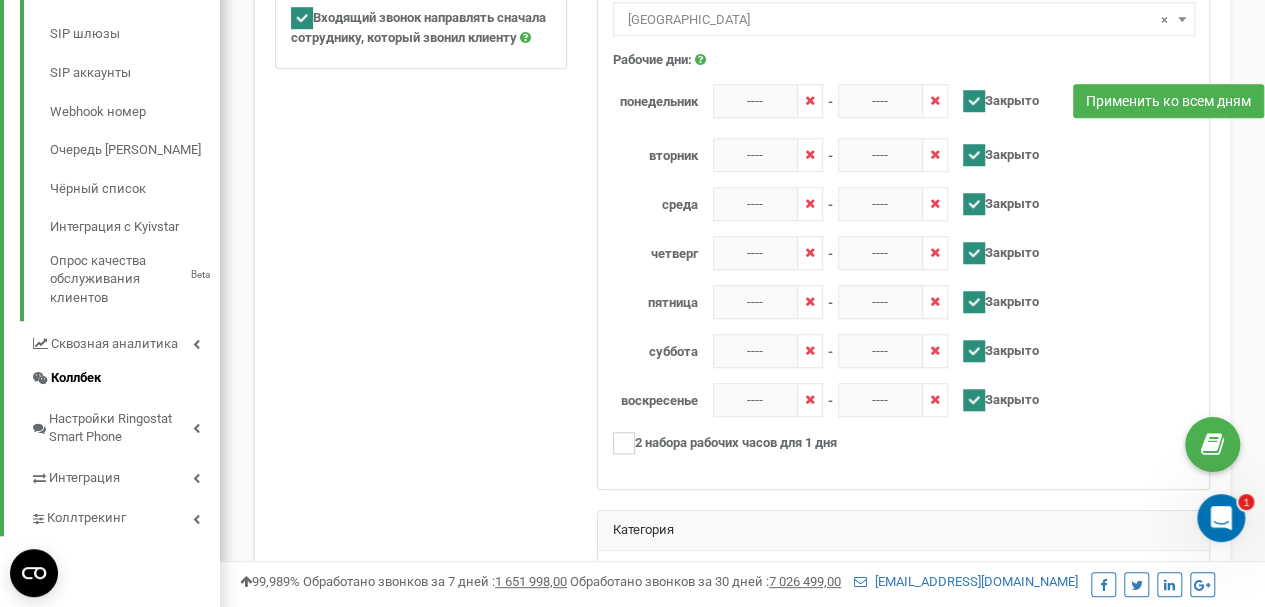 scroll, scrollTop: 744, scrollLeft: 0, axis: vertical 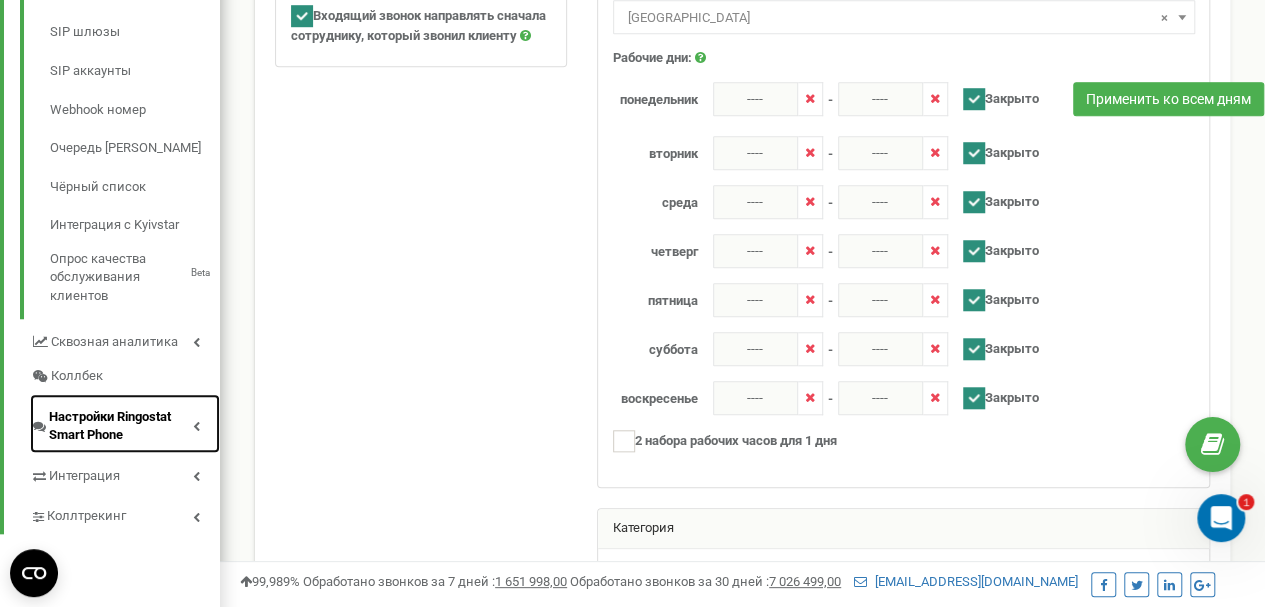 click on "Настройки Ringostat Smart Phone" at bounding box center [121, 426] 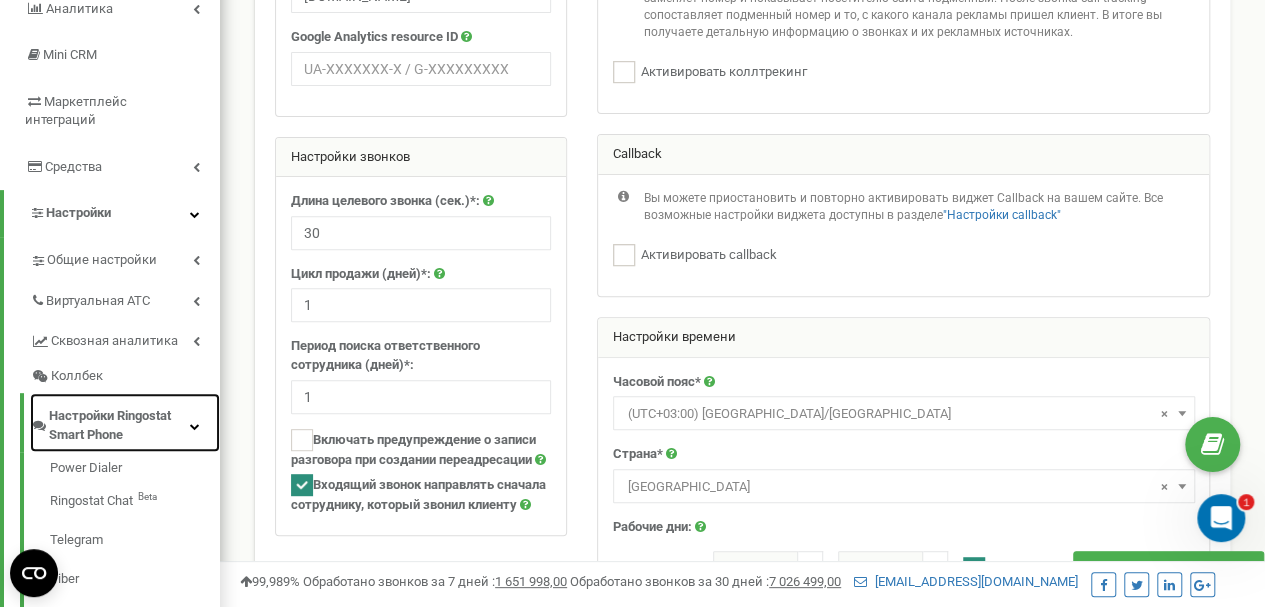 scroll, scrollTop: 475, scrollLeft: 0, axis: vertical 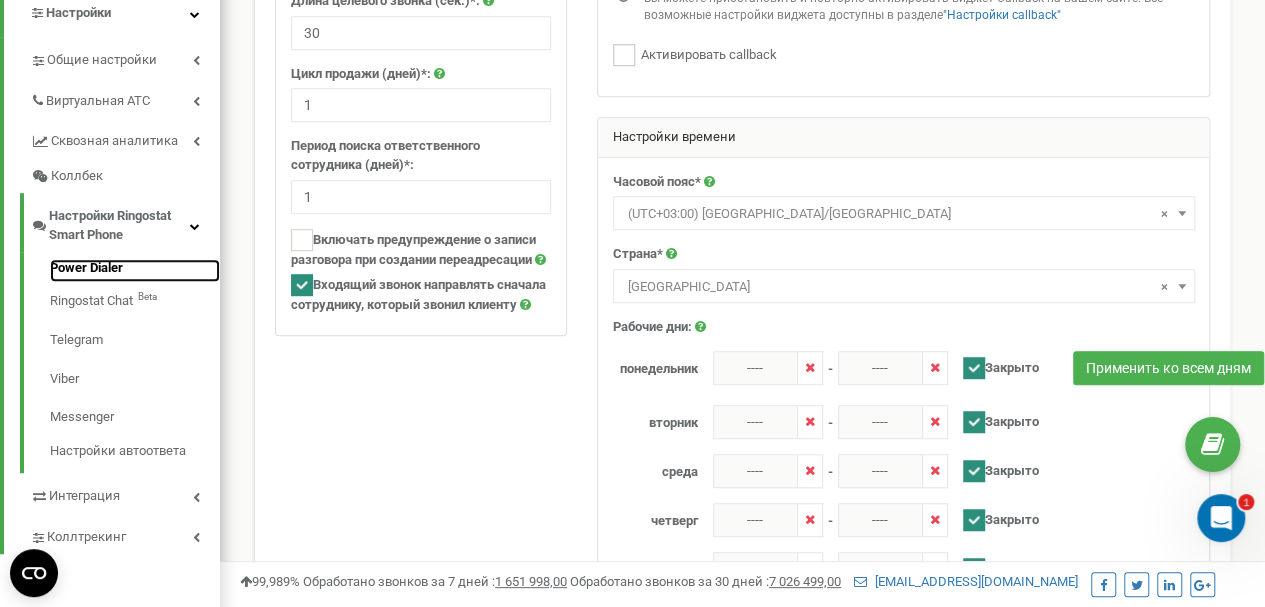 click on "Power Dialer" at bounding box center [135, 271] 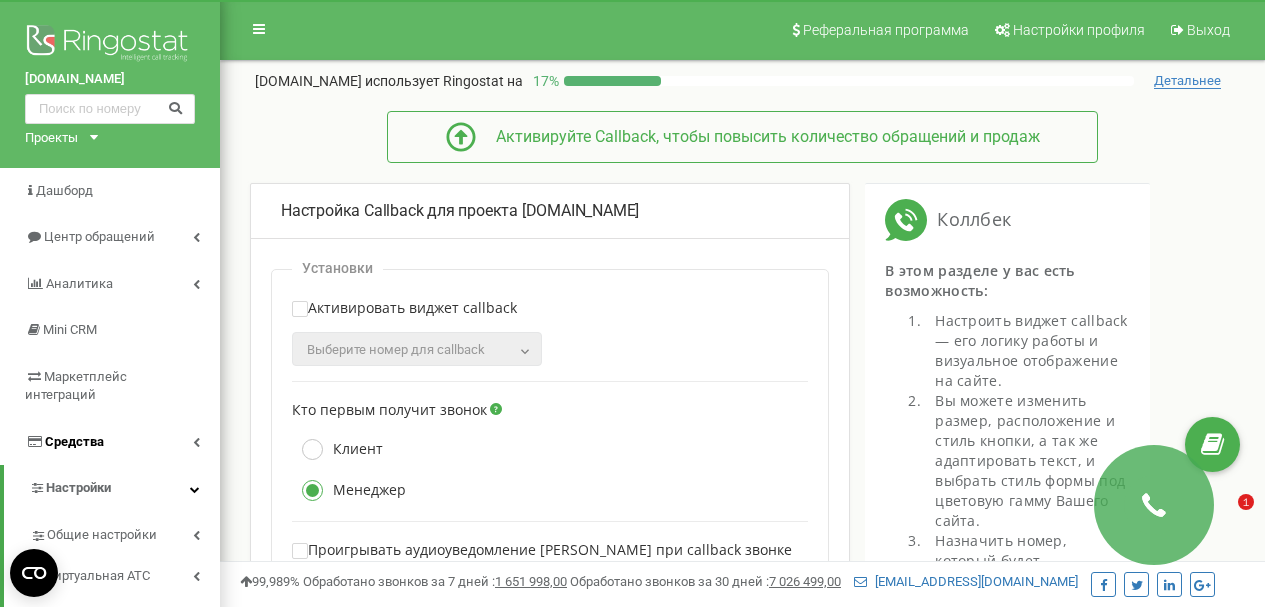 scroll, scrollTop: 0, scrollLeft: 0, axis: both 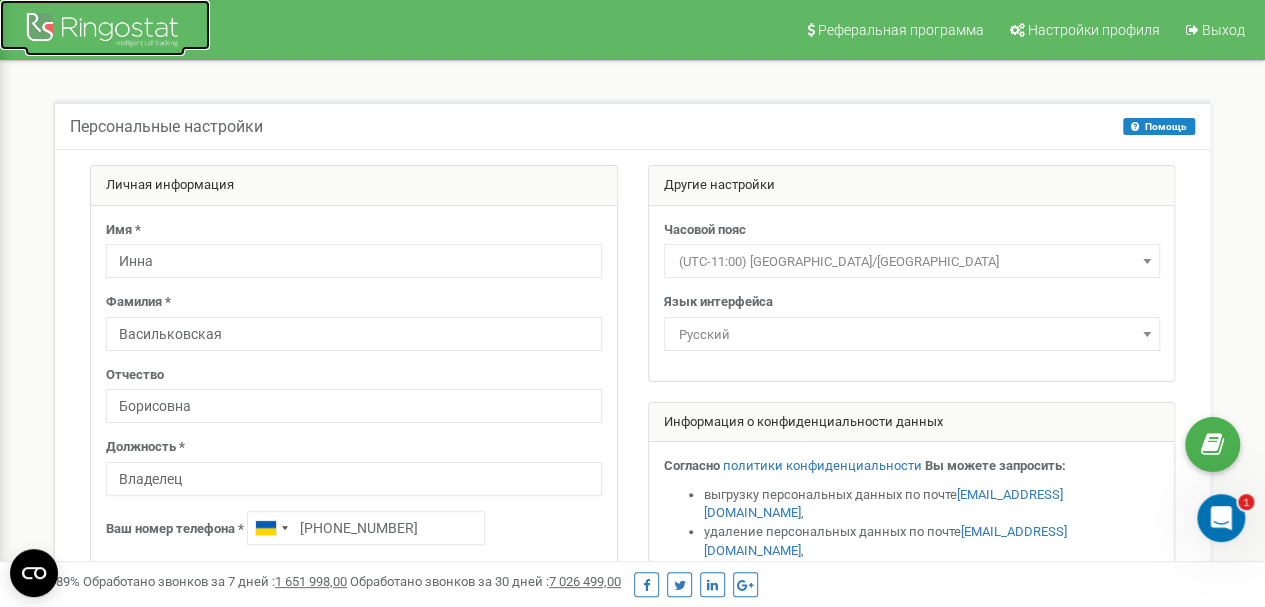 click at bounding box center (105, 32) 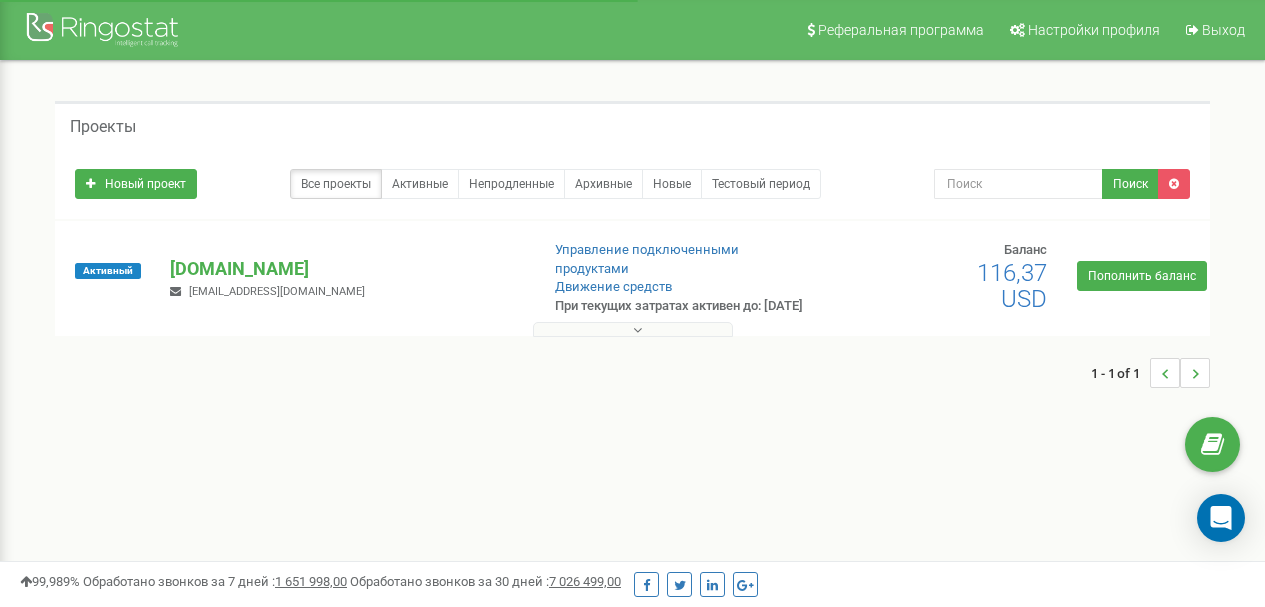 scroll, scrollTop: 0, scrollLeft: 0, axis: both 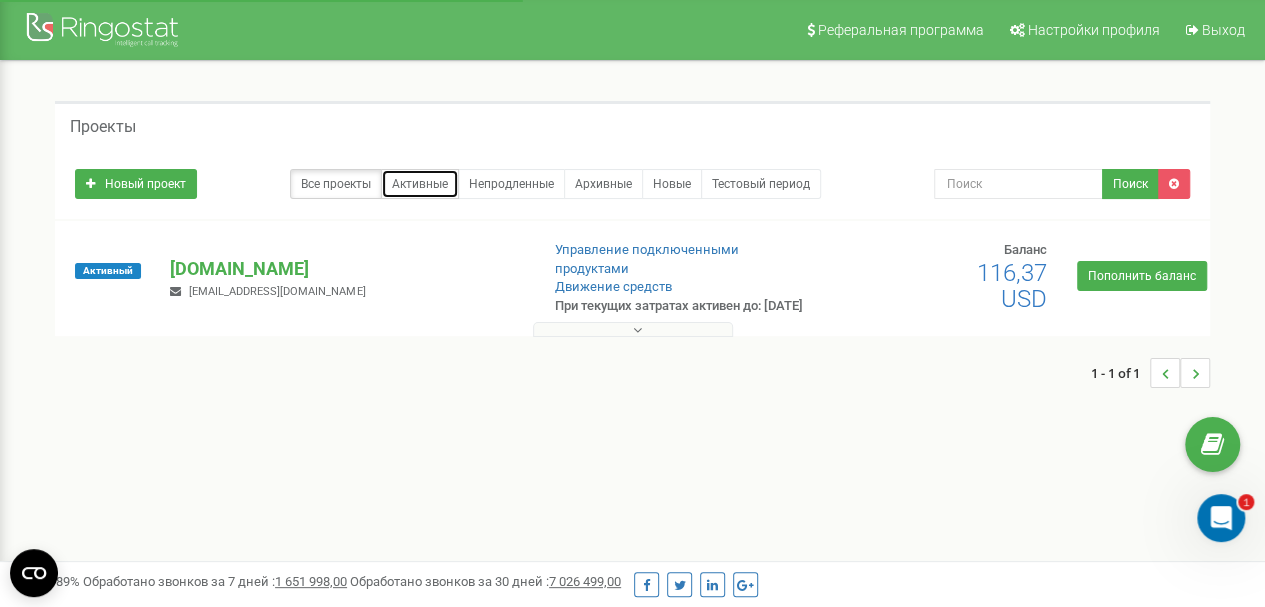 click on "Активные" at bounding box center [420, 184] 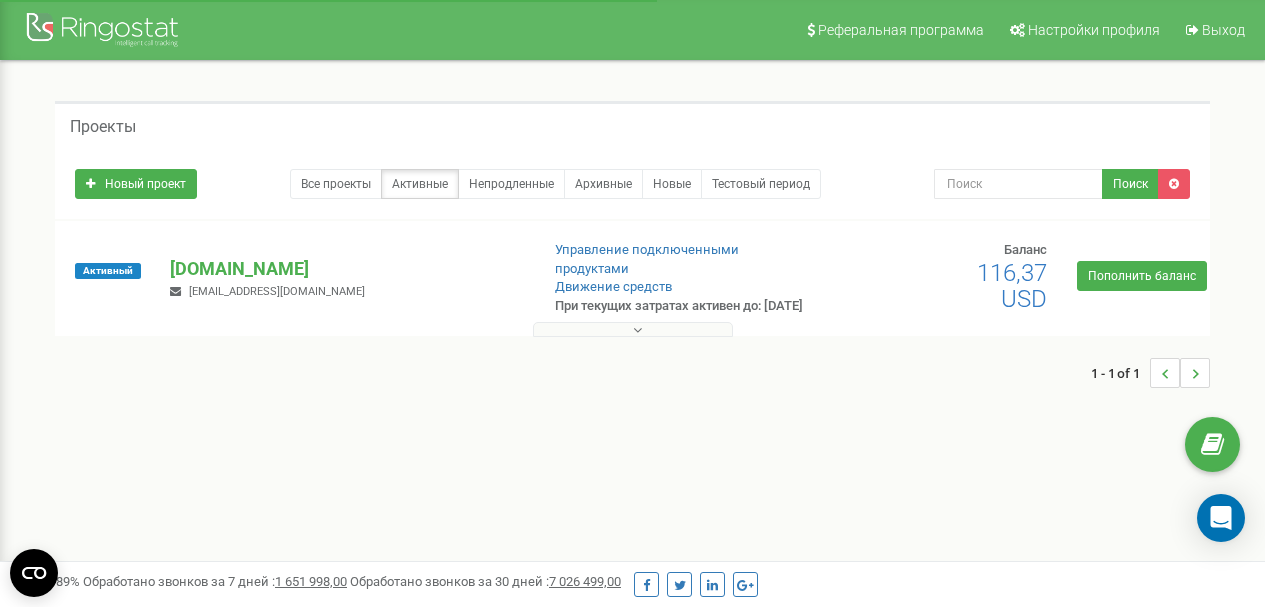 scroll, scrollTop: 0, scrollLeft: 0, axis: both 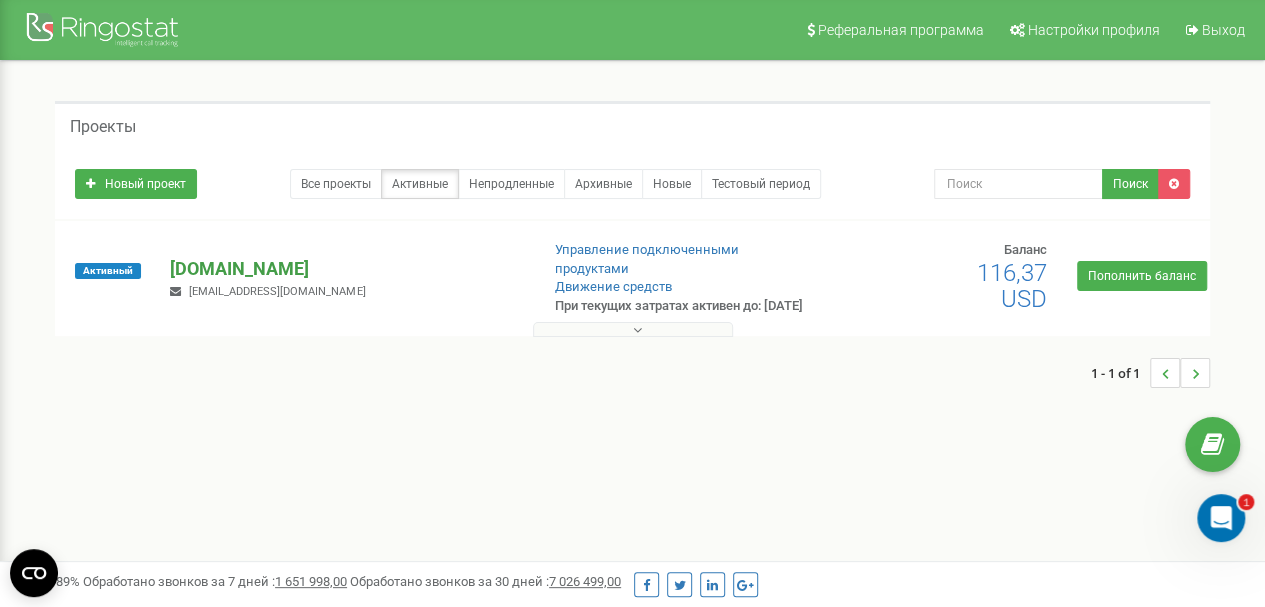click on "[DOMAIN_NAME]" at bounding box center (346, 269) 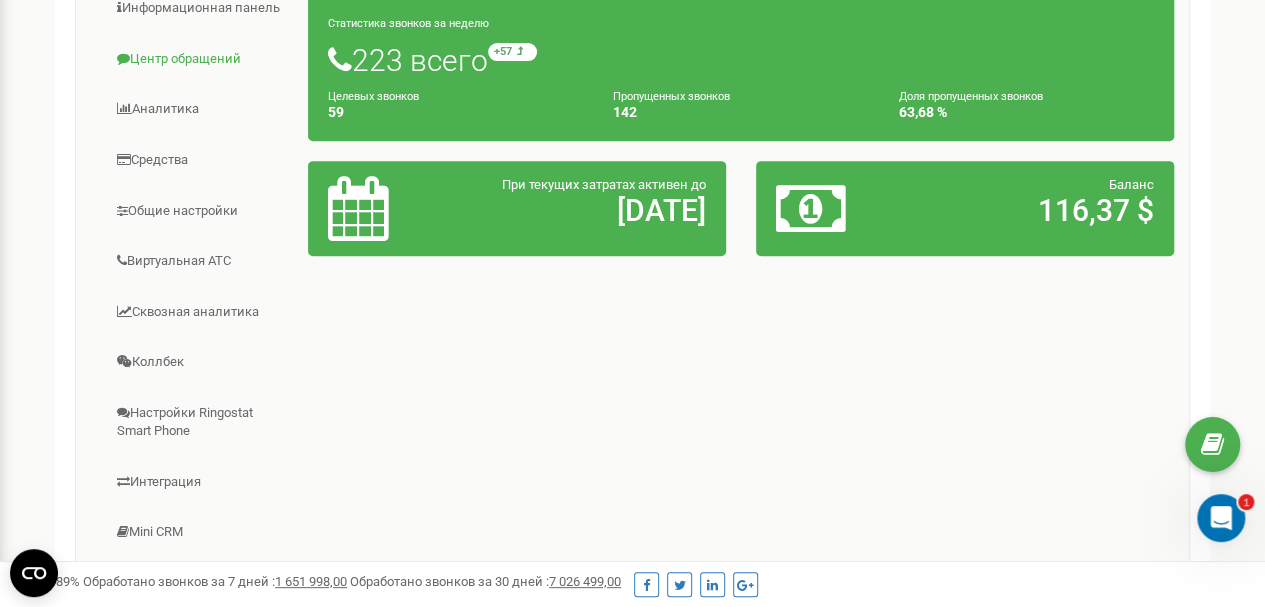 scroll, scrollTop: 400, scrollLeft: 0, axis: vertical 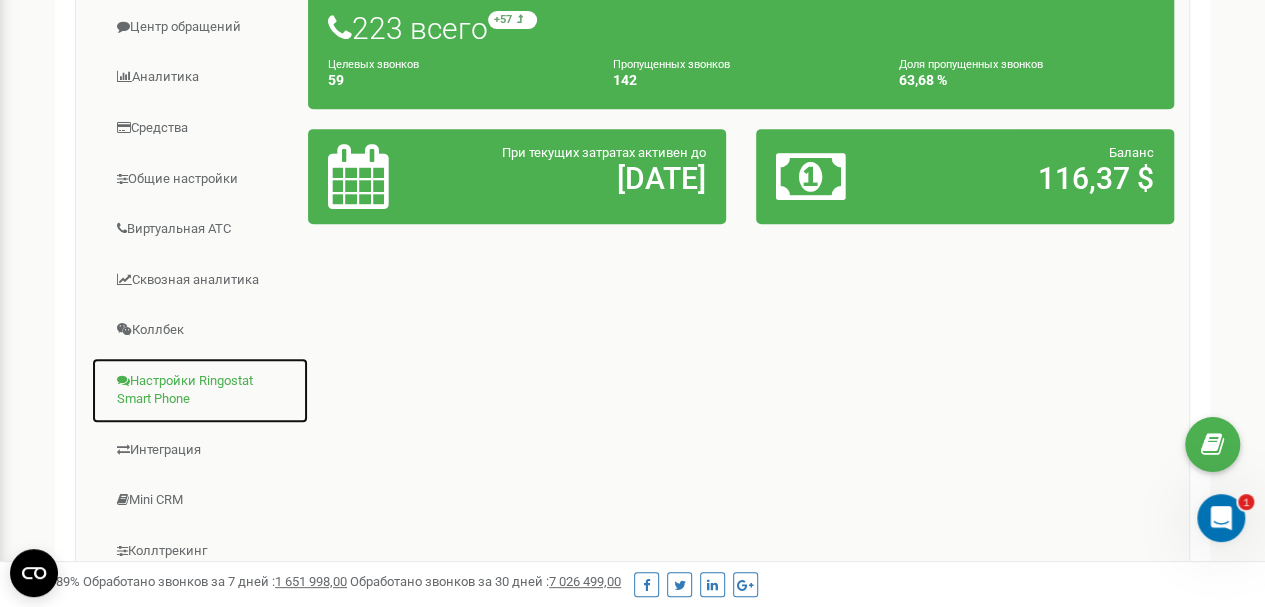 click on "Настройки Ringostat Smart Phone" at bounding box center [200, 390] 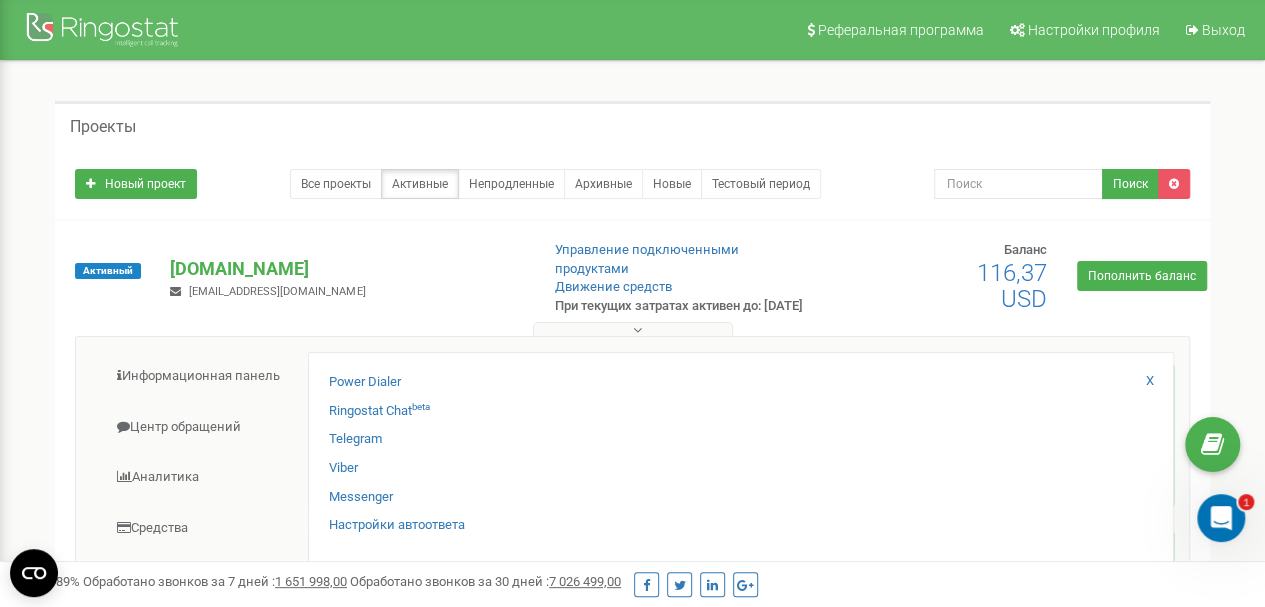 scroll, scrollTop: 100, scrollLeft: 0, axis: vertical 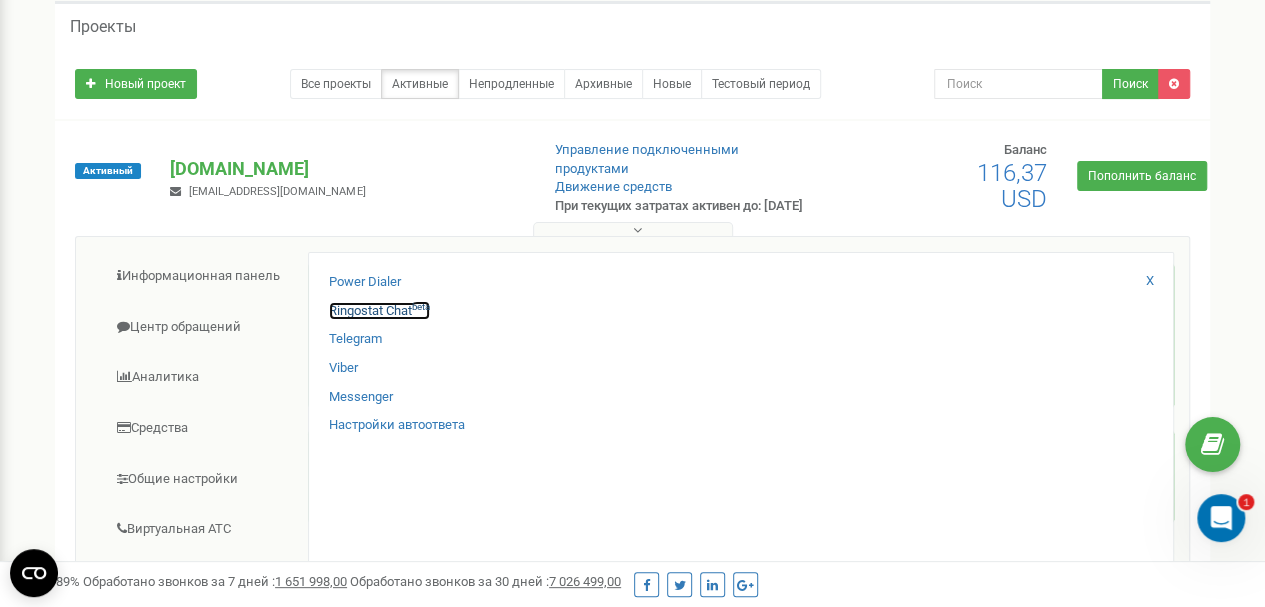 click on "Ringostat Chat  beta" at bounding box center (379, 311) 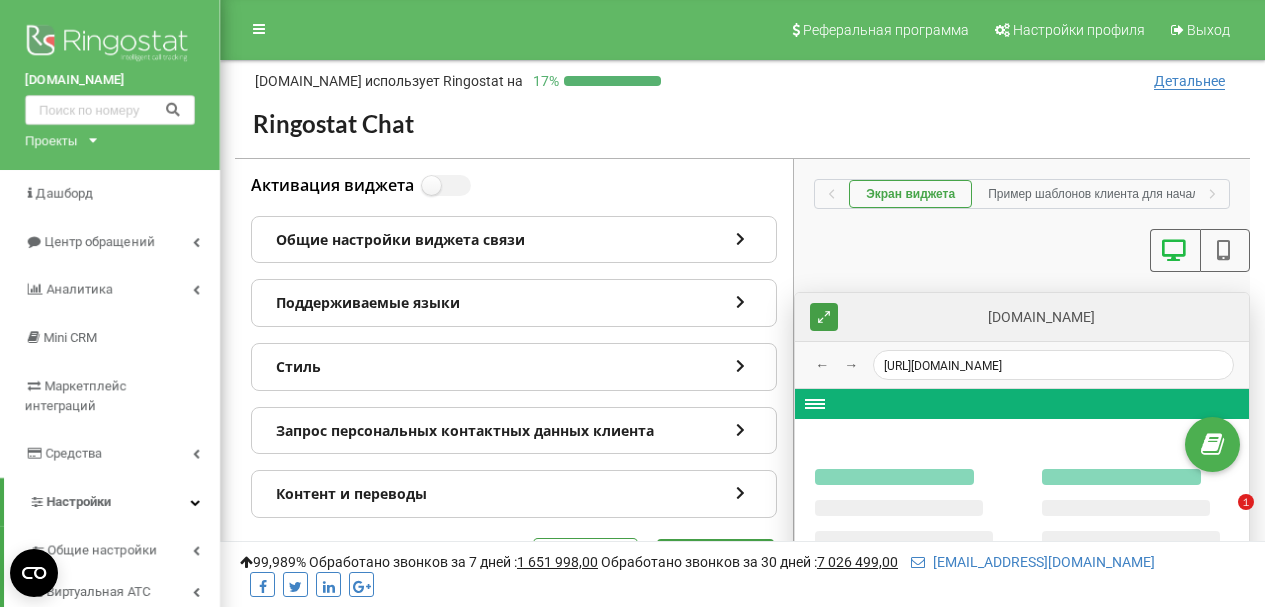 scroll, scrollTop: 0, scrollLeft: 0, axis: both 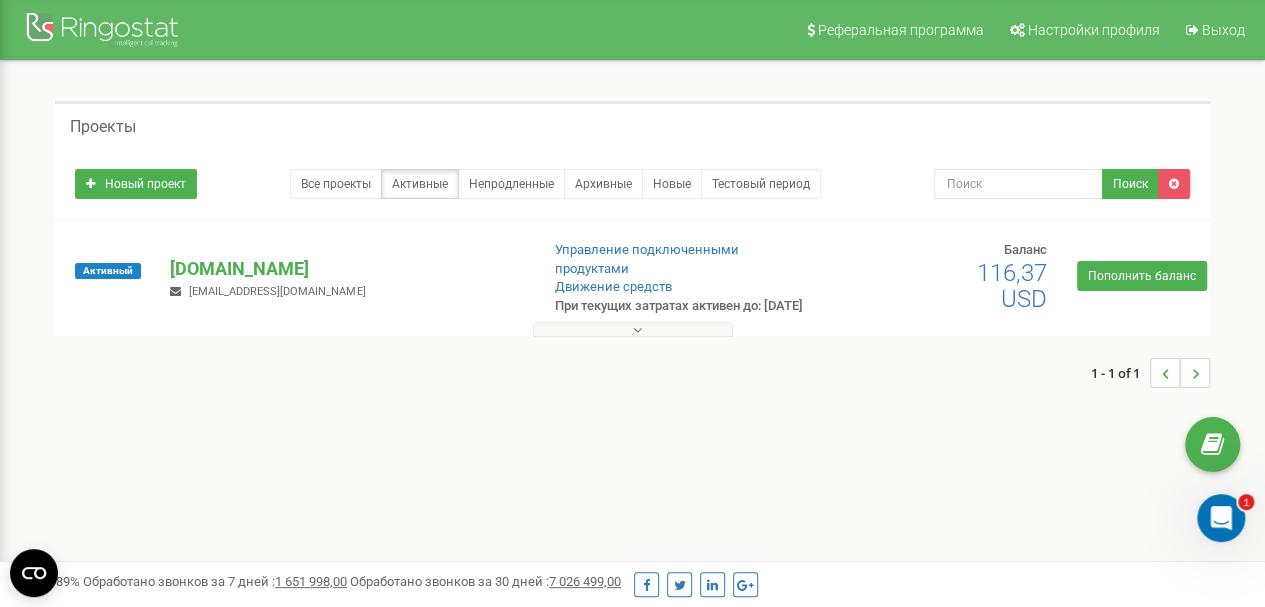 click on "[DOMAIN_NAME]
[EMAIL_ADDRESS][DOMAIN_NAME]" at bounding box center (346, 278) 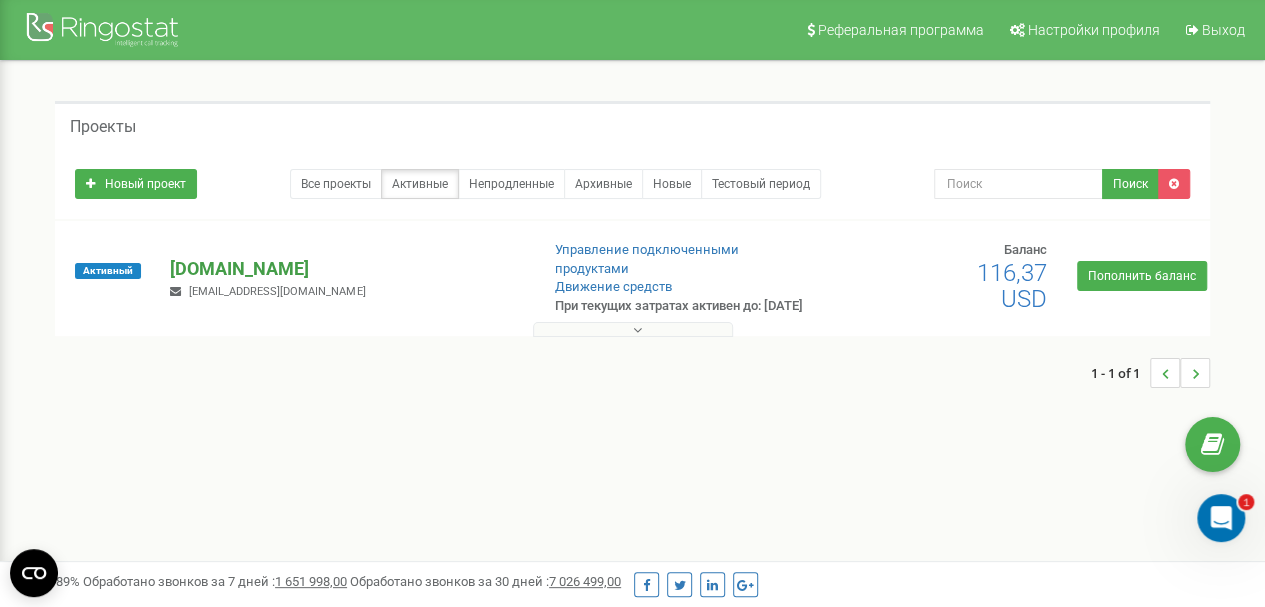 click on "[DOMAIN_NAME]" at bounding box center (346, 269) 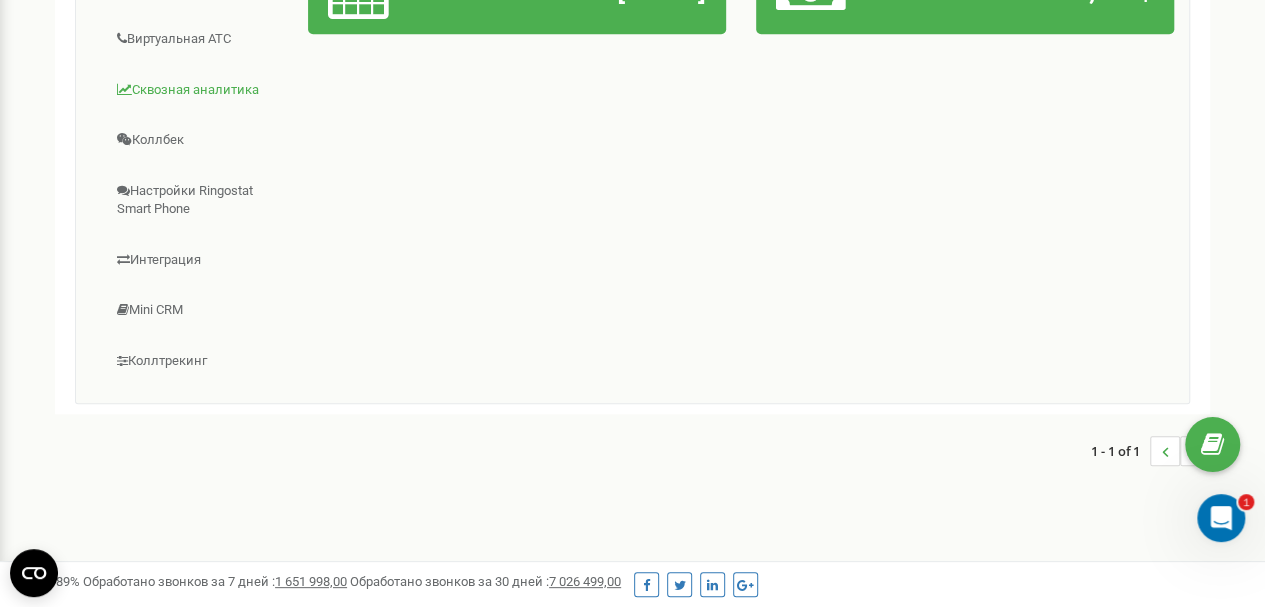 scroll, scrollTop: 592, scrollLeft: 0, axis: vertical 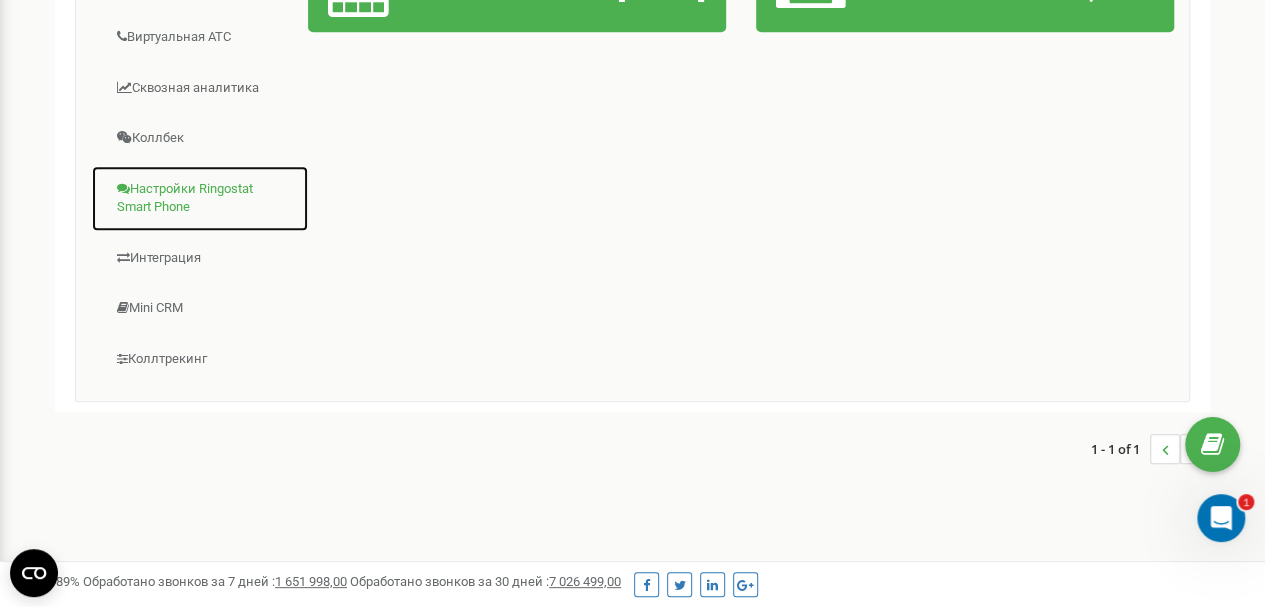 click on "Настройки Ringostat Smart Phone" at bounding box center (200, 198) 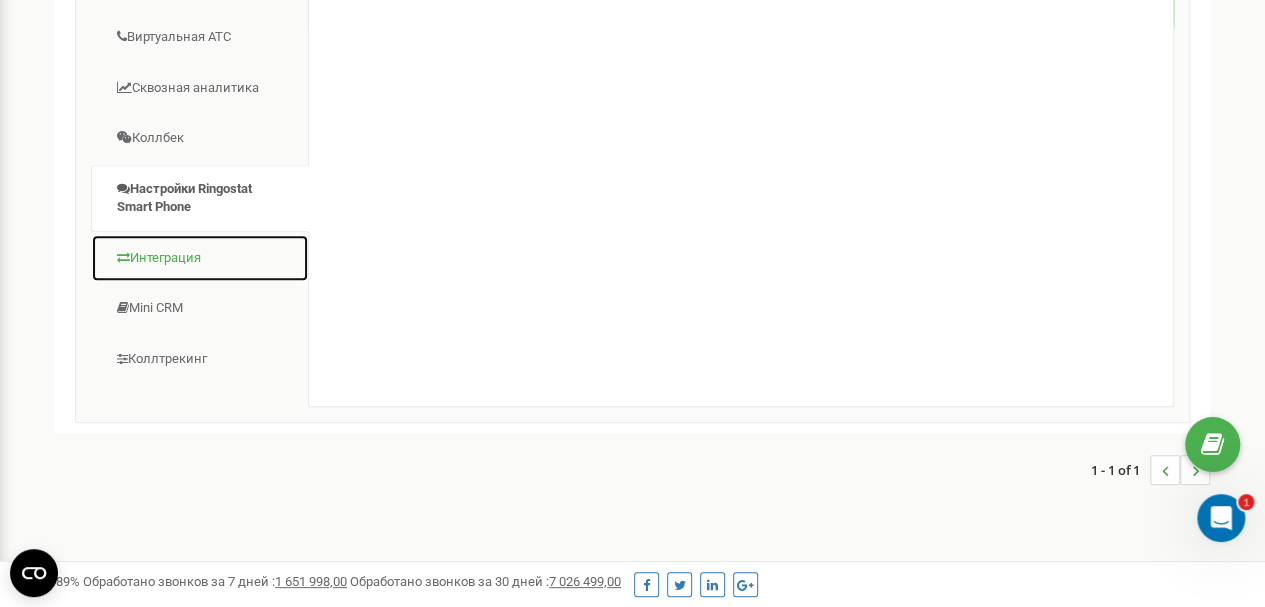 click on "Интеграция" at bounding box center (200, 258) 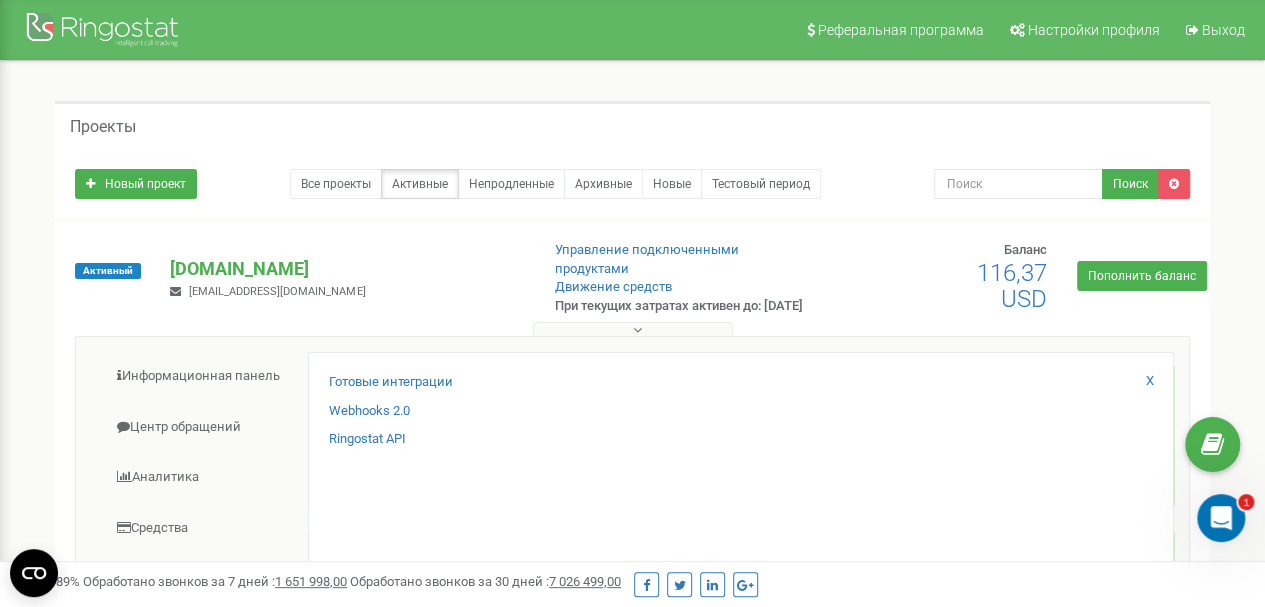 scroll, scrollTop: 500, scrollLeft: 0, axis: vertical 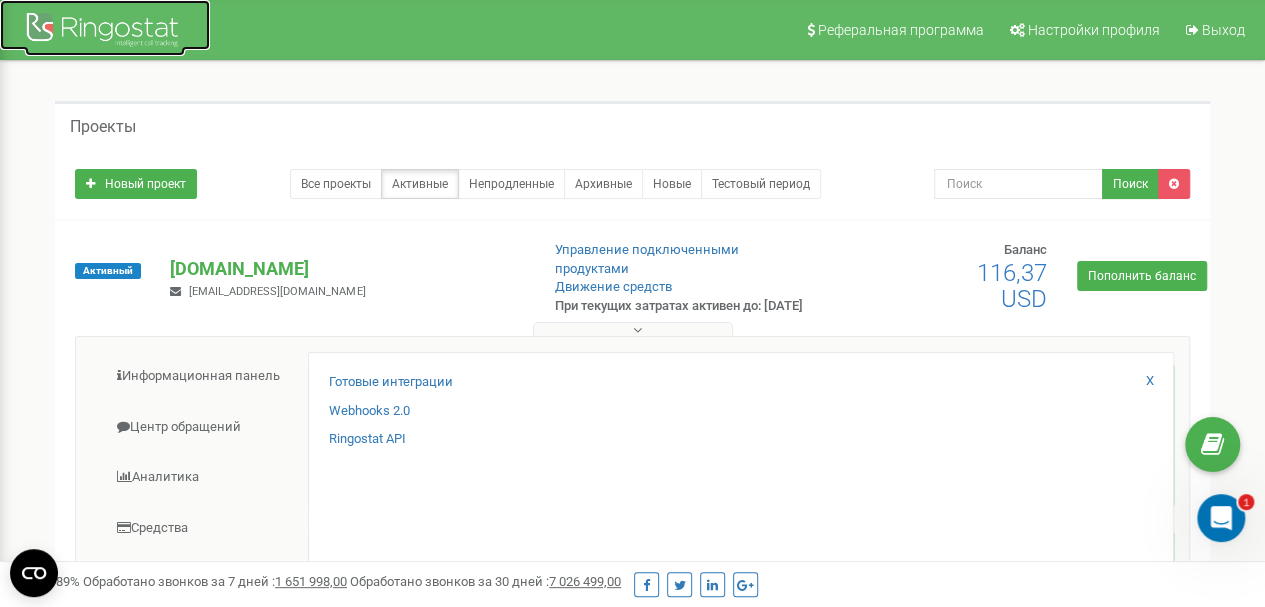 click at bounding box center [105, 32] 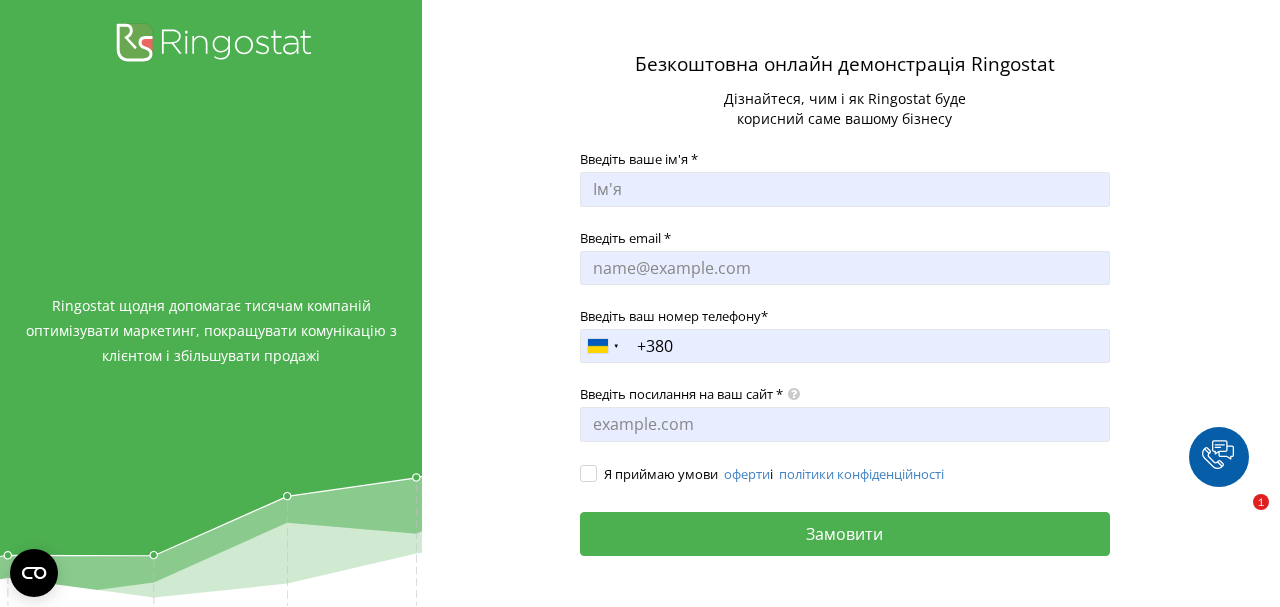 scroll, scrollTop: 0, scrollLeft: 0, axis: both 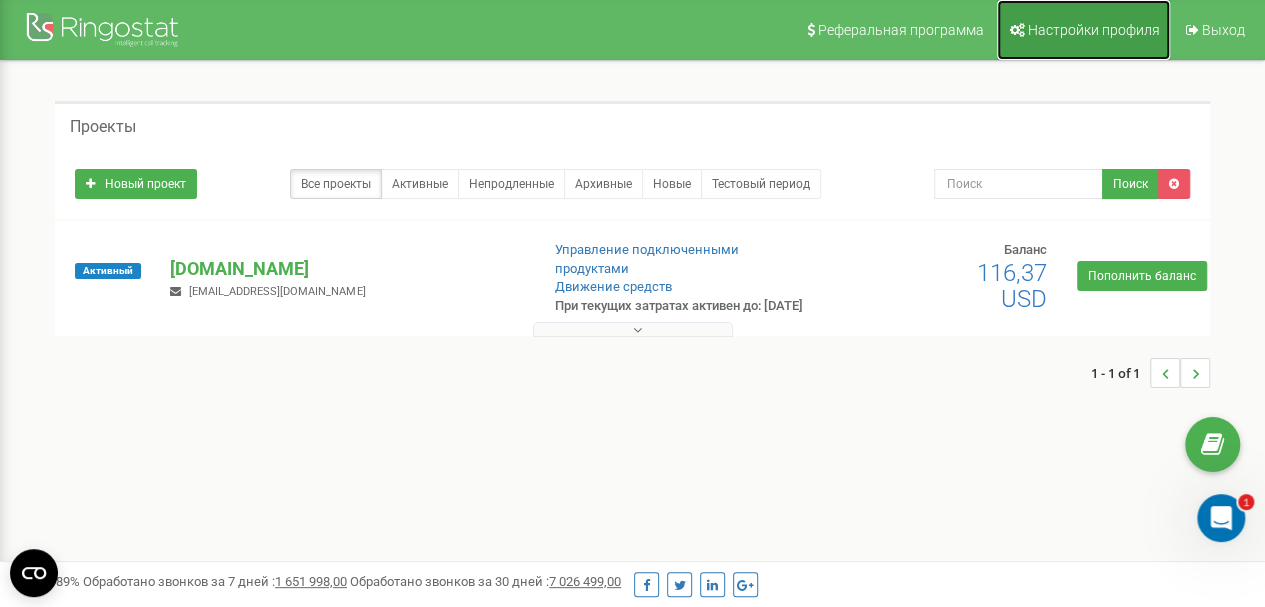 click on "Настройки профиля" at bounding box center [1094, 30] 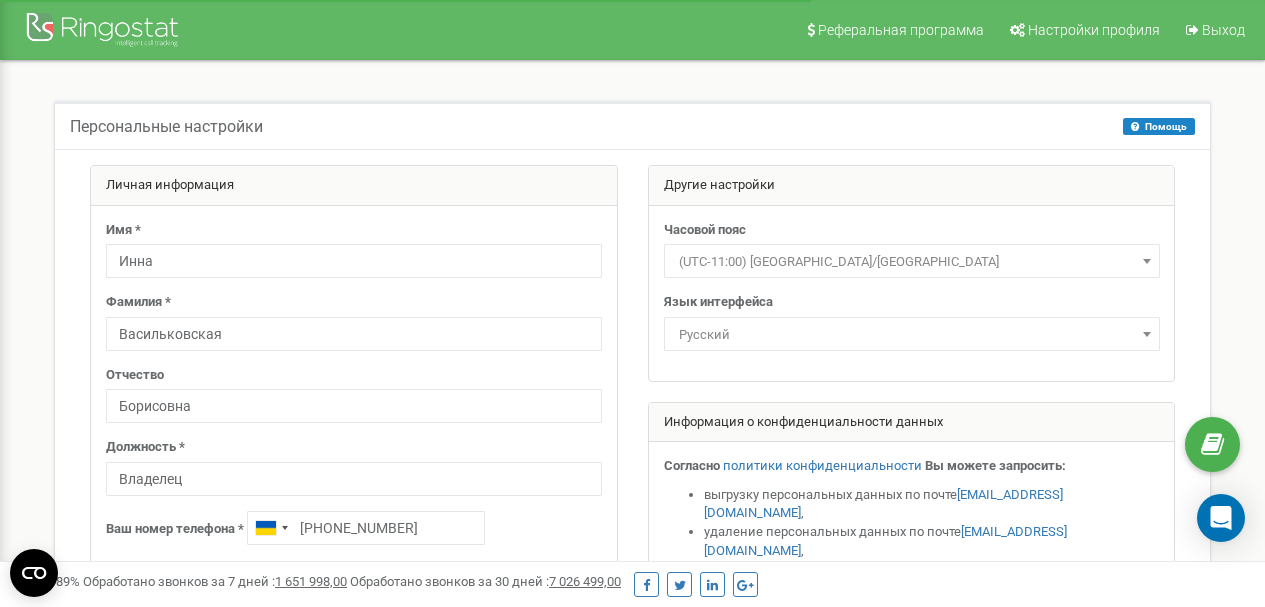 scroll, scrollTop: 0, scrollLeft: 0, axis: both 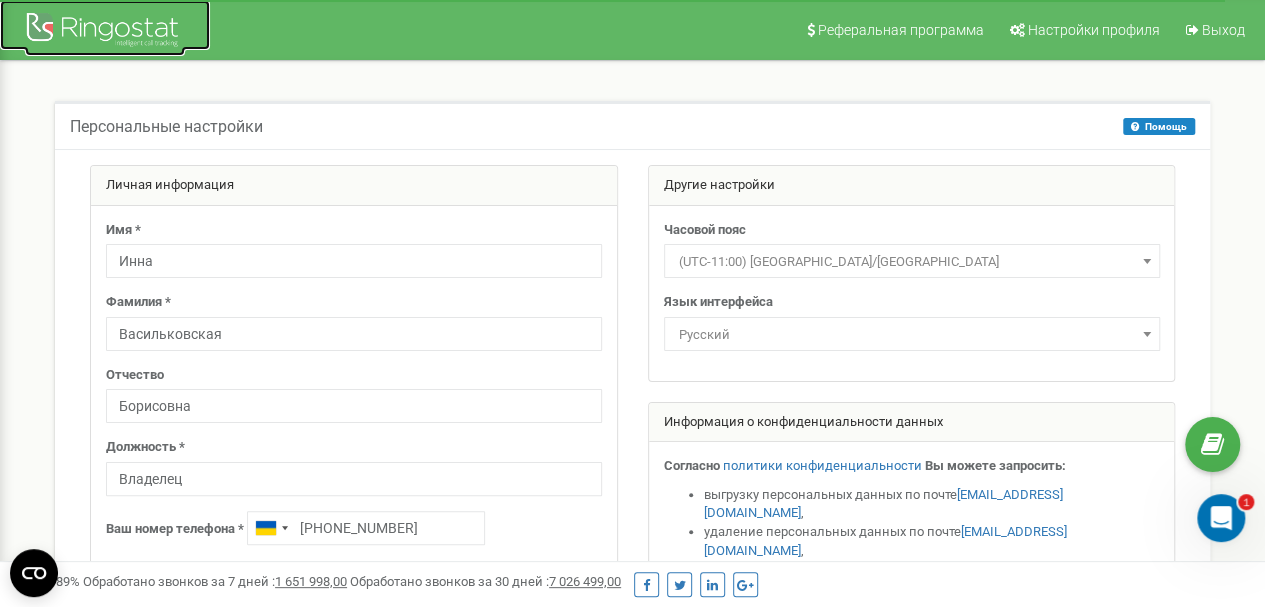 click at bounding box center (105, 32) 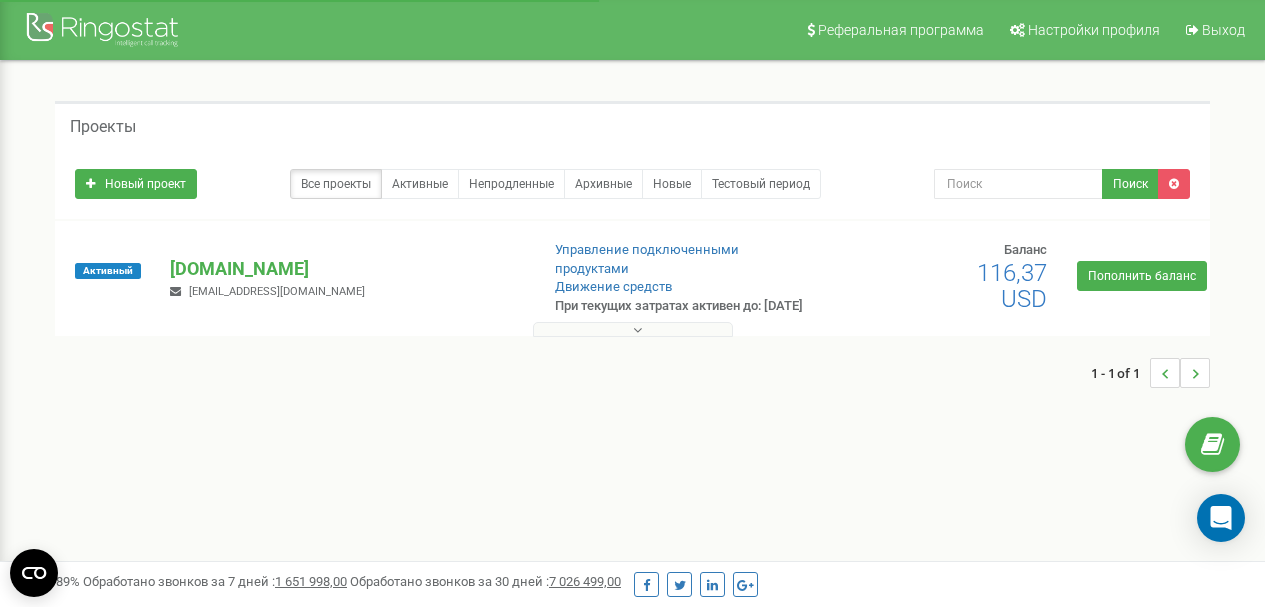 scroll, scrollTop: 0, scrollLeft: 0, axis: both 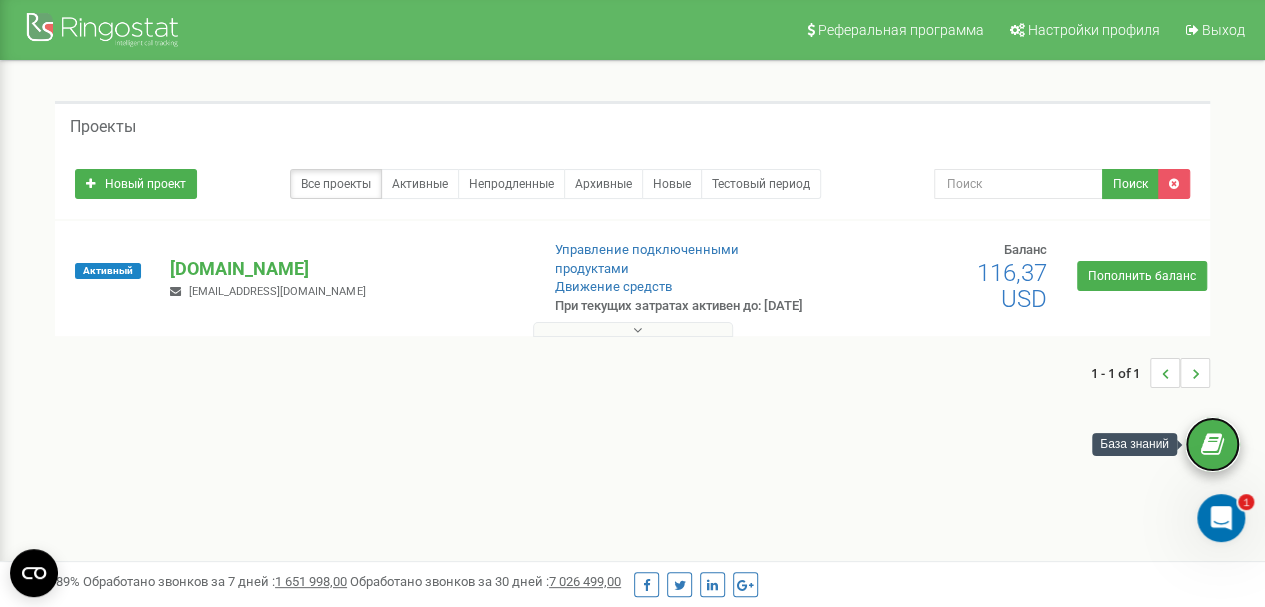 click at bounding box center [1212, 444] 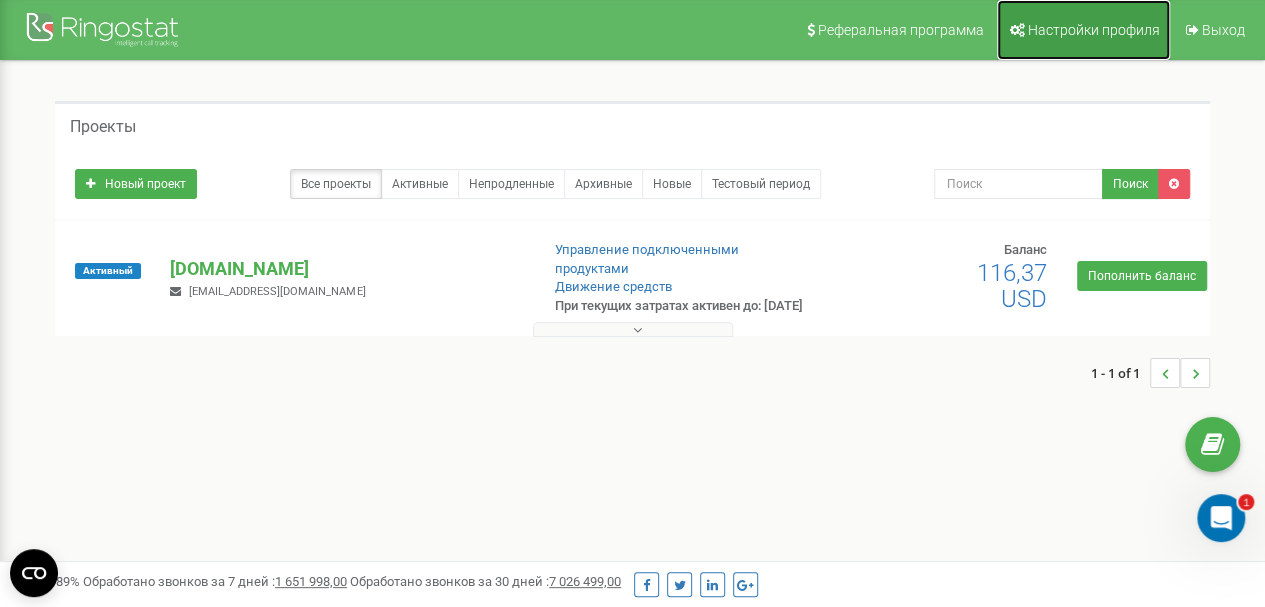 click on "Настройки профиля" at bounding box center [1094, 30] 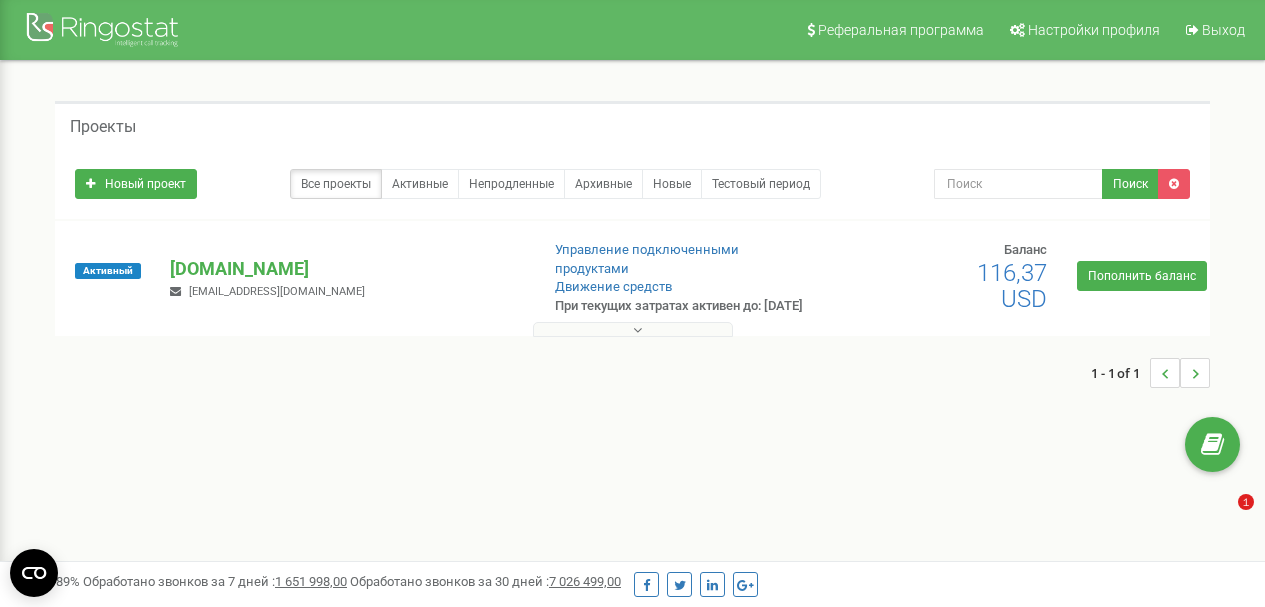 scroll, scrollTop: 0, scrollLeft: 0, axis: both 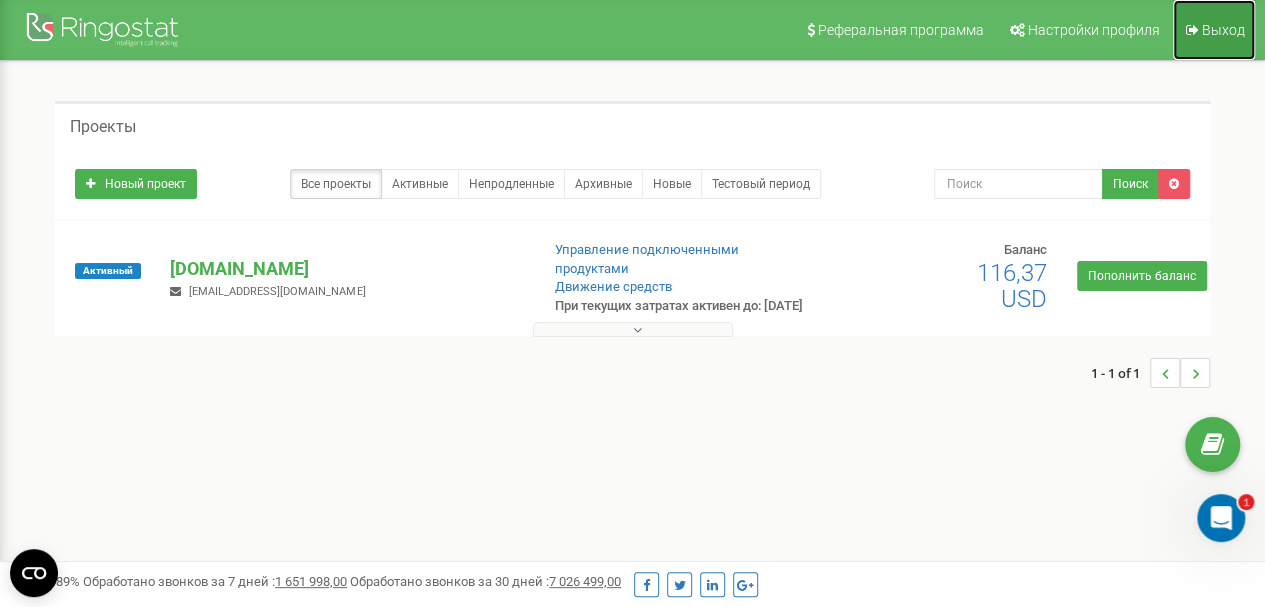 click on "Выход" at bounding box center [1214, 30] 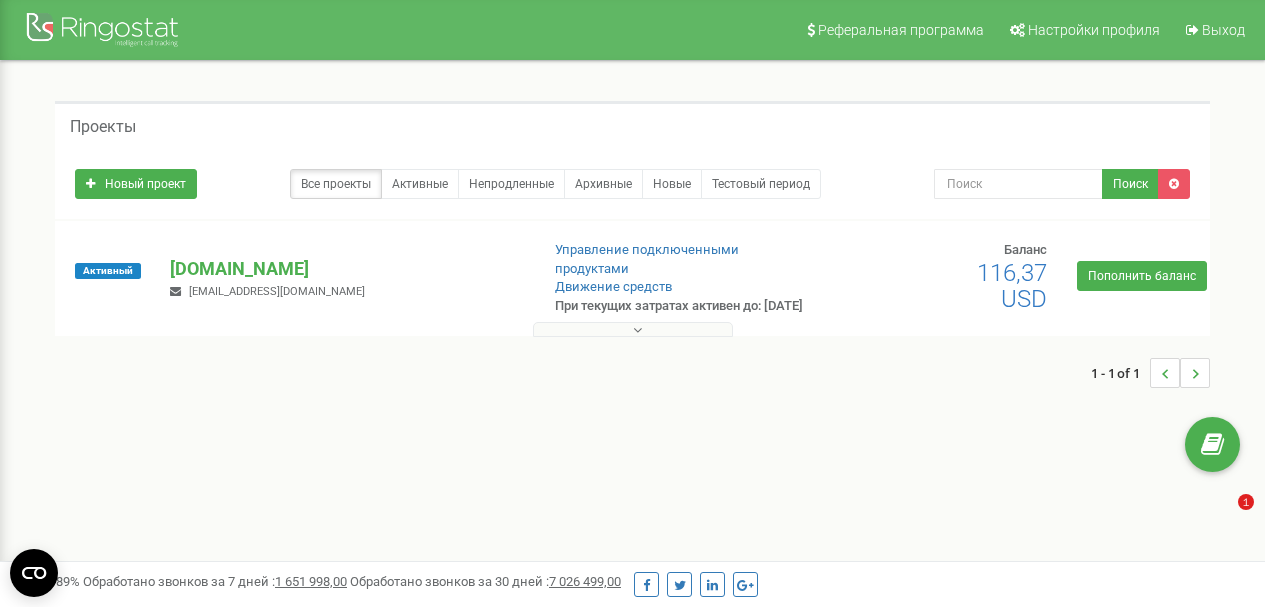 scroll, scrollTop: 0, scrollLeft: 0, axis: both 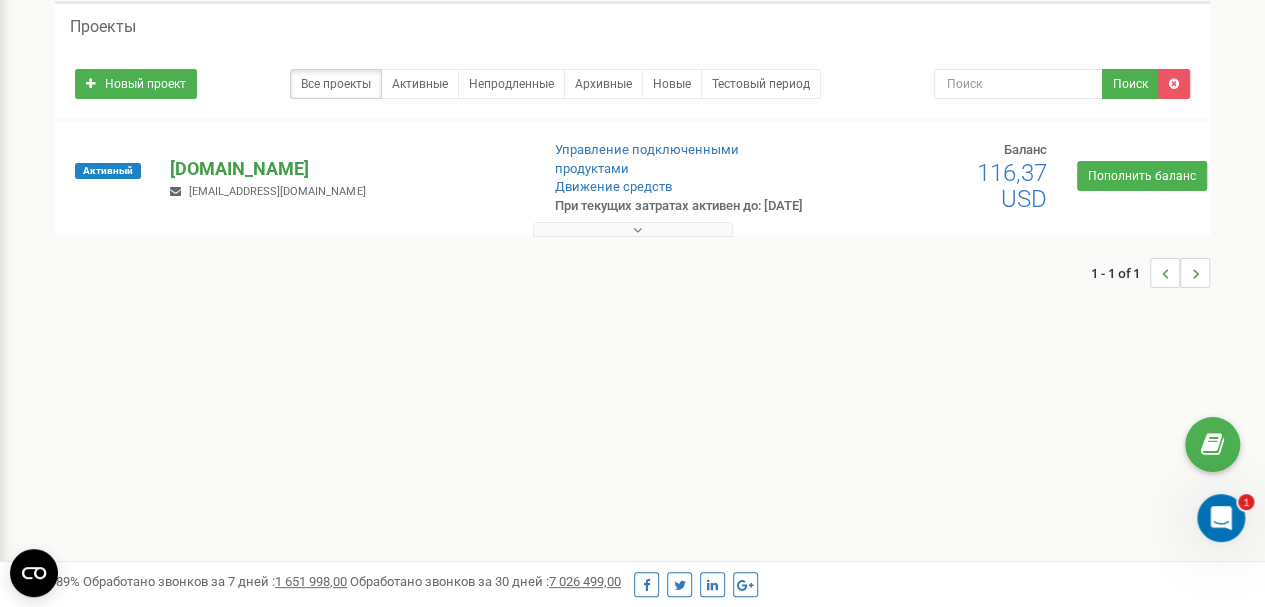 click on "vet.dog-club.org" at bounding box center (346, 169) 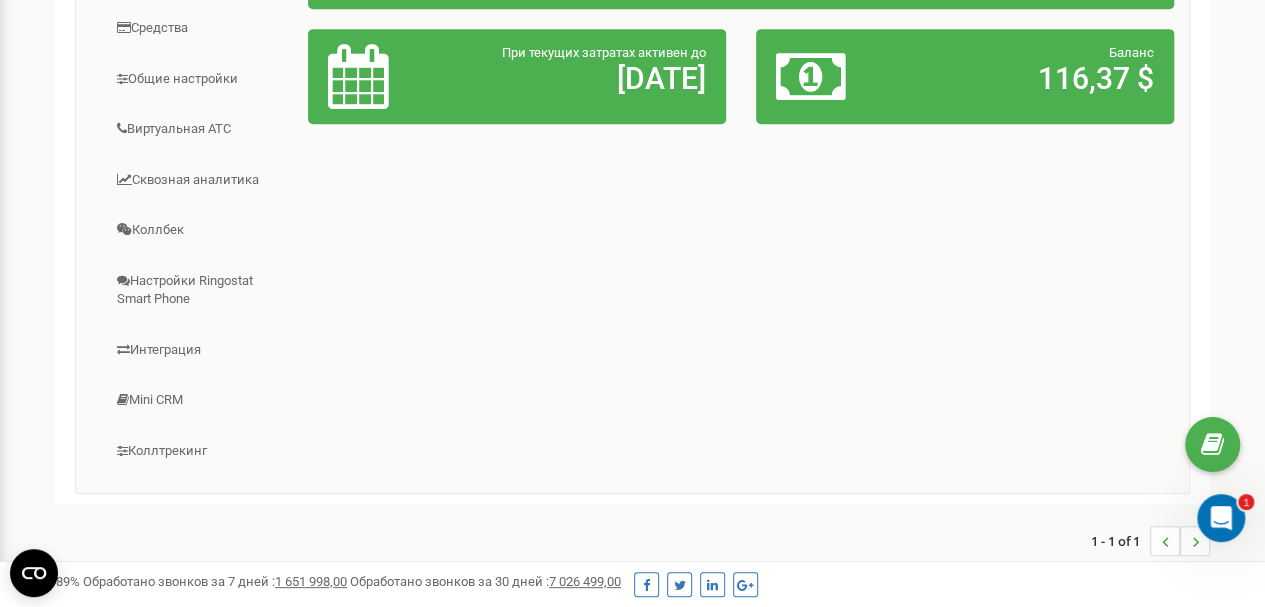 scroll, scrollTop: 0, scrollLeft: 0, axis: both 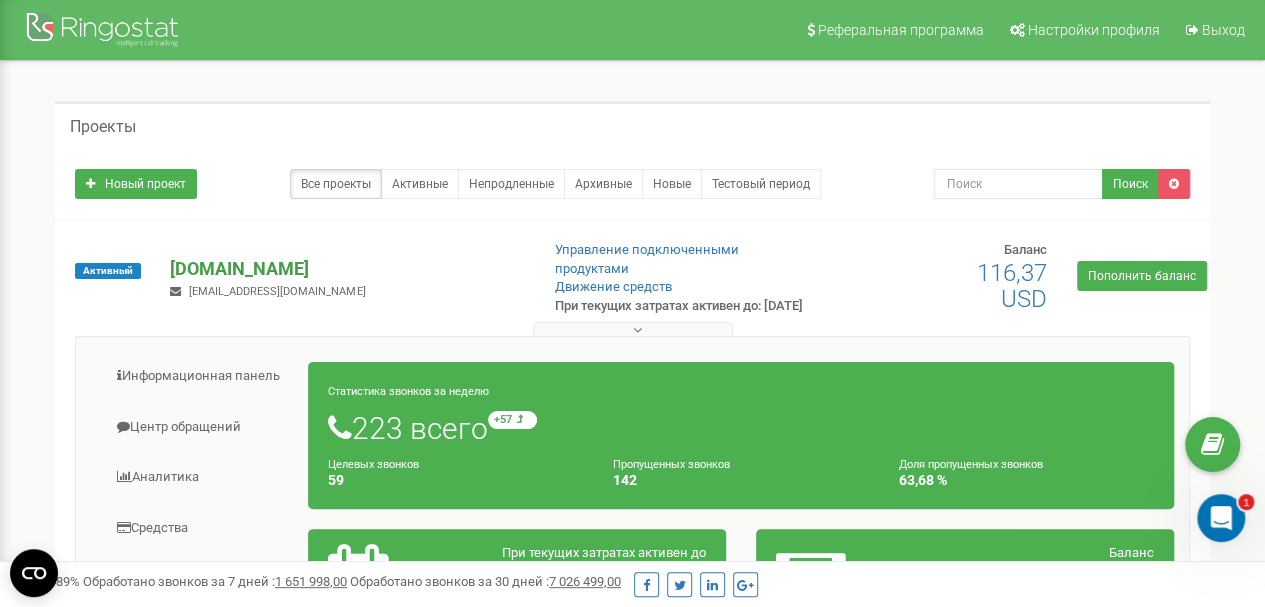 click on "[DOMAIN_NAME]" at bounding box center [346, 269] 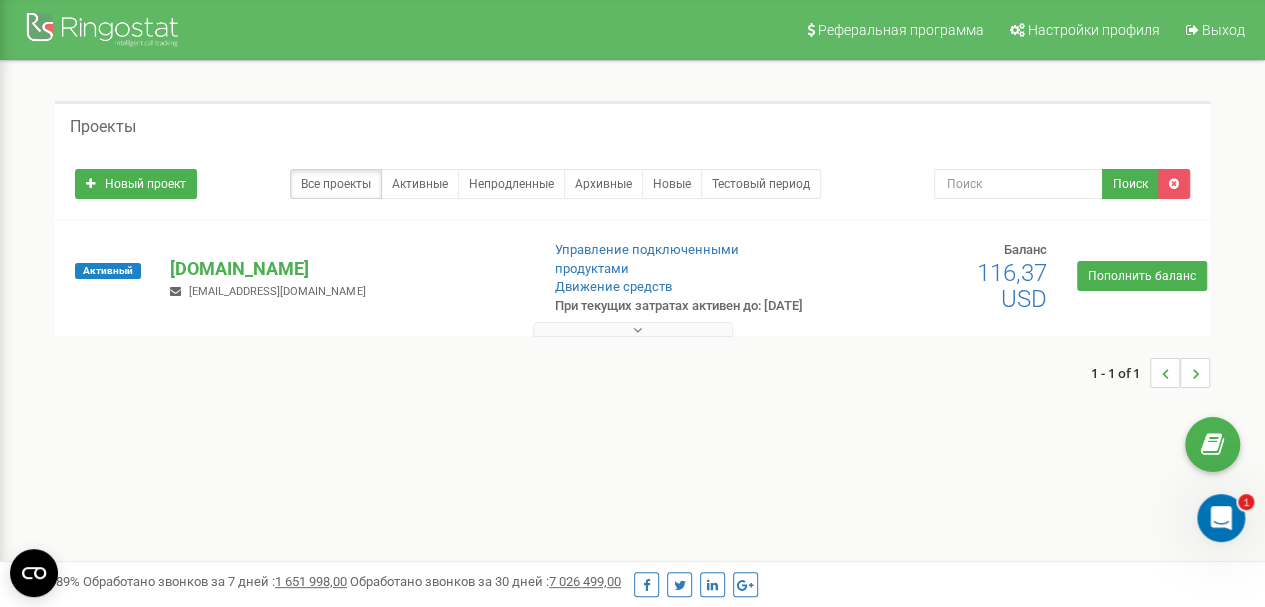 click on "1 - 1 of 1" at bounding box center (632, 373) 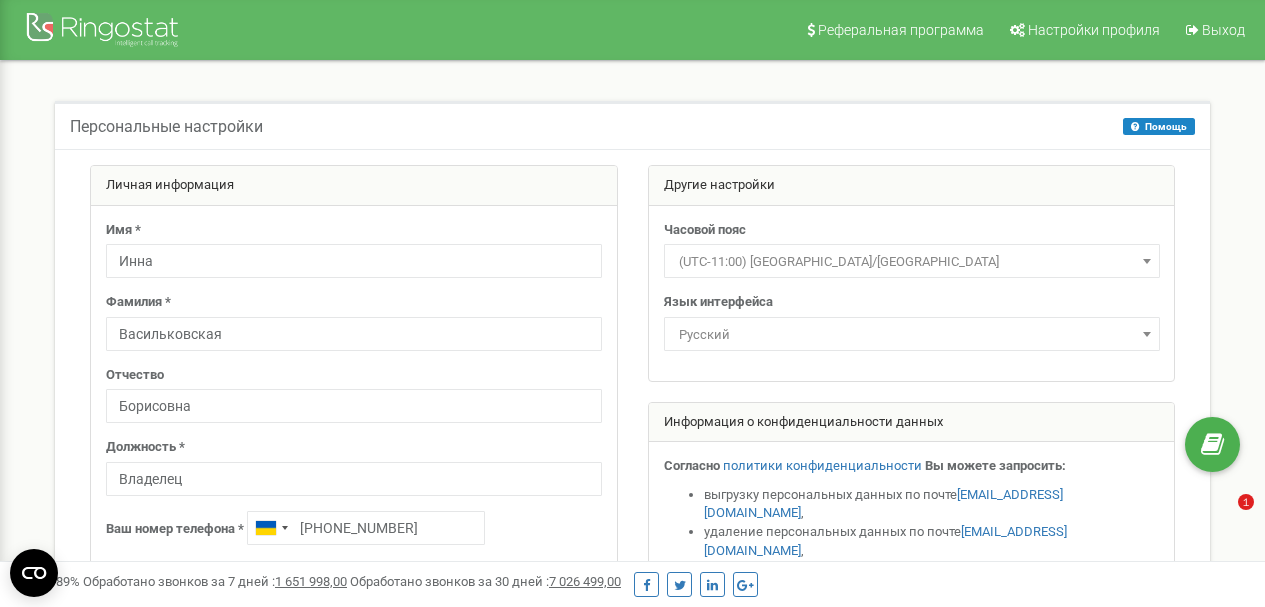 scroll, scrollTop: 0, scrollLeft: 0, axis: both 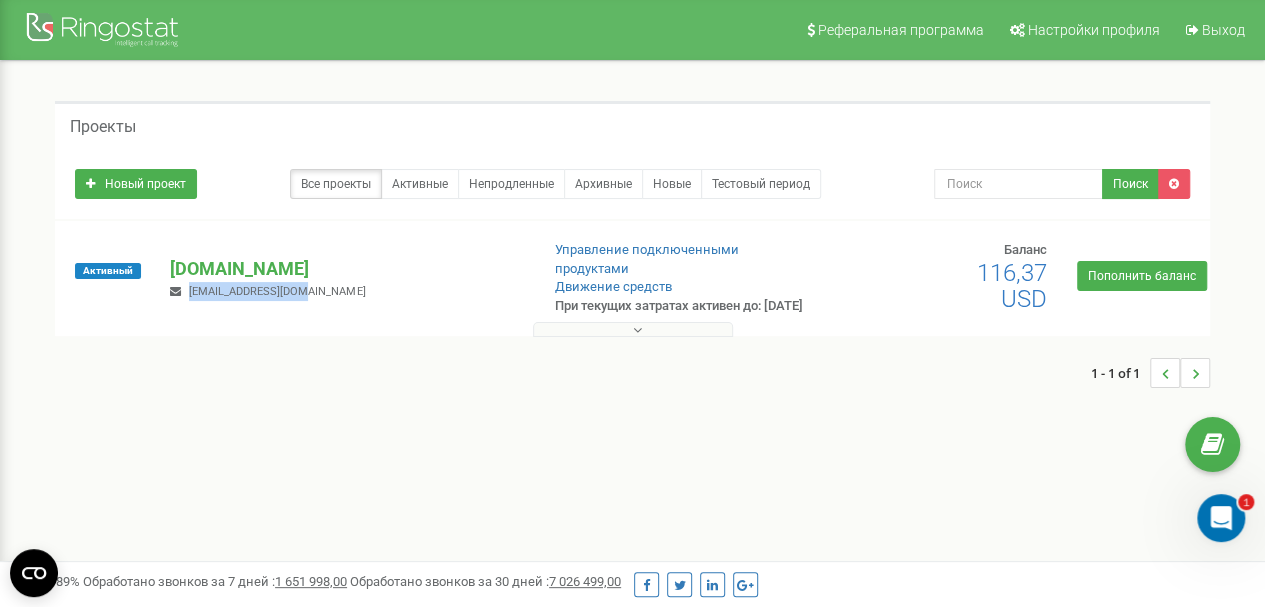 drag, startPoint x: 189, startPoint y: 303, endPoint x: 312, endPoint y: 303, distance: 123 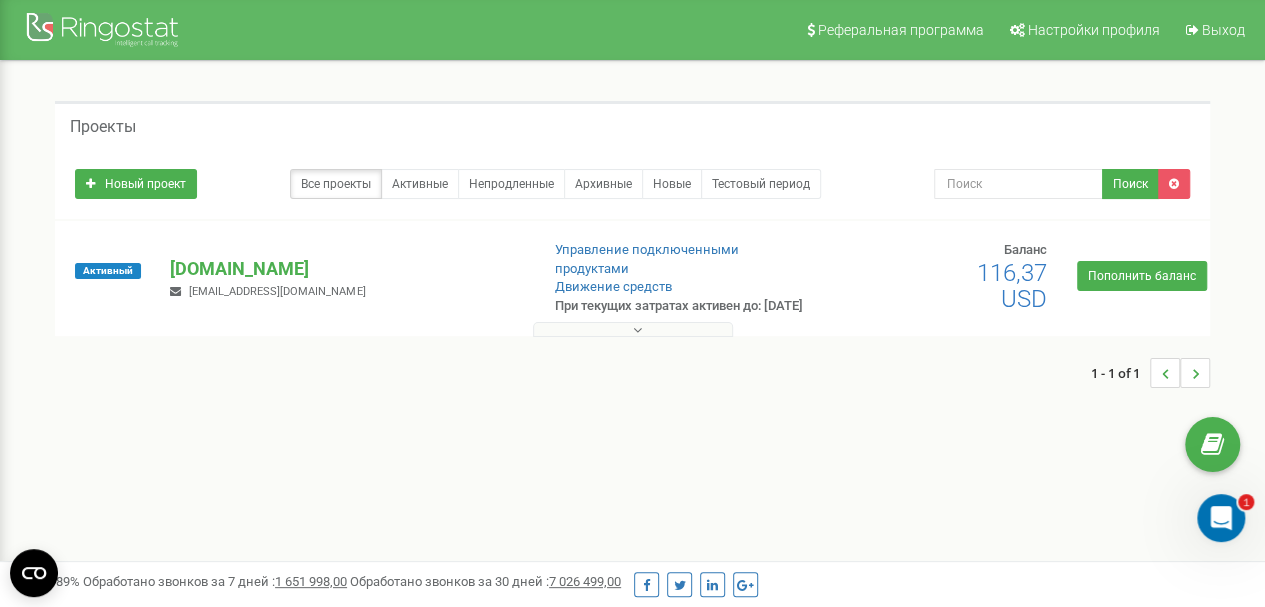 click on "Активный
vet.dog-club.org
inzoo1976@gmail.com
Управление подключенными продуктами
Движение средств" at bounding box center [632, 288] 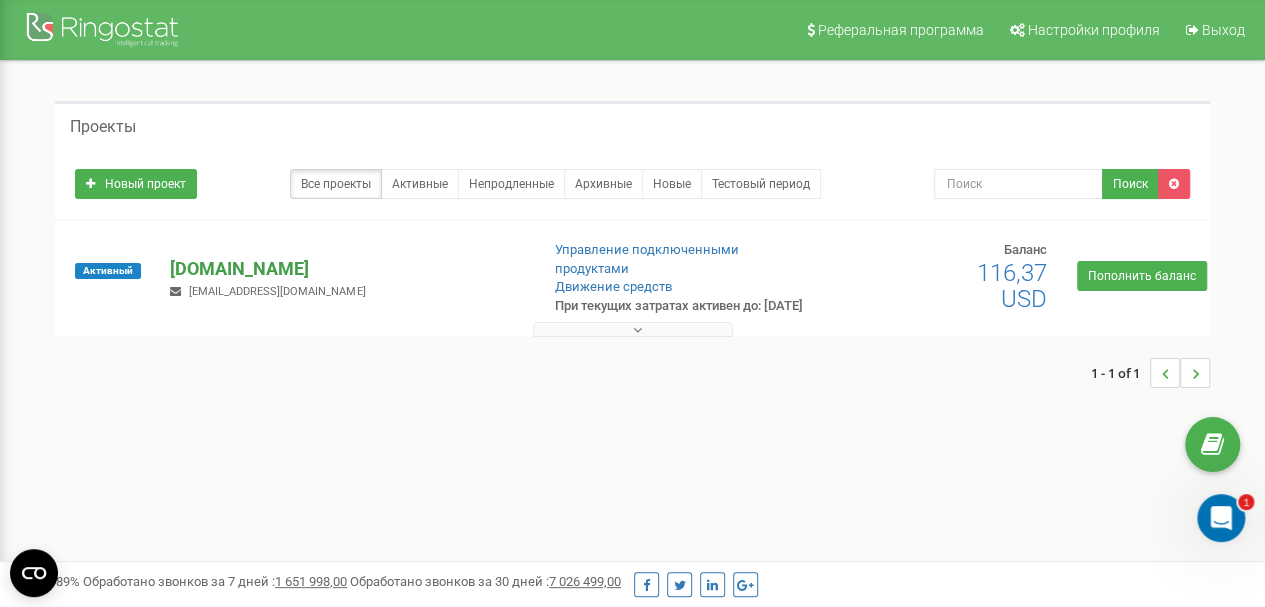 drag, startPoint x: 164, startPoint y: 277, endPoint x: 319, endPoint y: 277, distance: 155 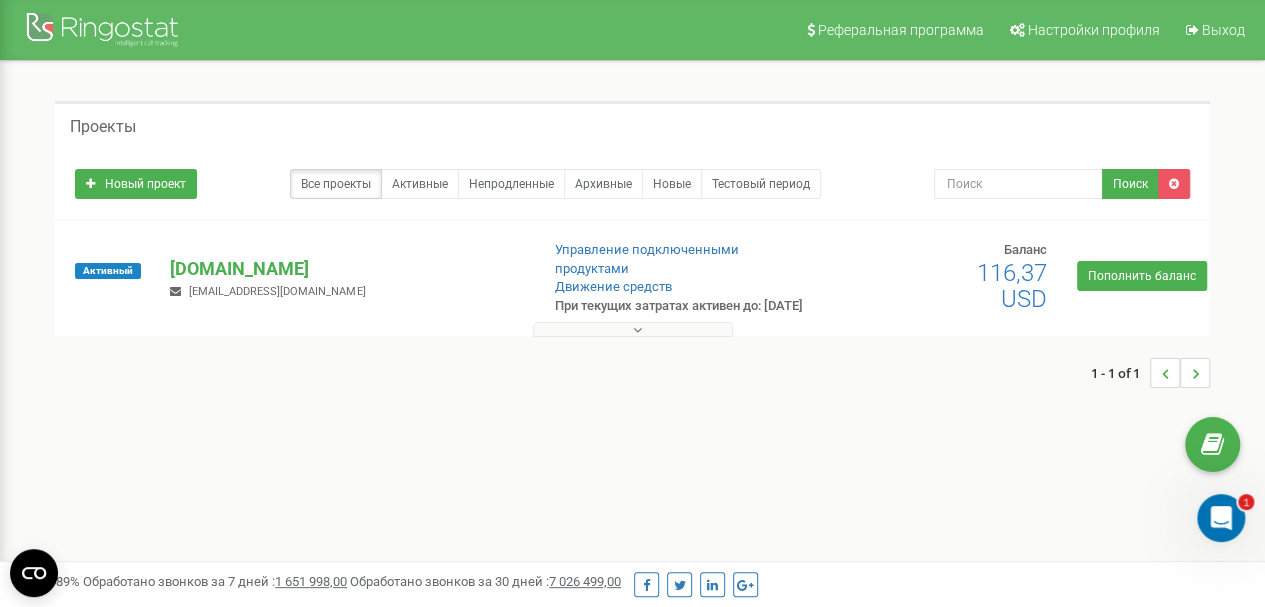 click on "1 - 1 of 1" at bounding box center [632, 373] 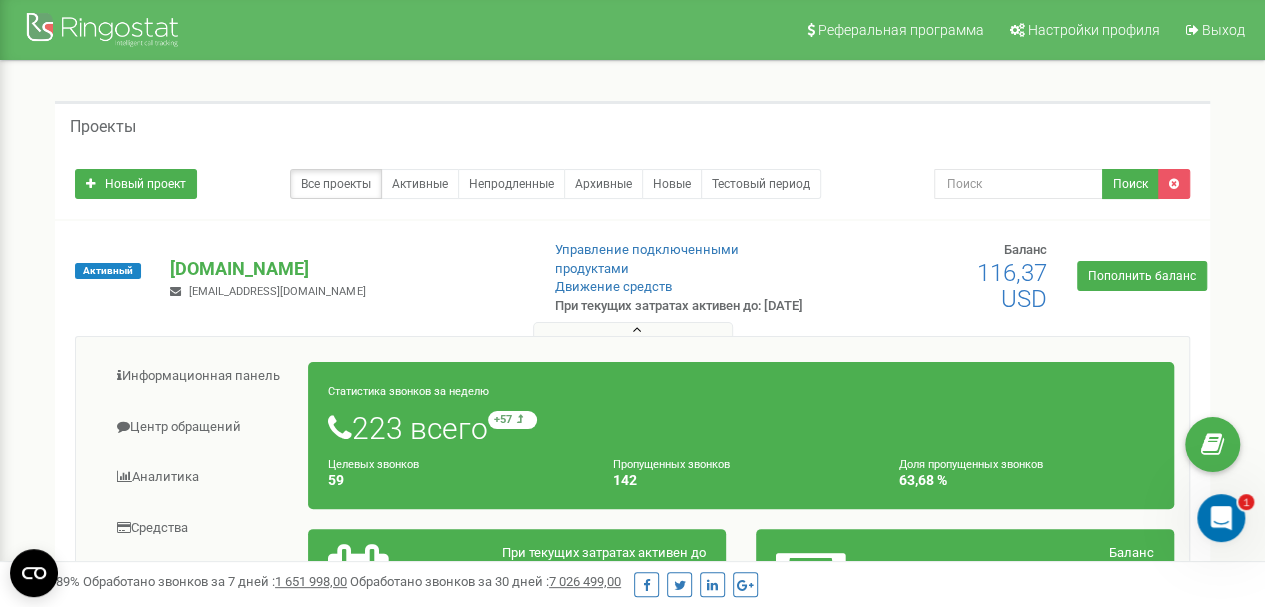 scroll, scrollTop: 200, scrollLeft: 0, axis: vertical 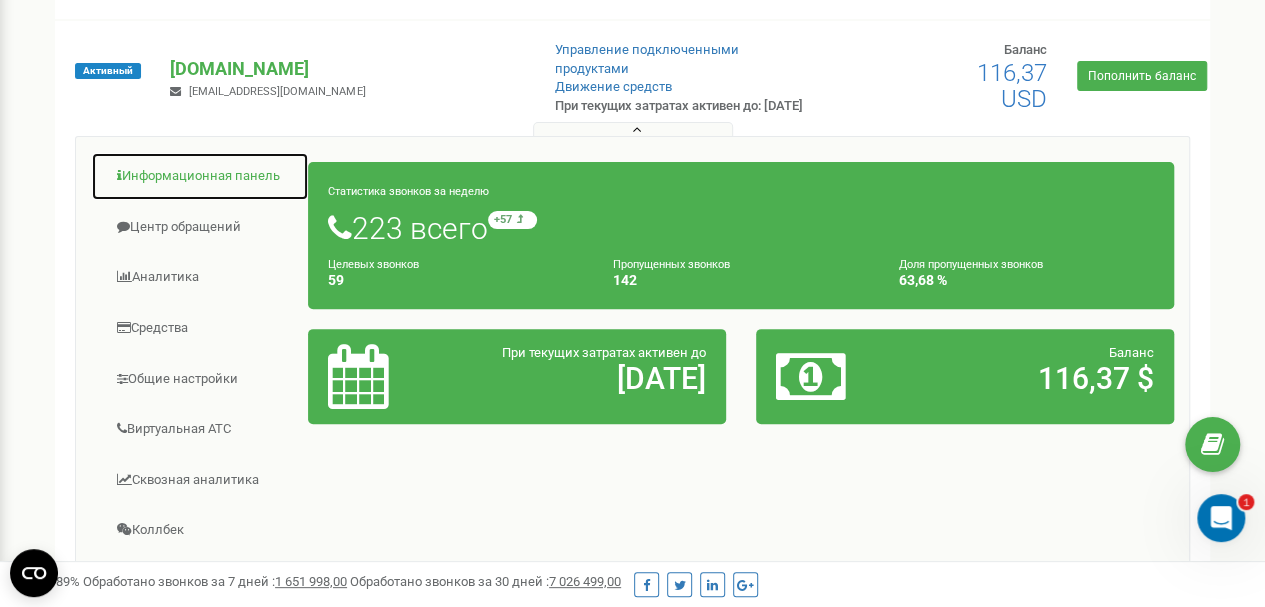 click on "Информационная панель" at bounding box center (200, 176) 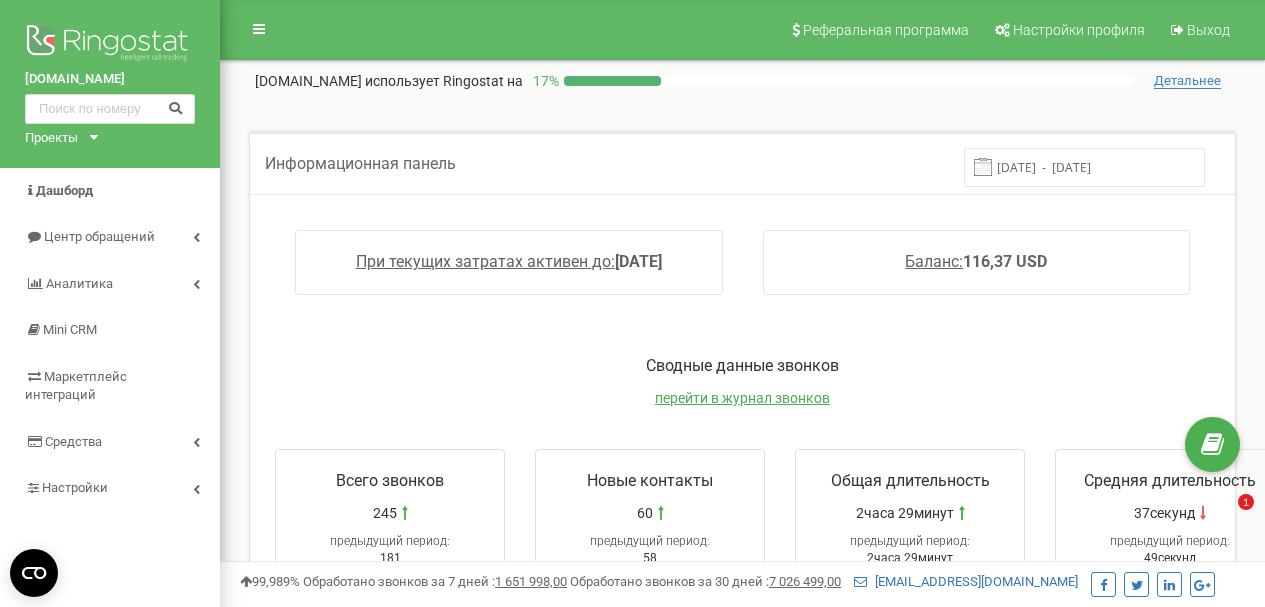 scroll, scrollTop: 600, scrollLeft: 0, axis: vertical 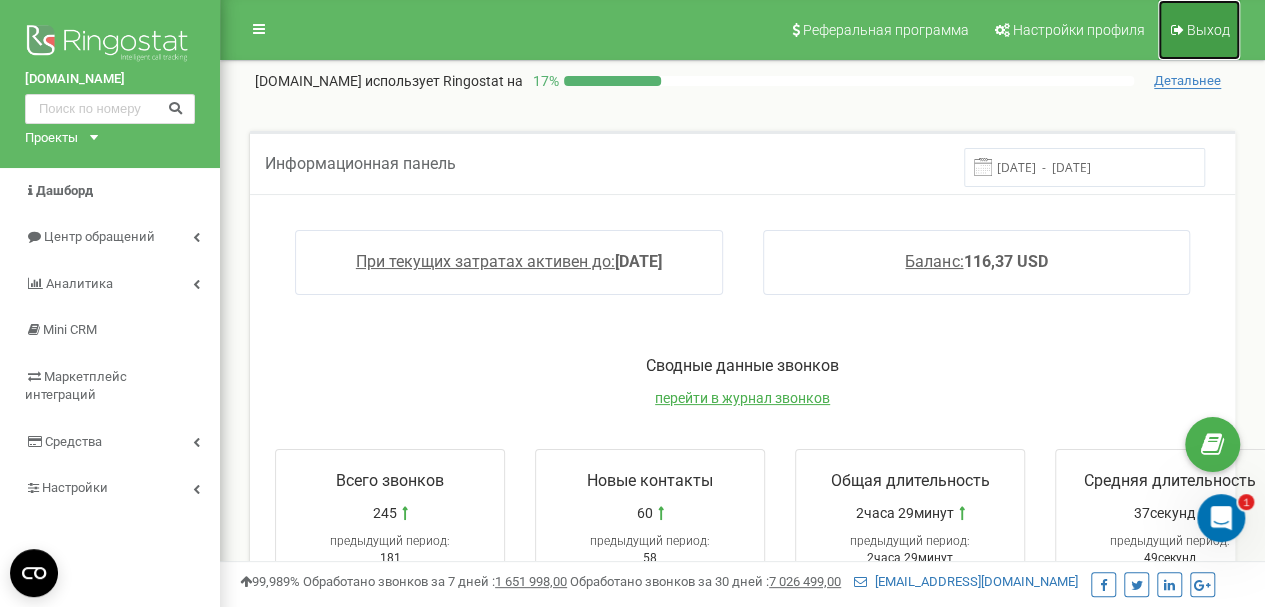 click on "Выход" at bounding box center [1199, 30] 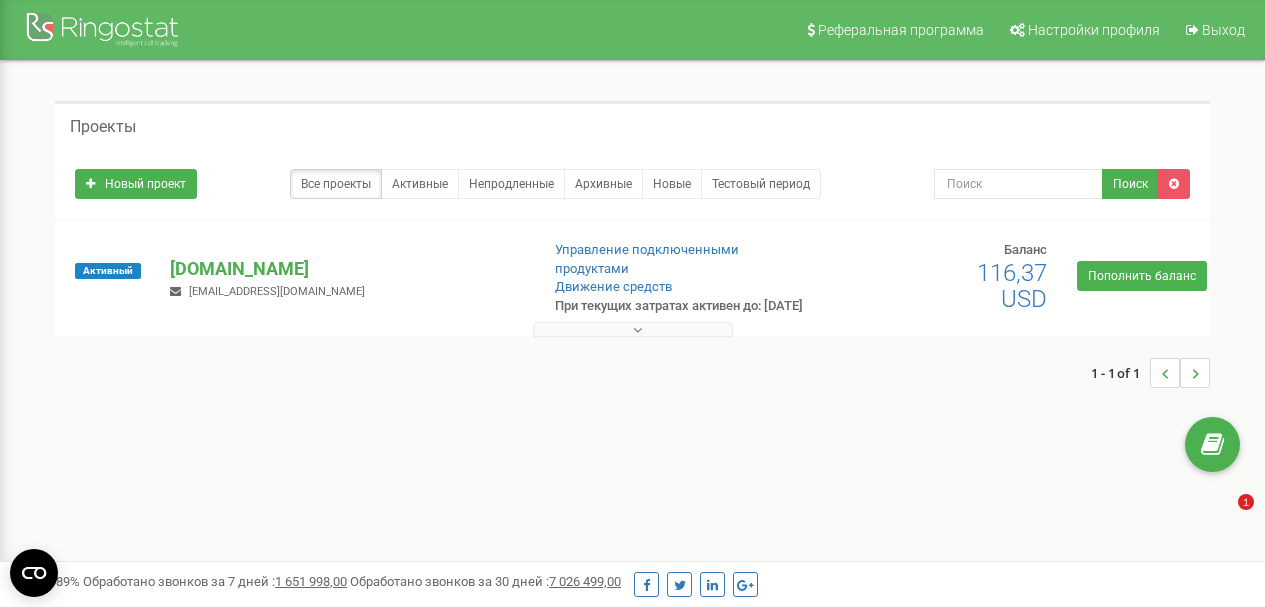 scroll, scrollTop: 0, scrollLeft: 0, axis: both 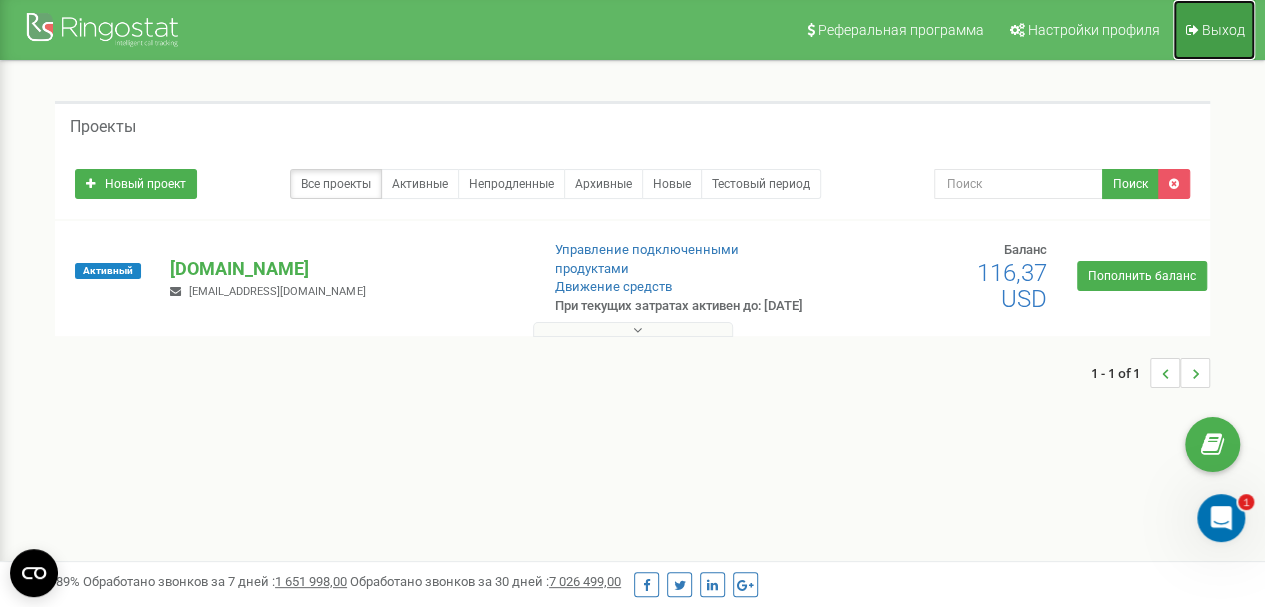 click on "Выход" at bounding box center [1223, 30] 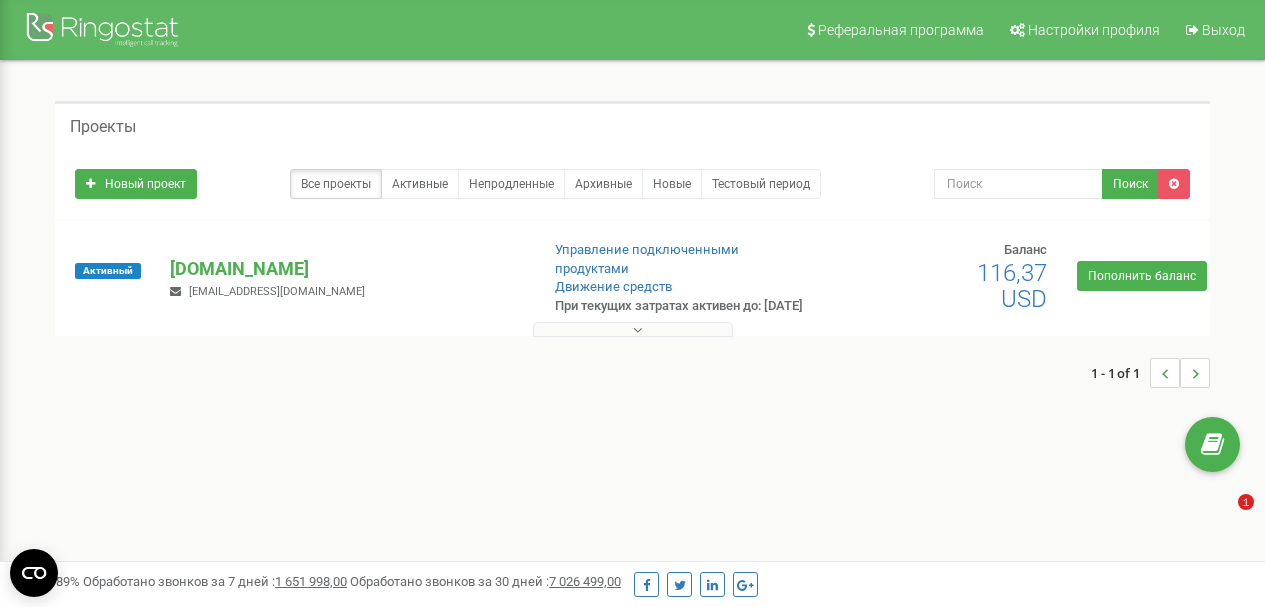 scroll, scrollTop: 0, scrollLeft: 0, axis: both 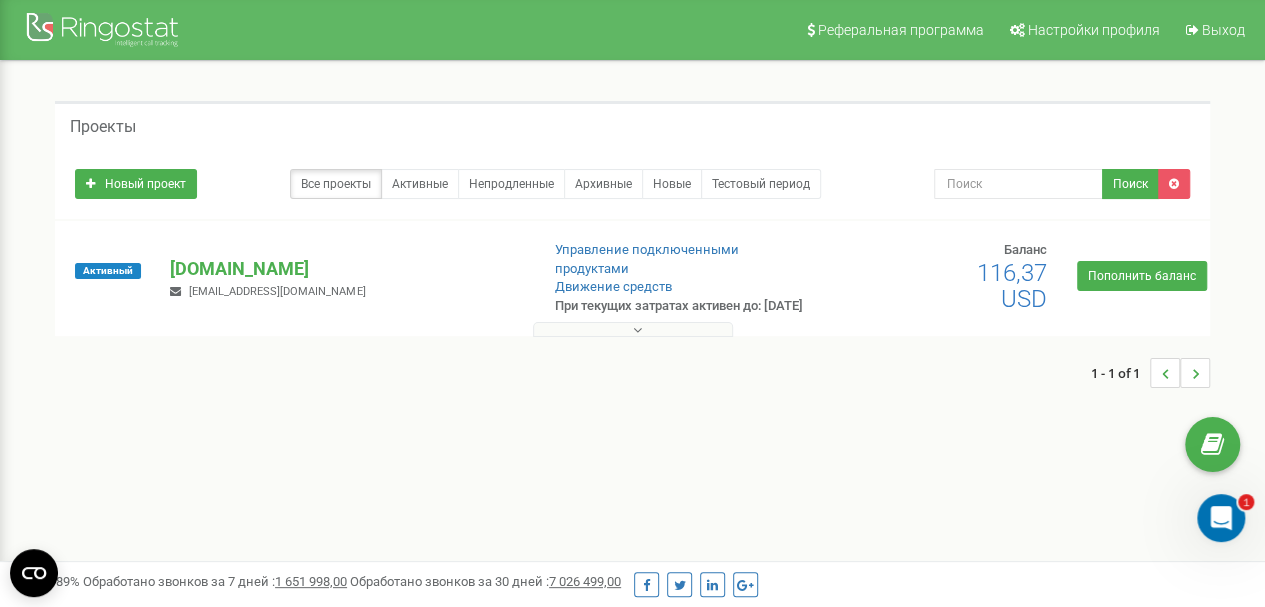 click at bounding box center [633, 329] 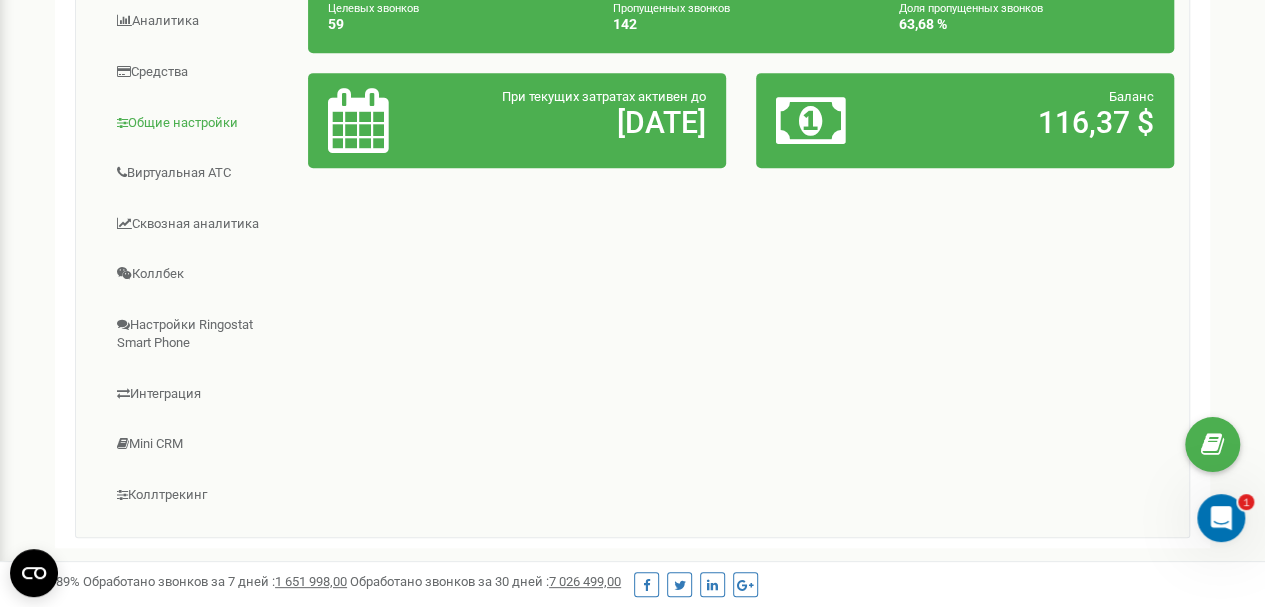 scroll, scrollTop: 500, scrollLeft: 0, axis: vertical 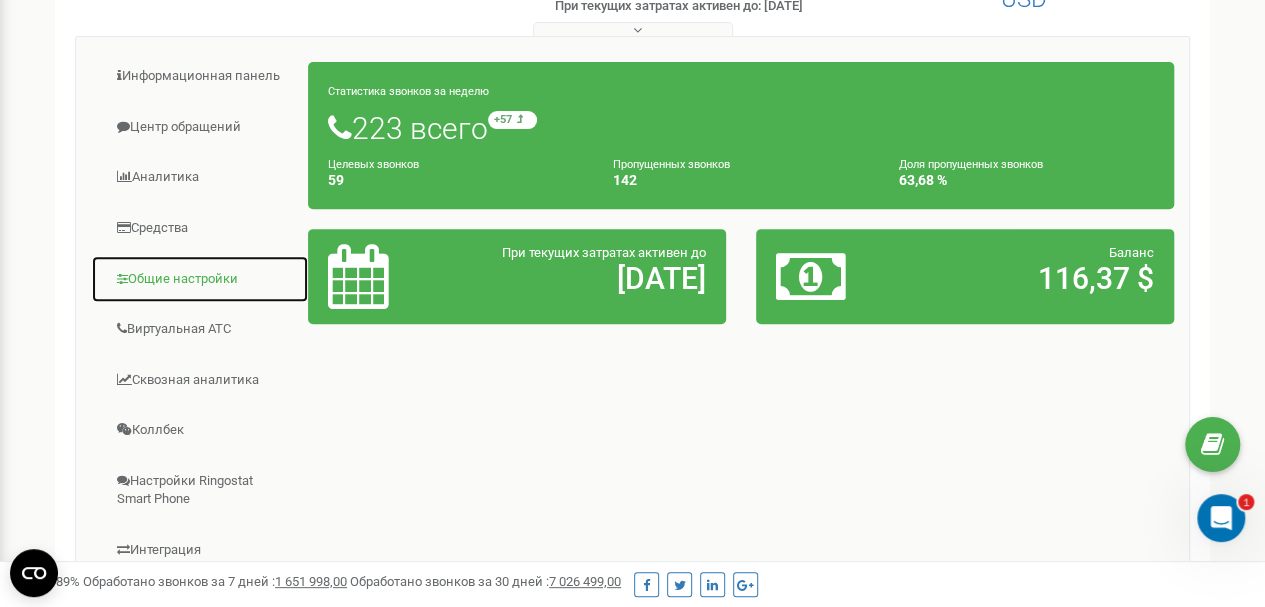 click on "Общие настройки" at bounding box center (200, 279) 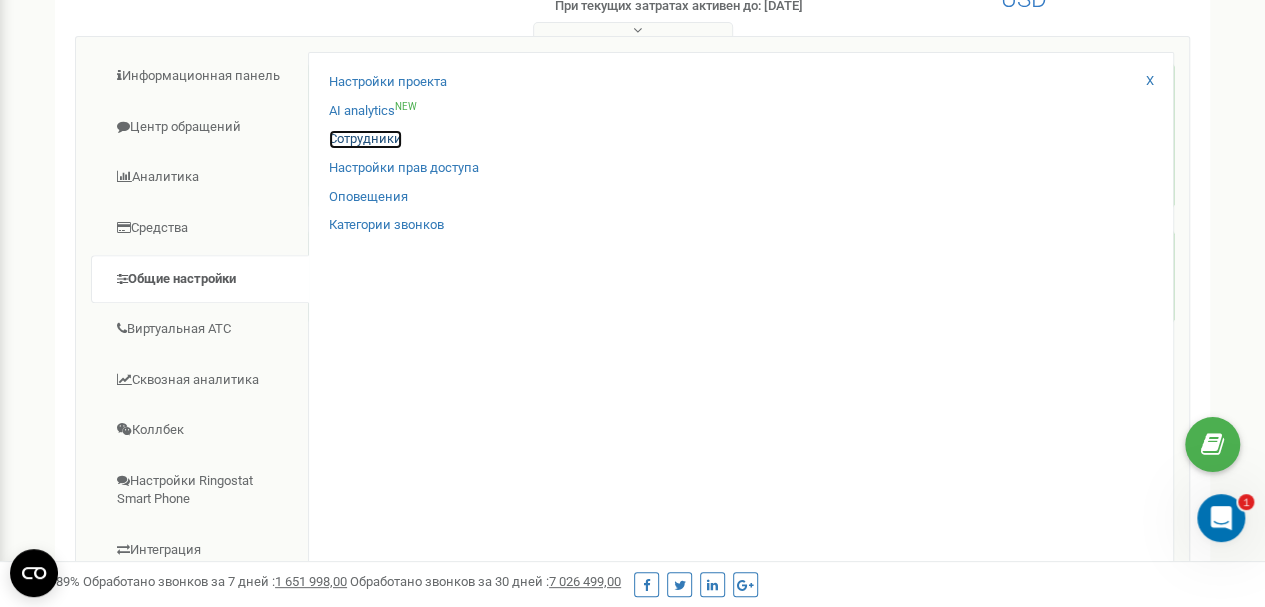 click on "Сотрудники" at bounding box center [365, 139] 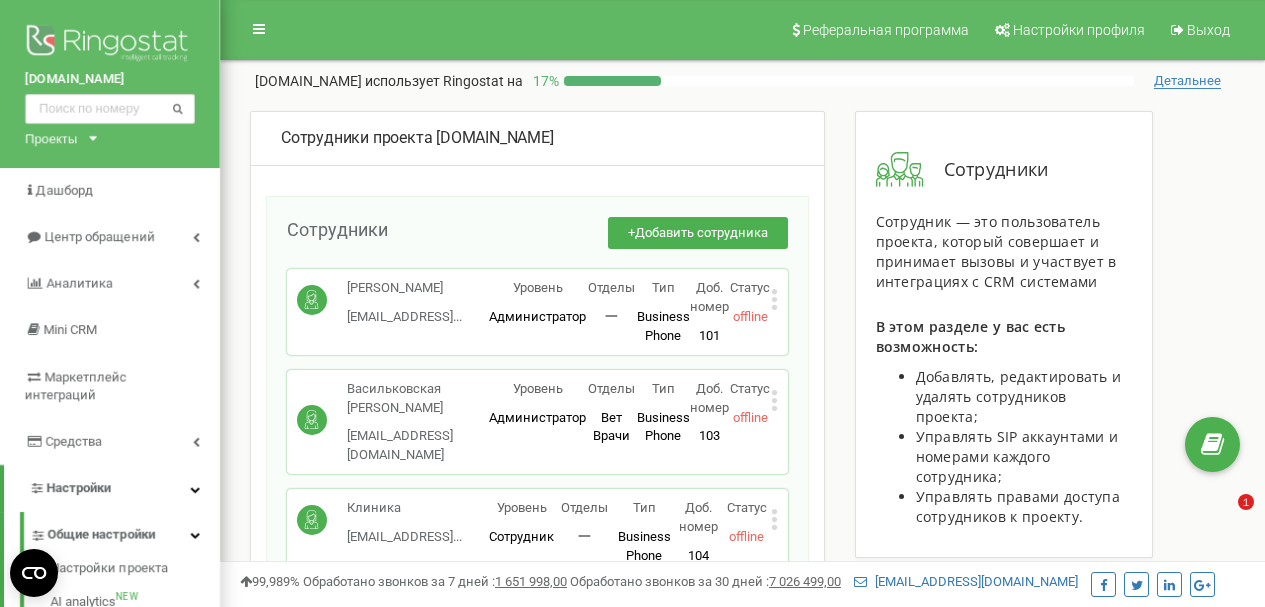 scroll, scrollTop: 0, scrollLeft: 0, axis: both 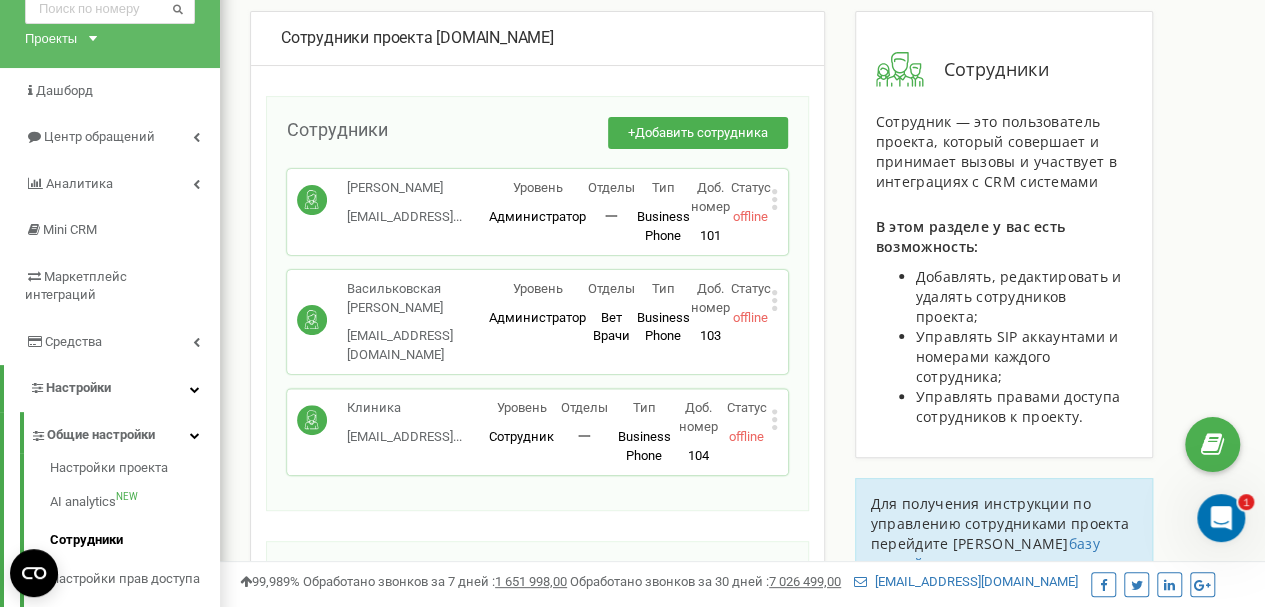 click 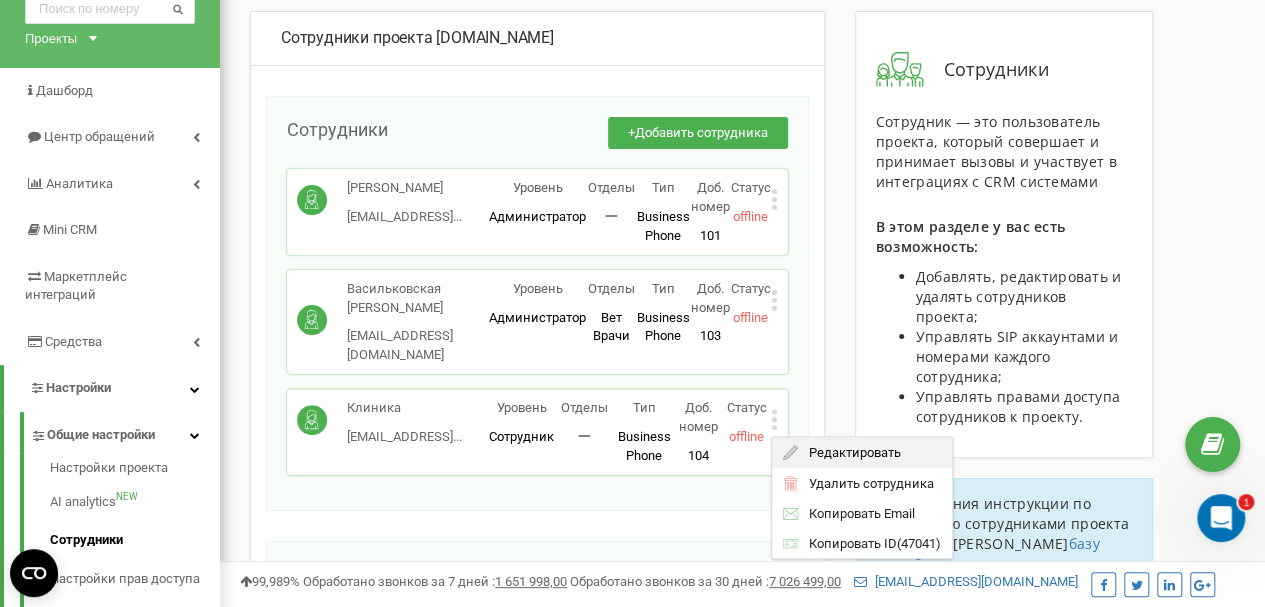 click on "Редактировать" at bounding box center (862, 452) 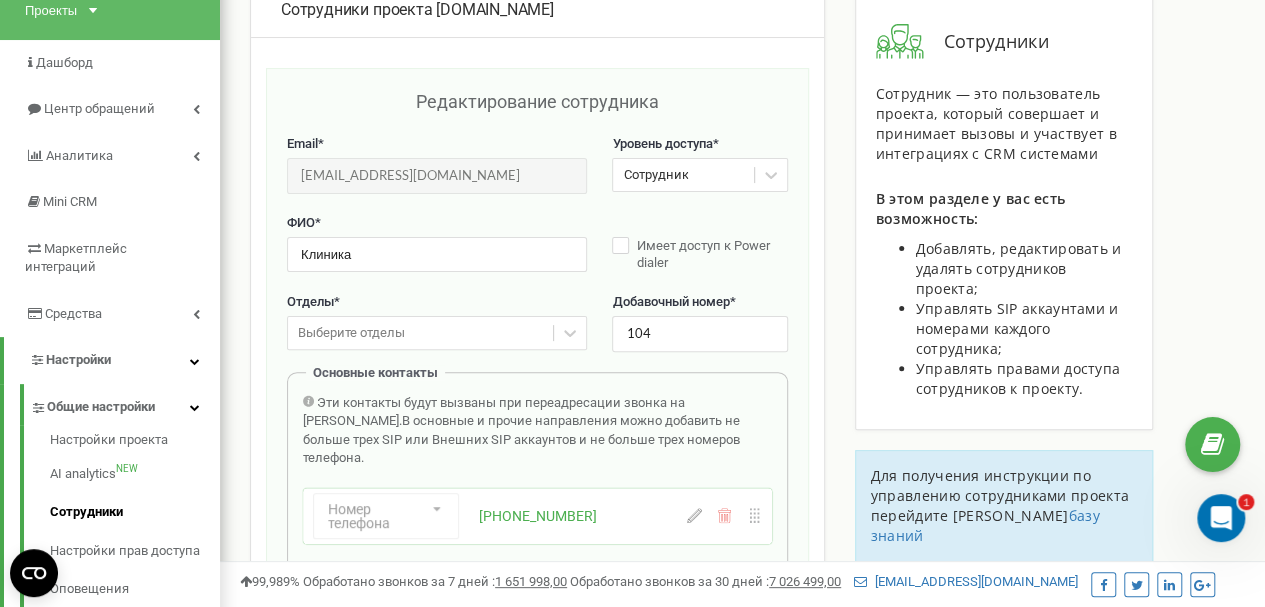 scroll, scrollTop: 0, scrollLeft: 0, axis: both 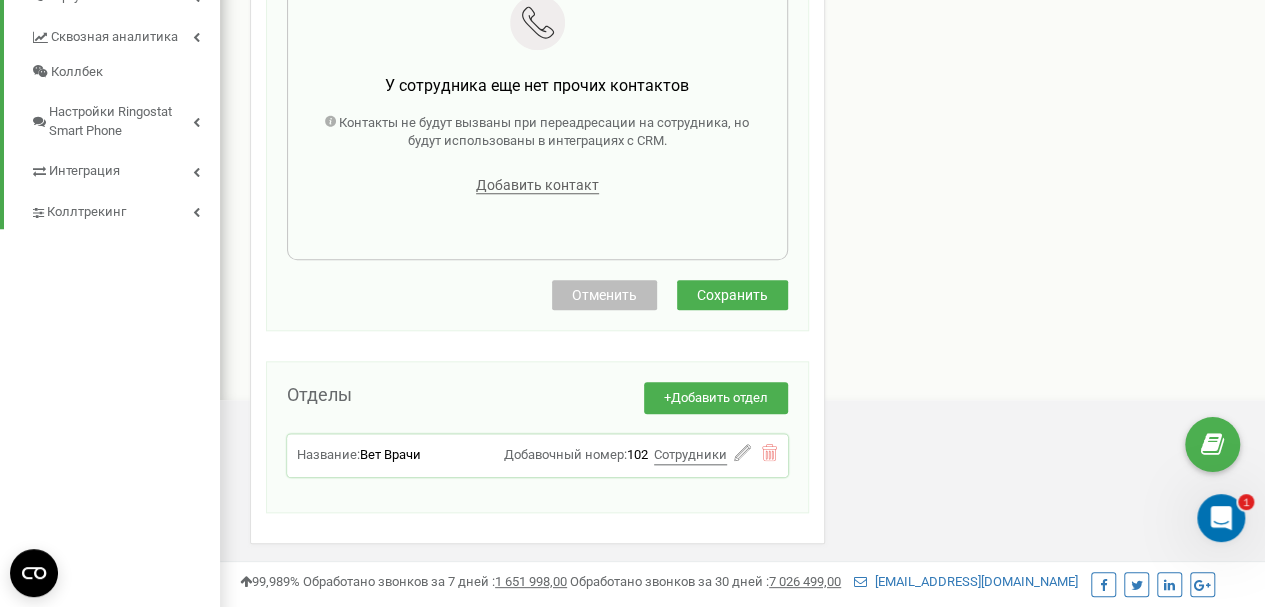 click on "Отменить" at bounding box center [604, 295] 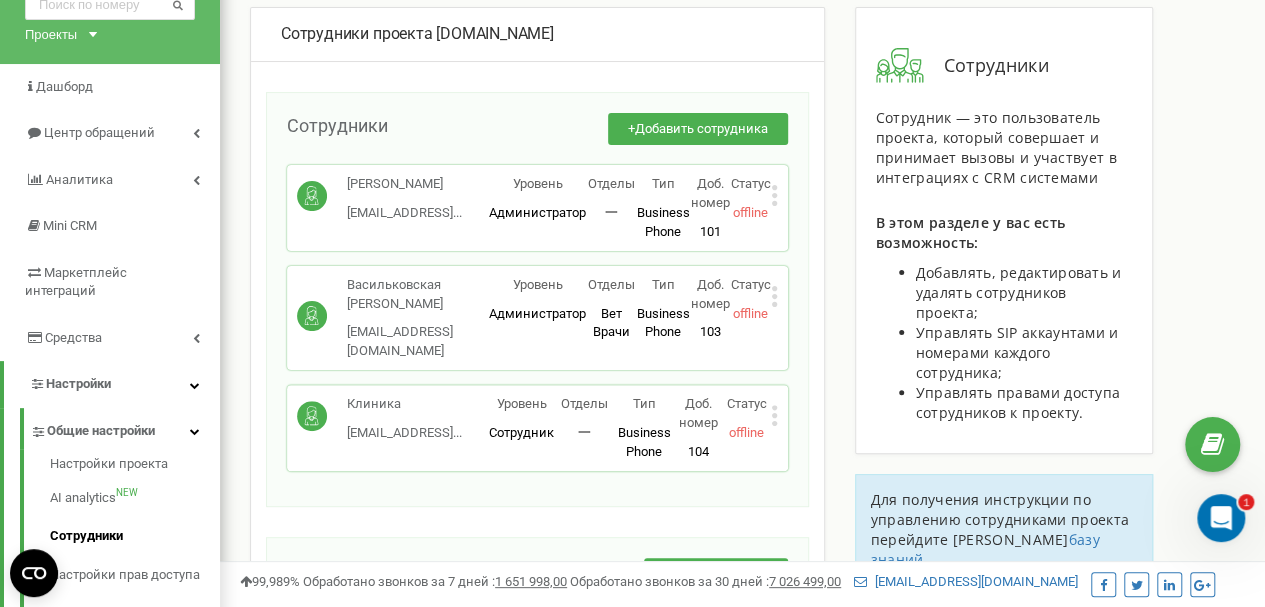 scroll, scrollTop: 92, scrollLeft: 0, axis: vertical 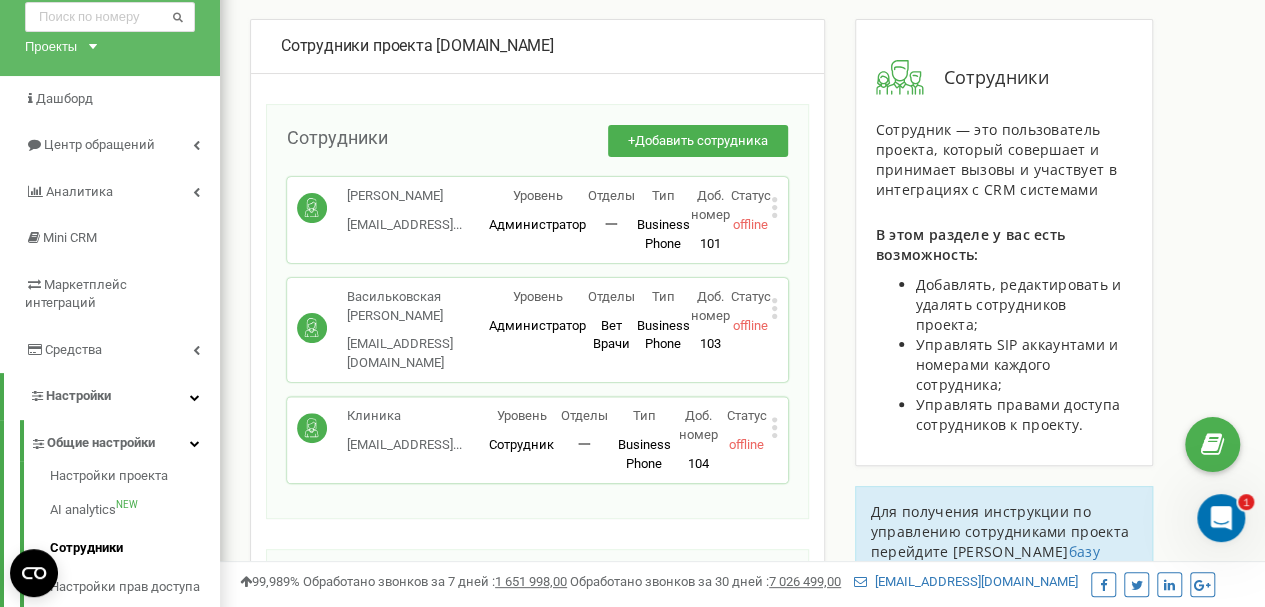 click 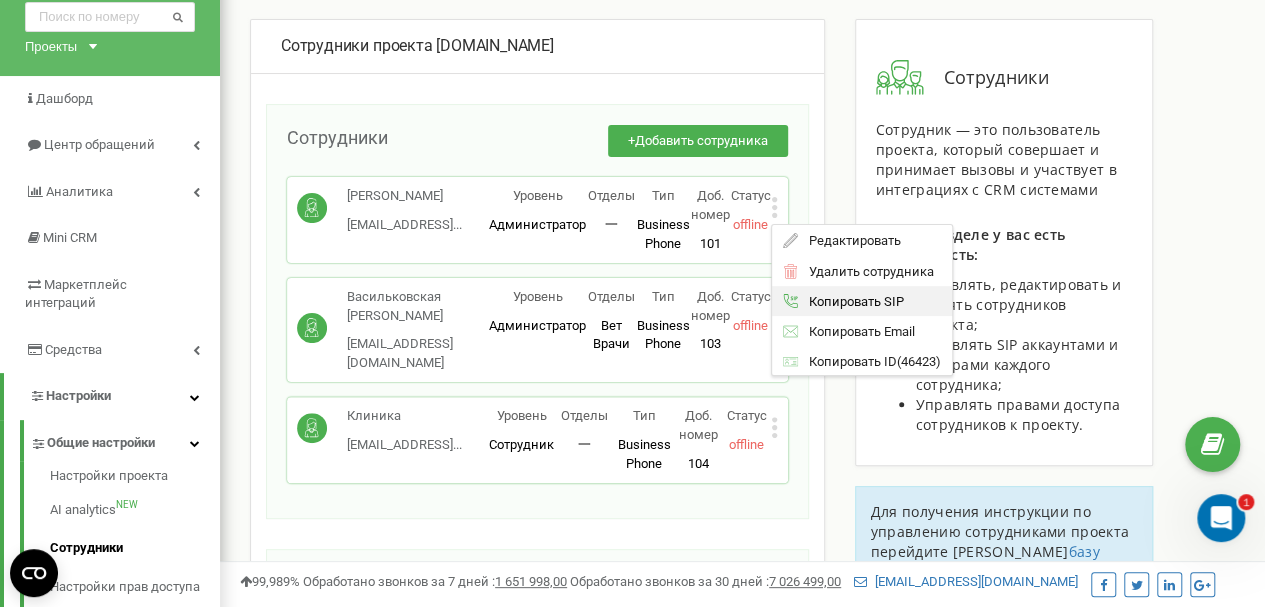 click on "Копировать SIP" at bounding box center [850, 301] 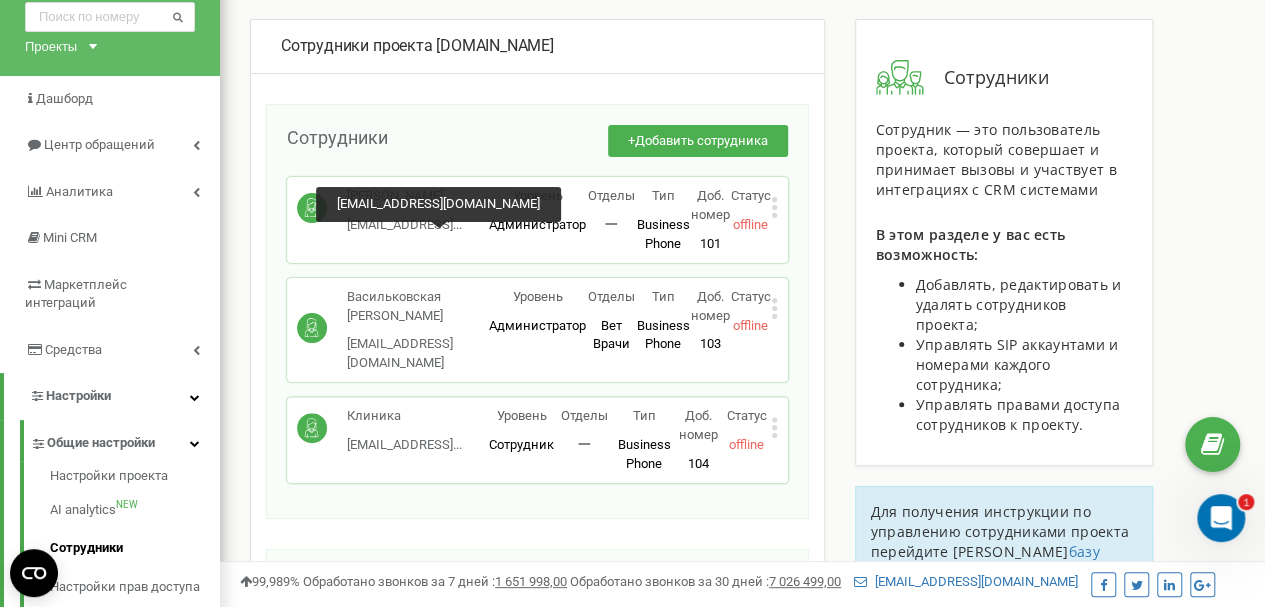 click on "[EMAIL_ADDRESS]..." at bounding box center (404, 224) 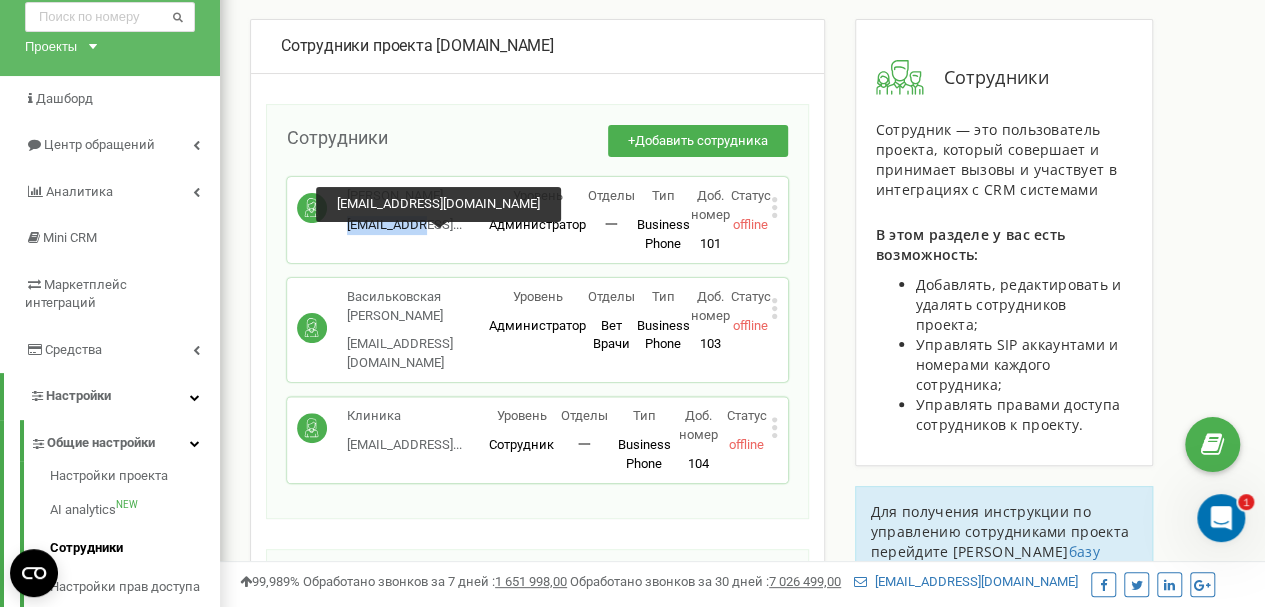 click on "[EMAIL_ADDRESS]..." at bounding box center [404, 224] 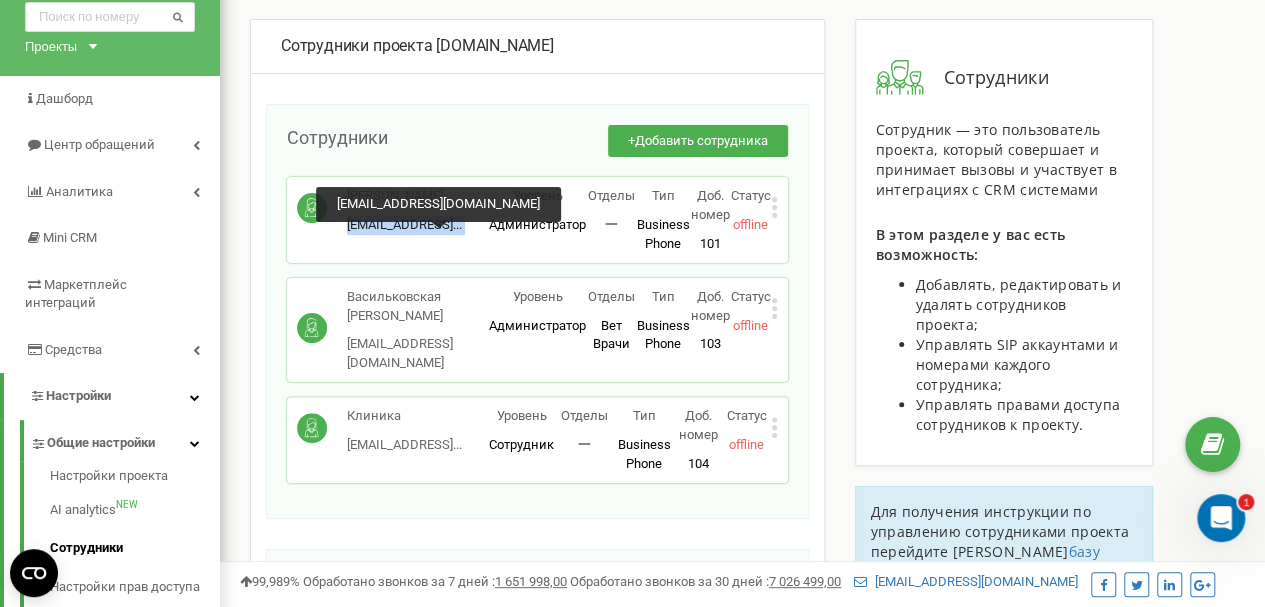 click on "[EMAIL_ADDRESS]..." at bounding box center (404, 224) 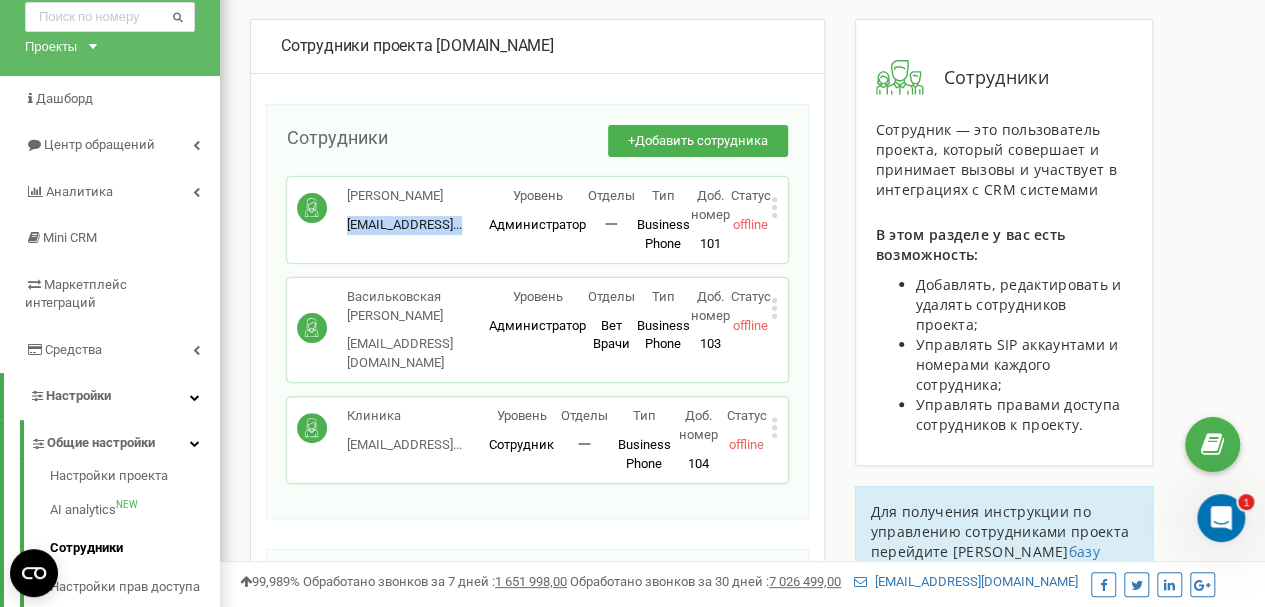 copy on "[EMAIL_ADDRESS]..." 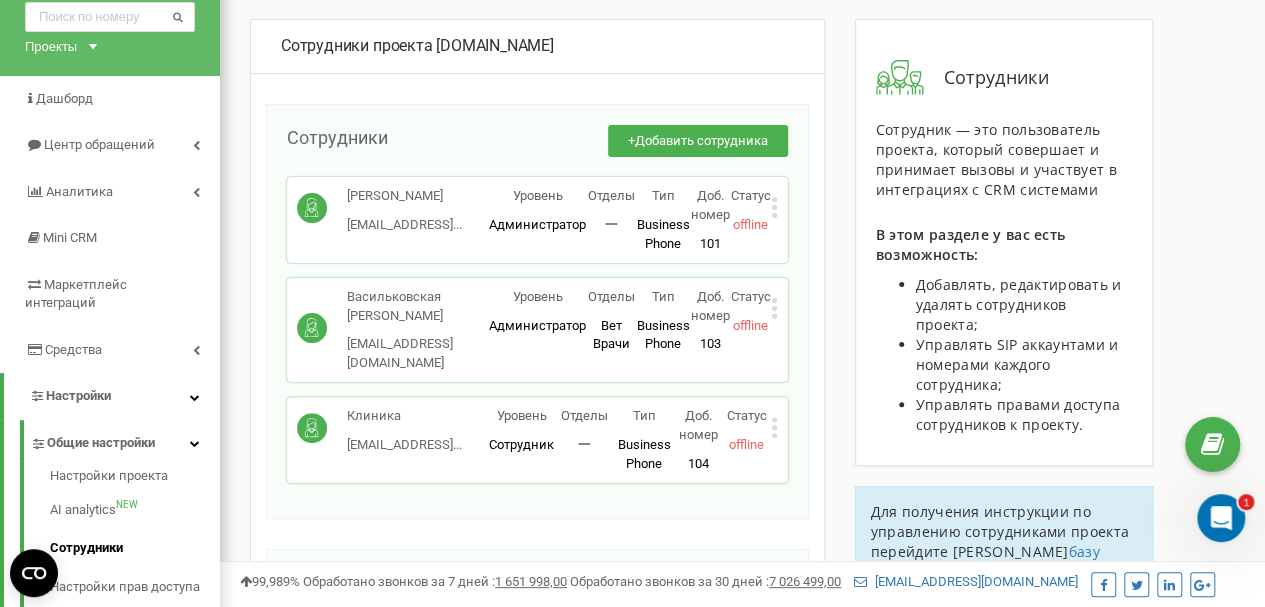 click on "[PERSON_NAME]" at bounding box center (404, 196) 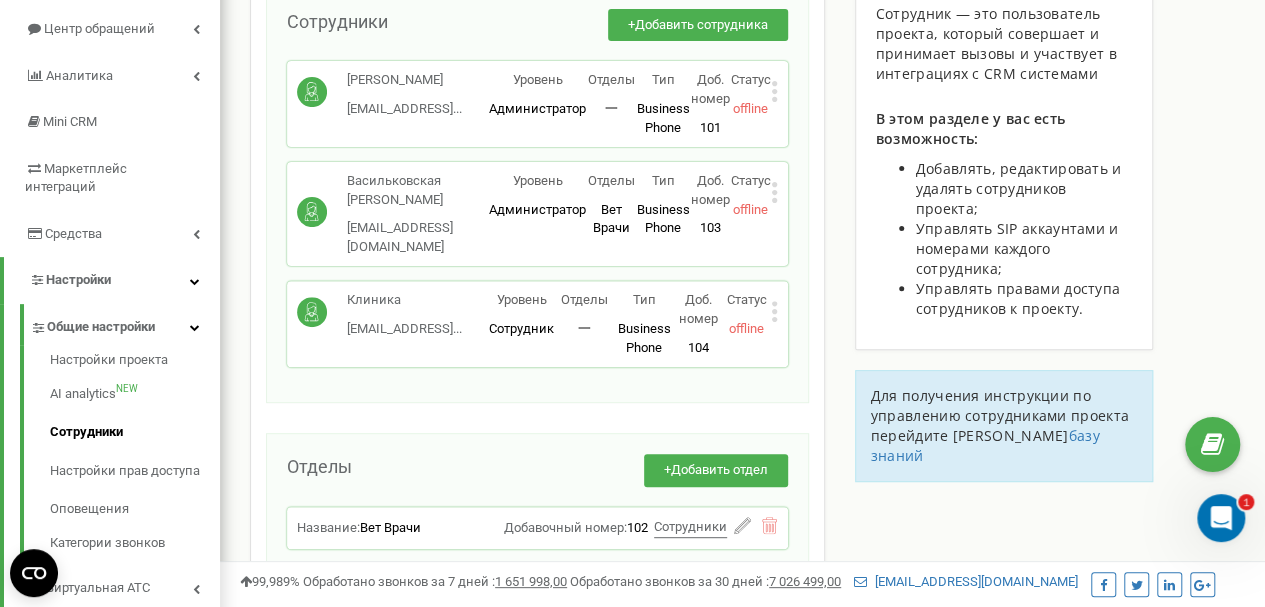 scroll, scrollTop: 192, scrollLeft: 0, axis: vertical 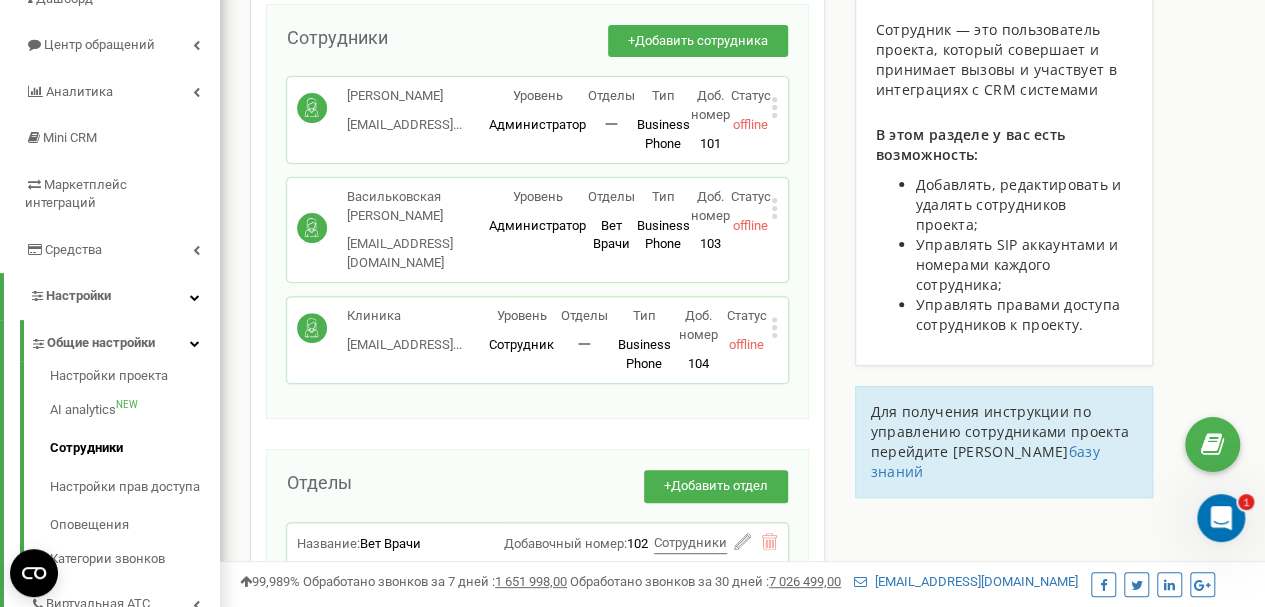 click on "vetclinicka@gmail... vetclinicka@gmail.com" at bounding box center [404, 345] 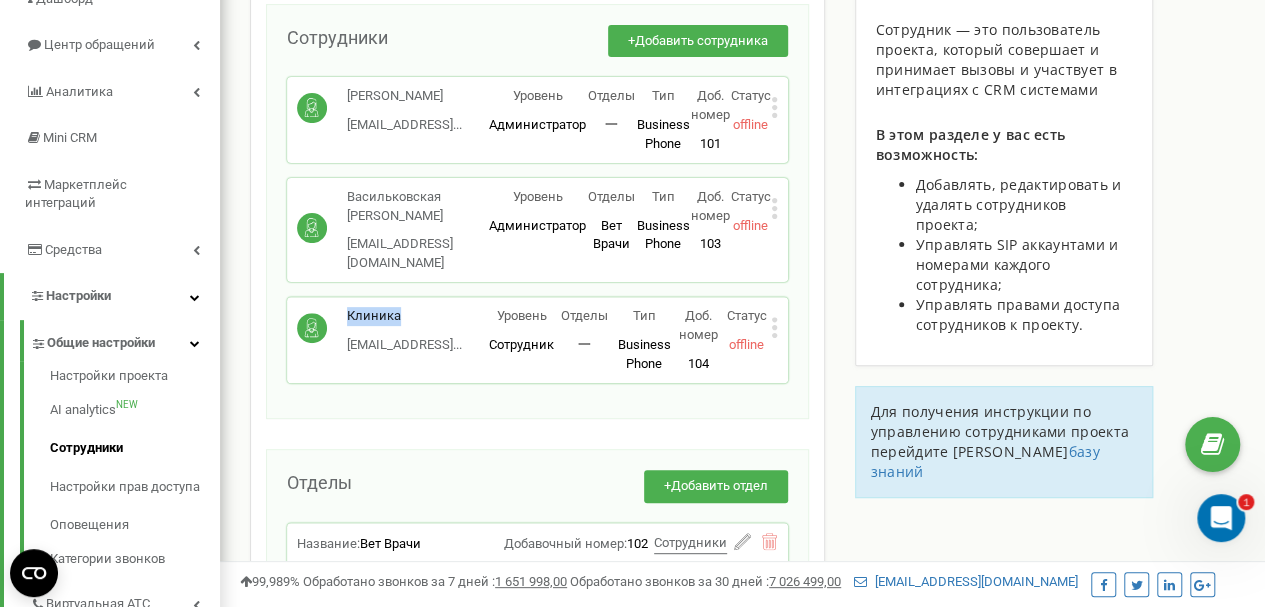 click 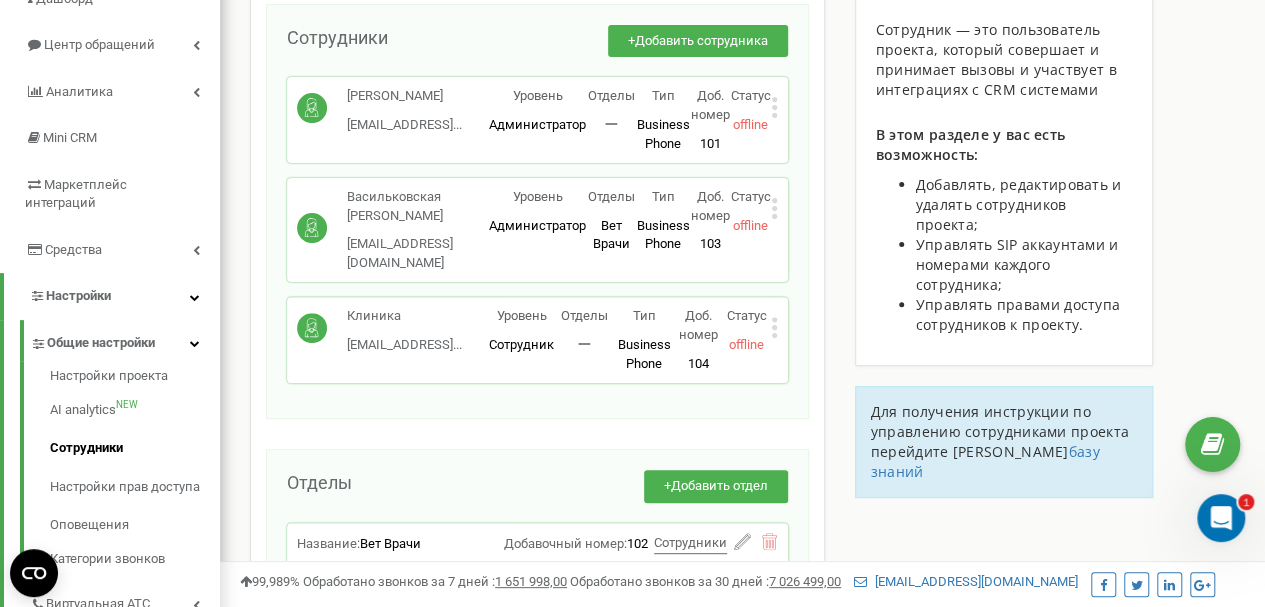 click 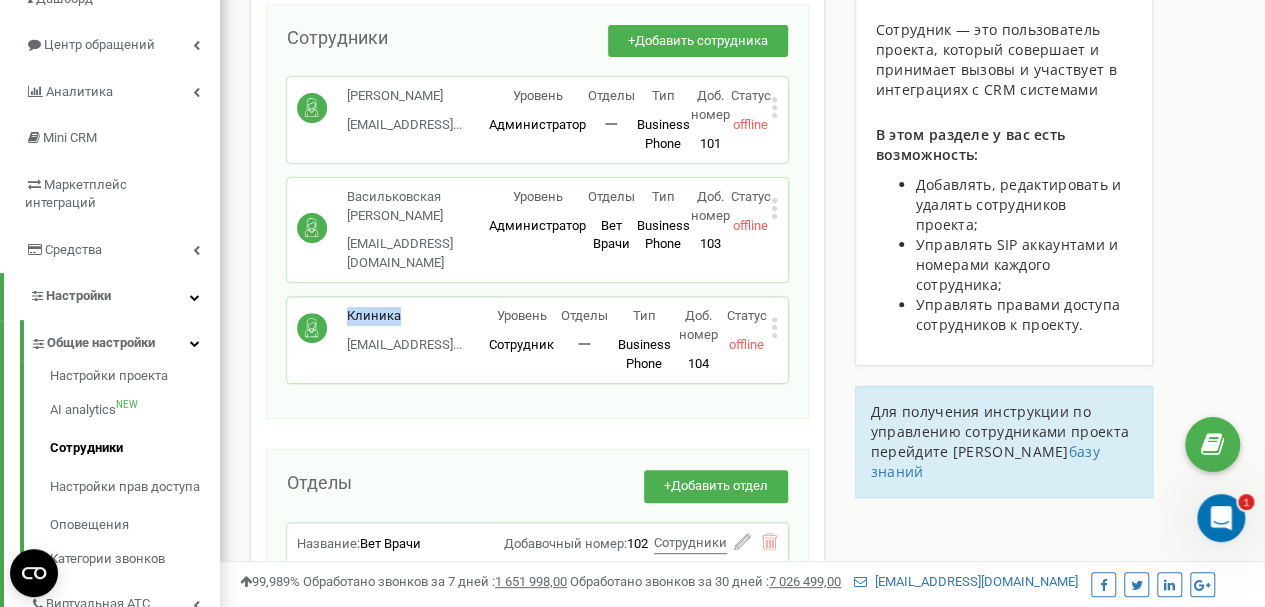 click 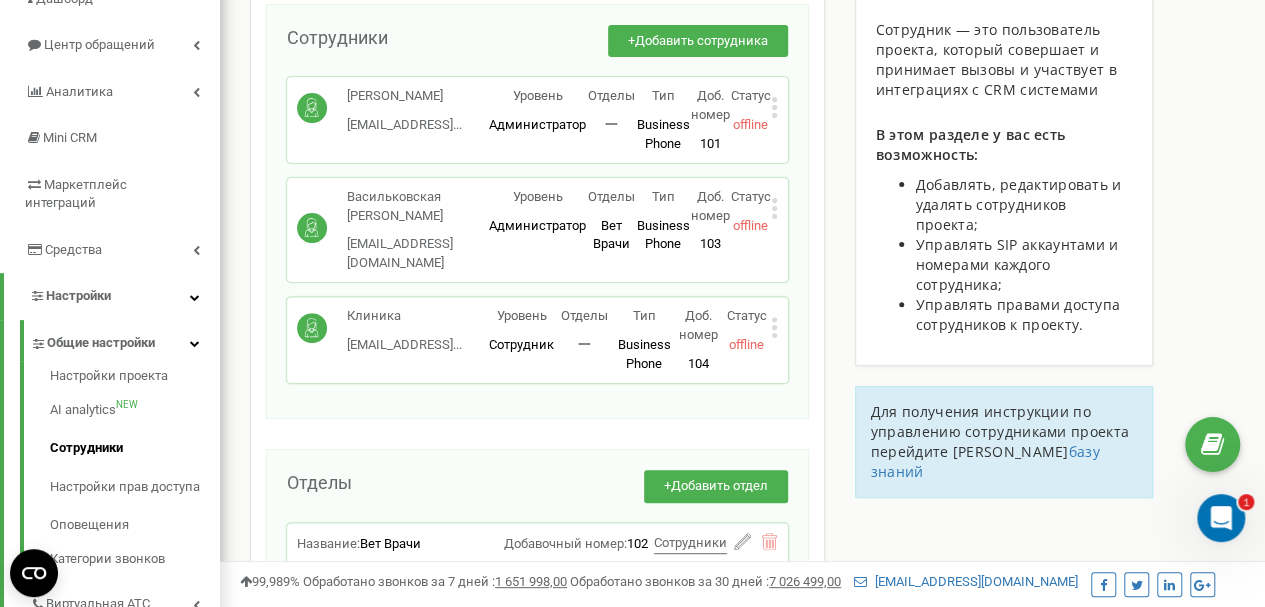click on "Васильковская Инна Борисовна inzoo1976@gmail.com Уровень Администратор Отделы Вет Врачи Вет Врачи Тип Business Phone Полноценное рабочее место сотрудника со всеми возможностями, позволяющее использовать Ringostat Smart Phone и привязать внешние номера сотрудника. Доб. номер 103 Статус offline Редактировать   Удалить сотрудника Копировать Email Копировать ID ( 46882 )" at bounding box center [537, 230] 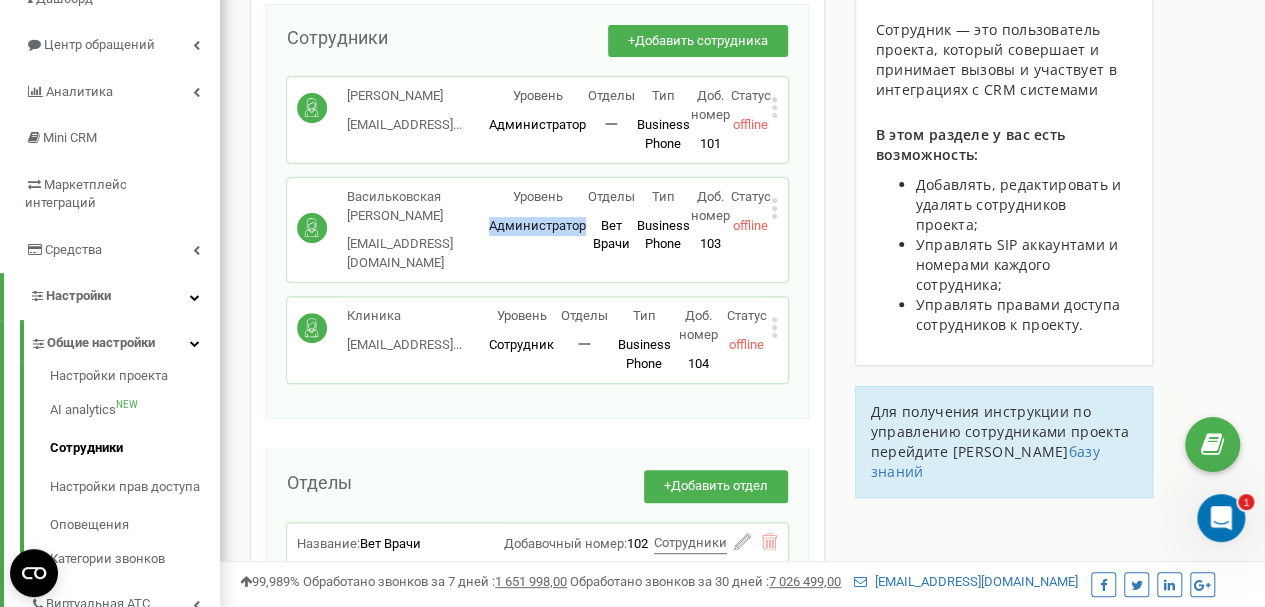 click on "Васильковская Инна Борисовна inzoo1976@gmail.com Уровень Администратор Отделы Вет Врачи Вет Врачи Тип Business Phone Полноценное рабочее место сотрудника со всеми возможностями, позволяющее использовать Ringostat Smart Phone и привязать внешние номера сотрудника. Доб. номер 103 Статус offline Редактировать   Удалить сотрудника Копировать Email Копировать ID ( 46882 )" at bounding box center [537, 230] 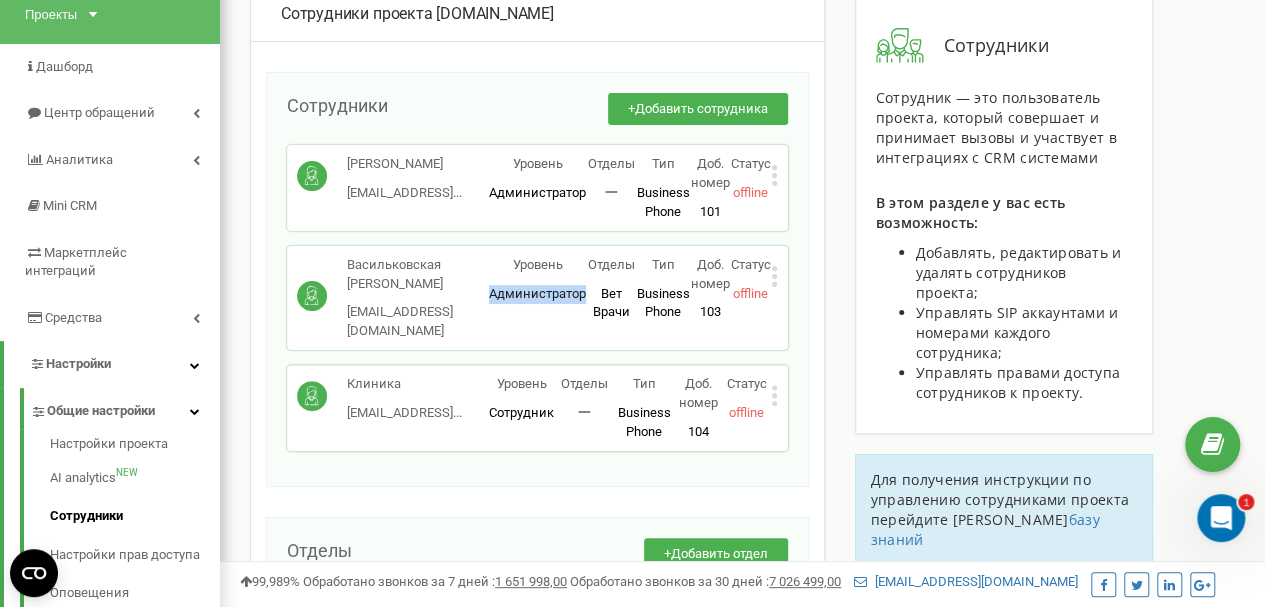 scroll, scrollTop: 92, scrollLeft: 0, axis: vertical 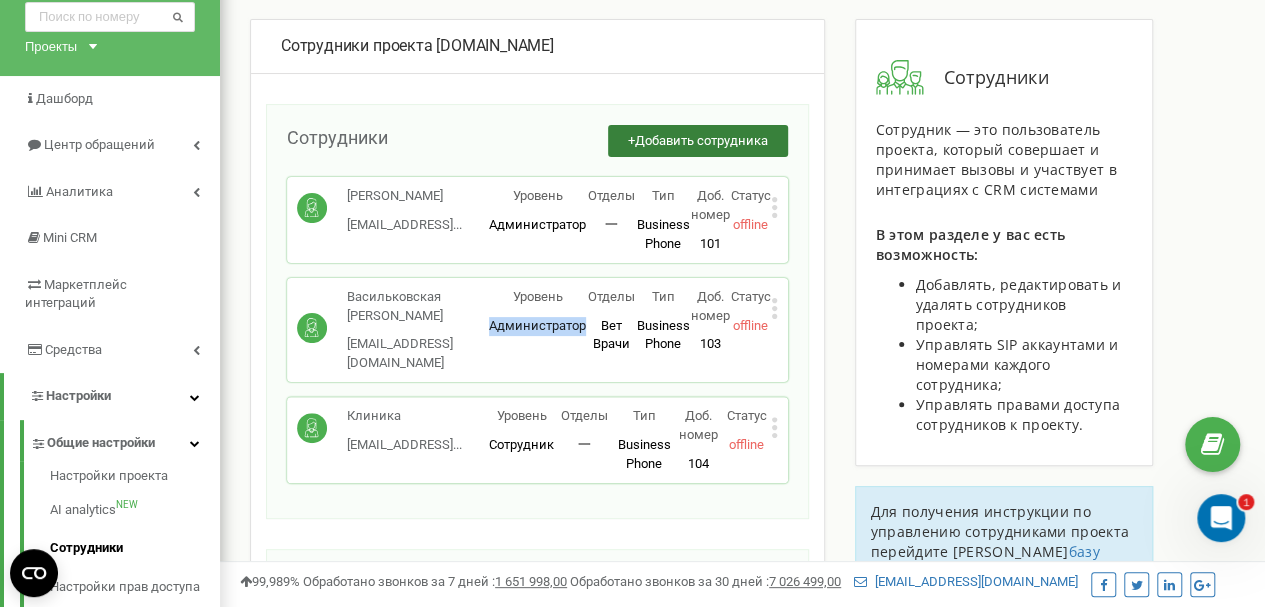 click on "Добавить сотрудника" at bounding box center (701, 140) 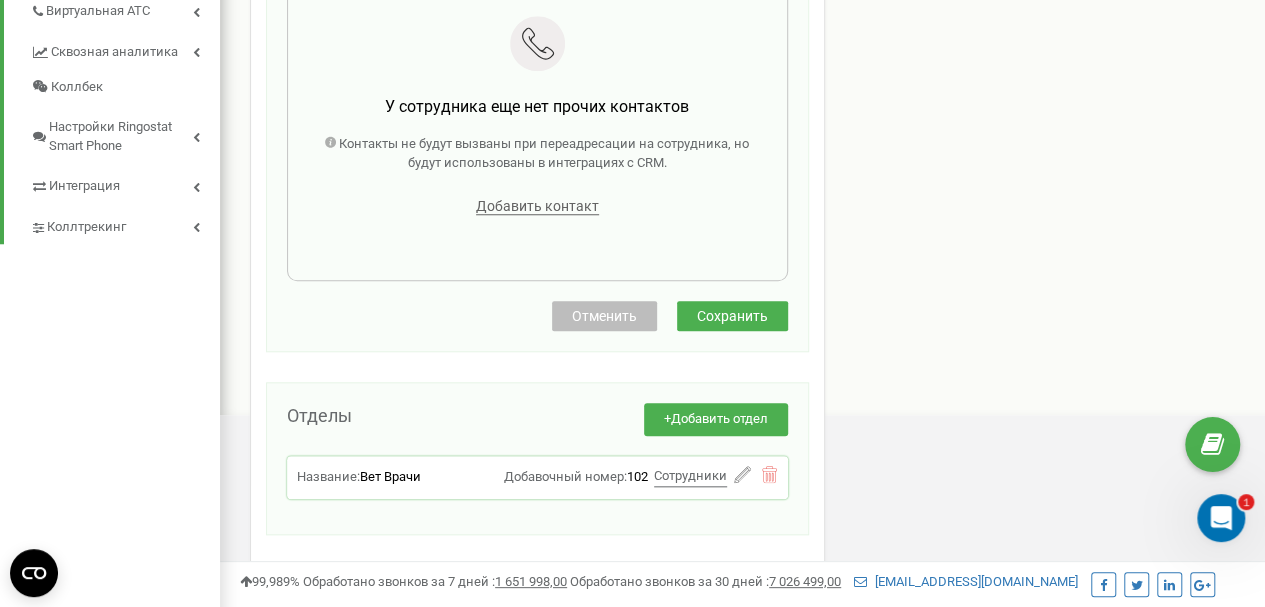 scroll, scrollTop: 792, scrollLeft: 0, axis: vertical 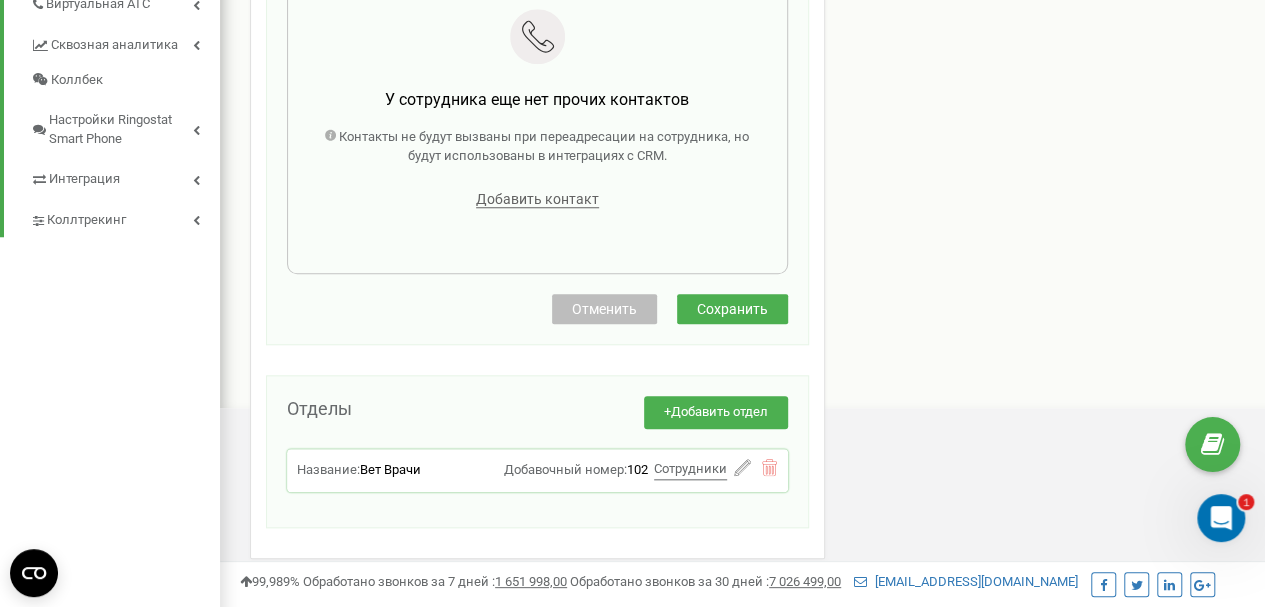 click on "Отменить" at bounding box center [604, 309] 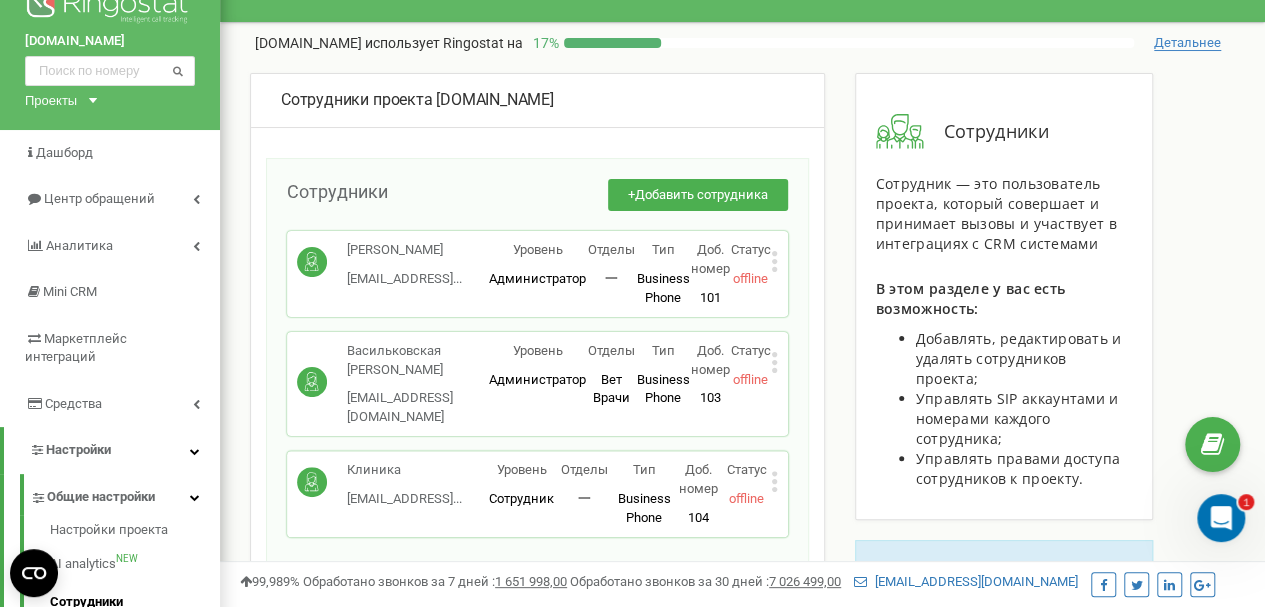 scroll, scrollTop: 0, scrollLeft: 0, axis: both 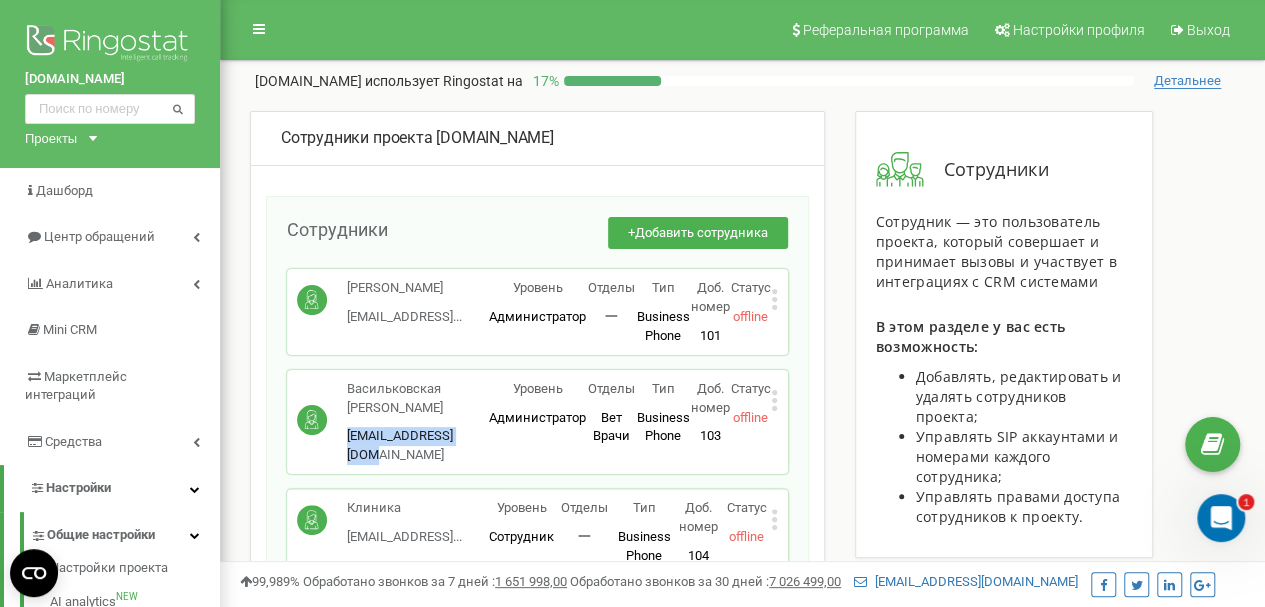 drag, startPoint x: 346, startPoint y: 435, endPoint x: 478, endPoint y: 435, distance: 132 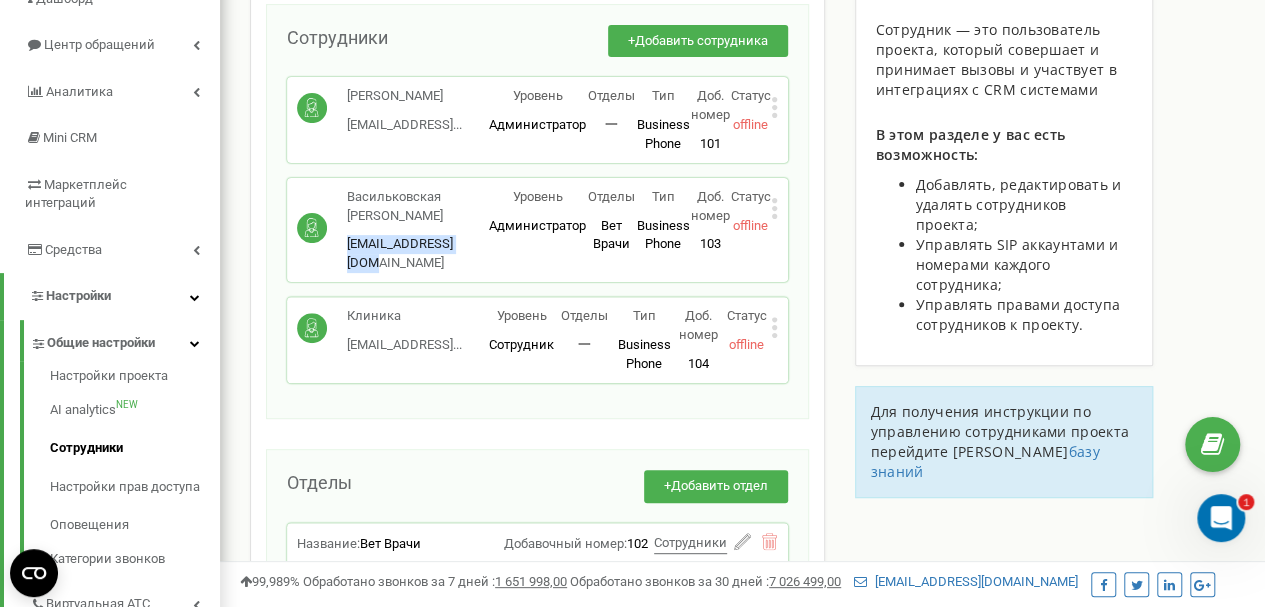scroll, scrollTop: 200, scrollLeft: 0, axis: vertical 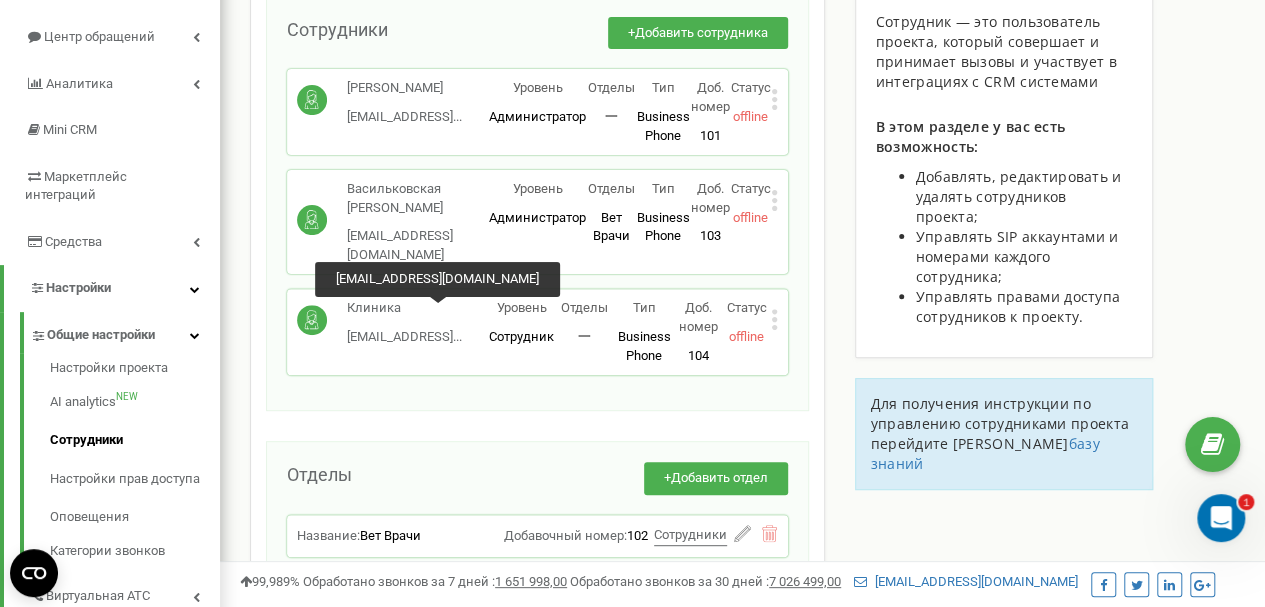 click on "[EMAIL_ADDRESS]..." at bounding box center [404, 336] 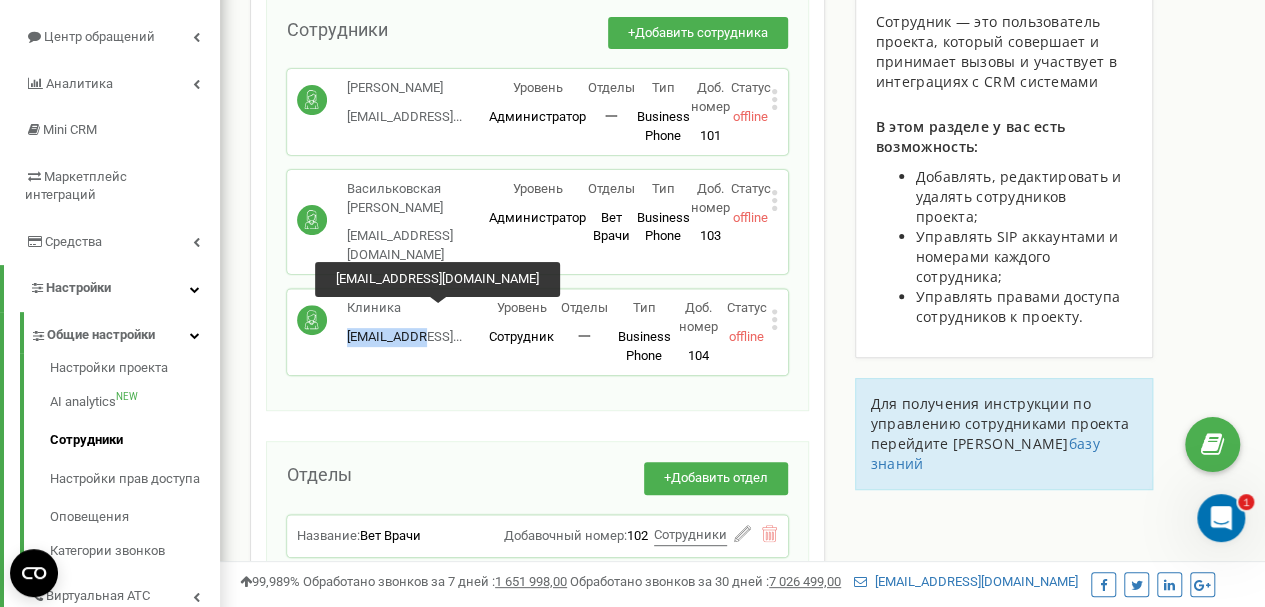 click on "[EMAIL_ADDRESS]..." at bounding box center [404, 336] 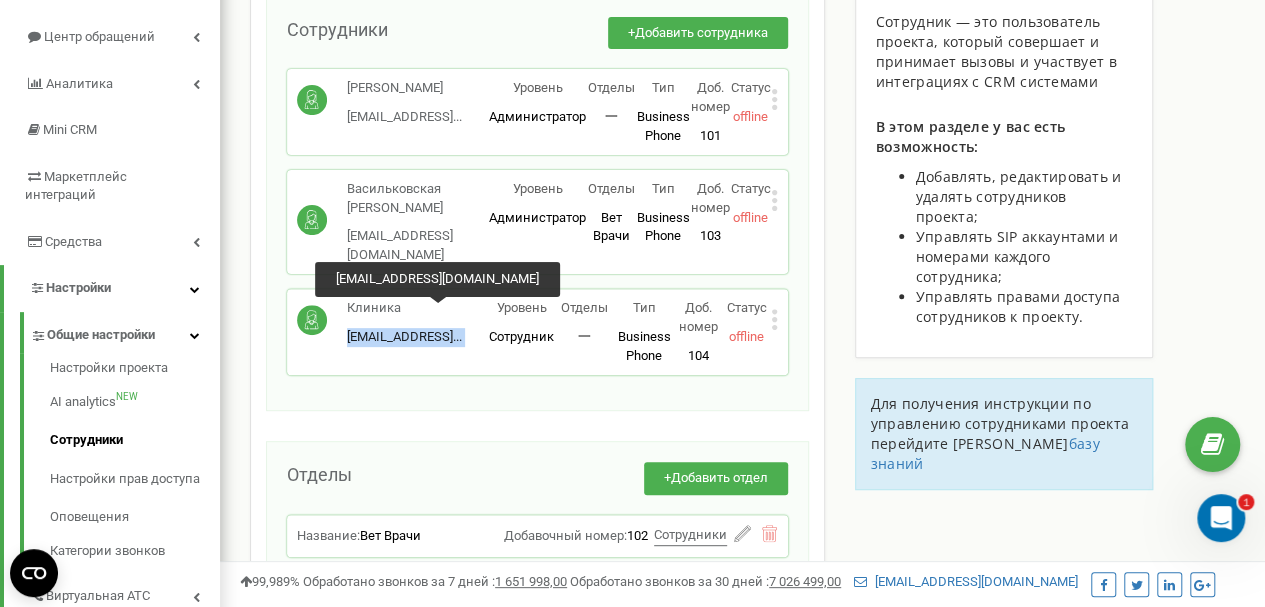 click on "[EMAIL_ADDRESS]..." at bounding box center (404, 336) 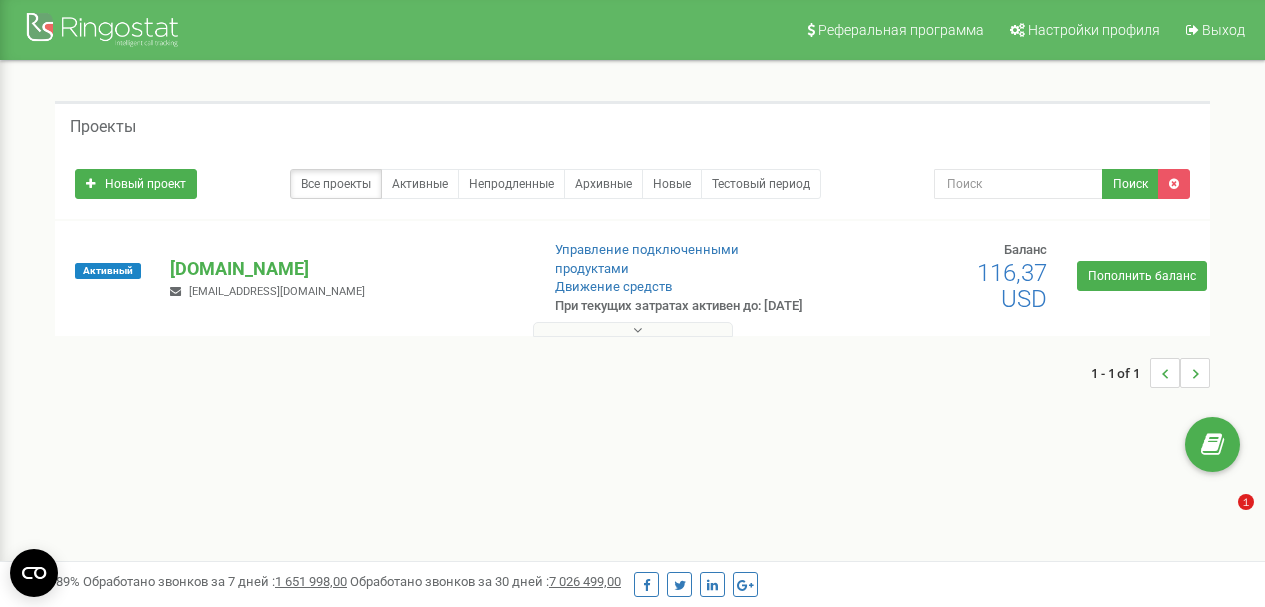 scroll, scrollTop: 0, scrollLeft: 0, axis: both 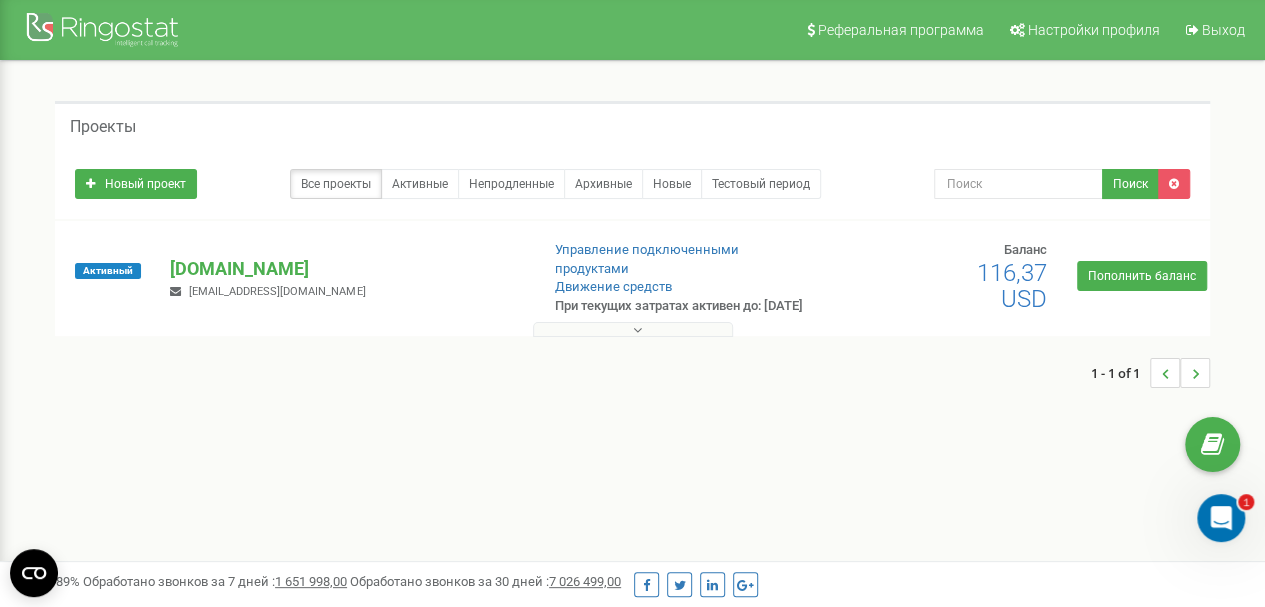 click at bounding box center [637, 330] 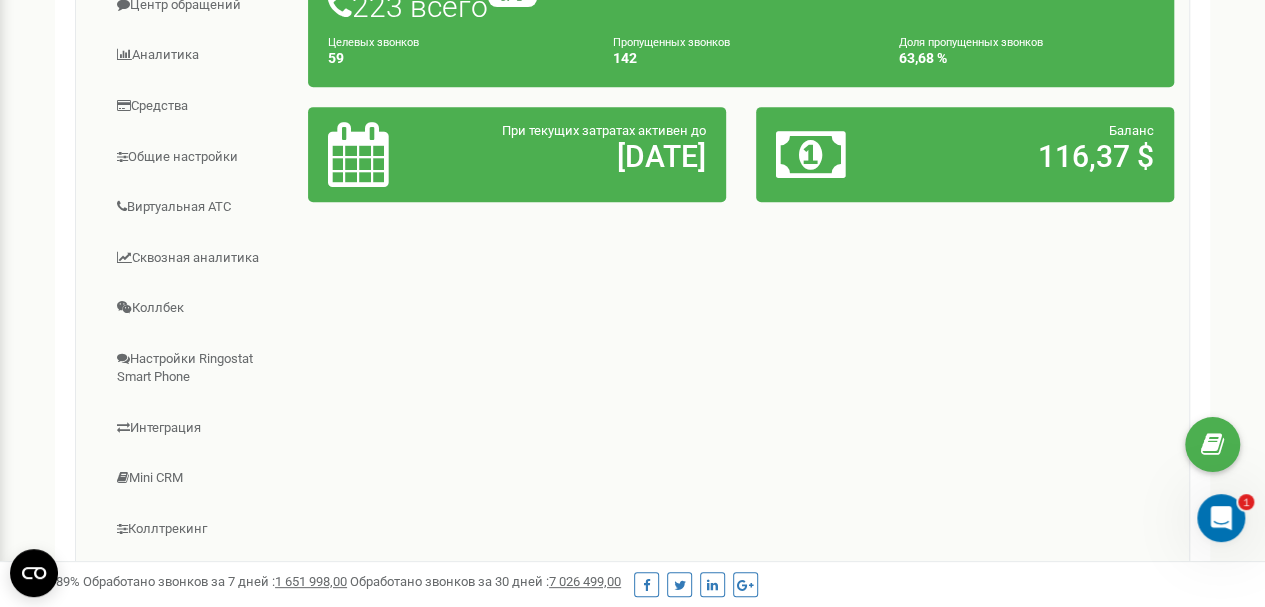 scroll, scrollTop: 192, scrollLeft: 0, axis: vertical 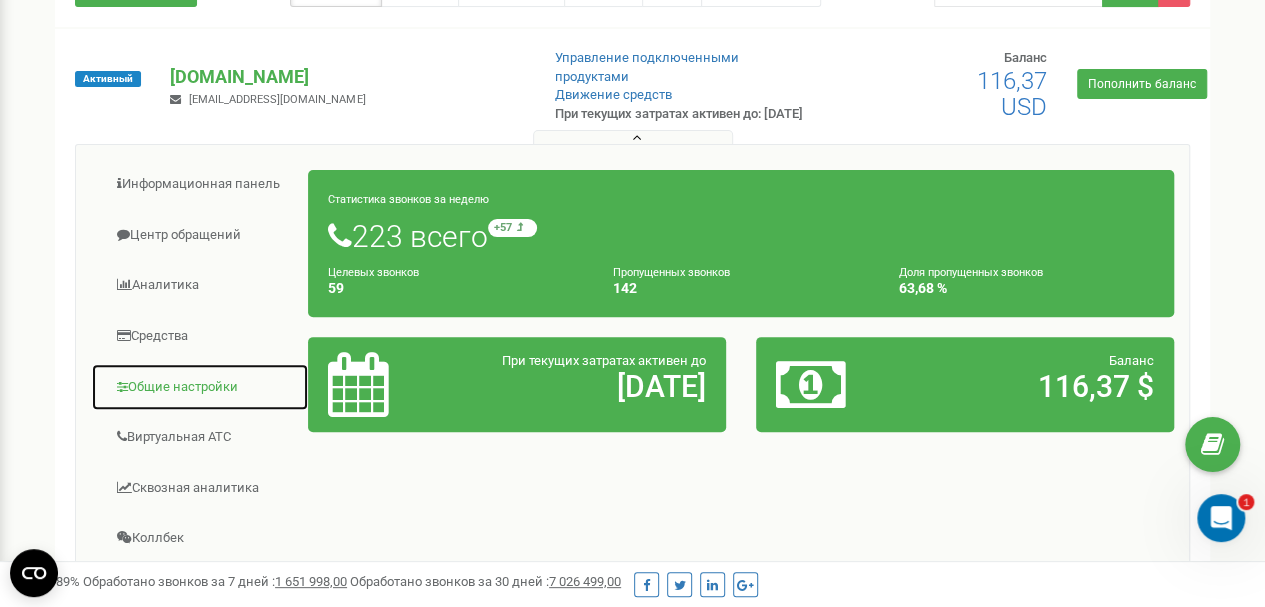 click on "Общие настройки" at bounding box center (200, 387) 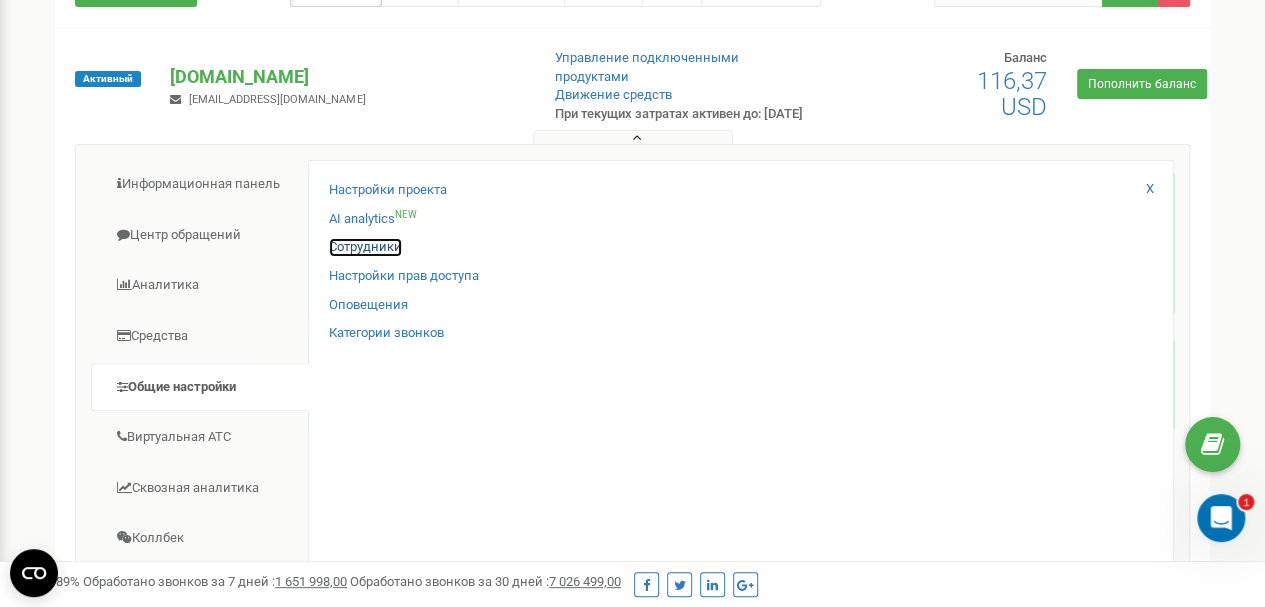 click on "Сотрудники" at bounding box center (365, 247) 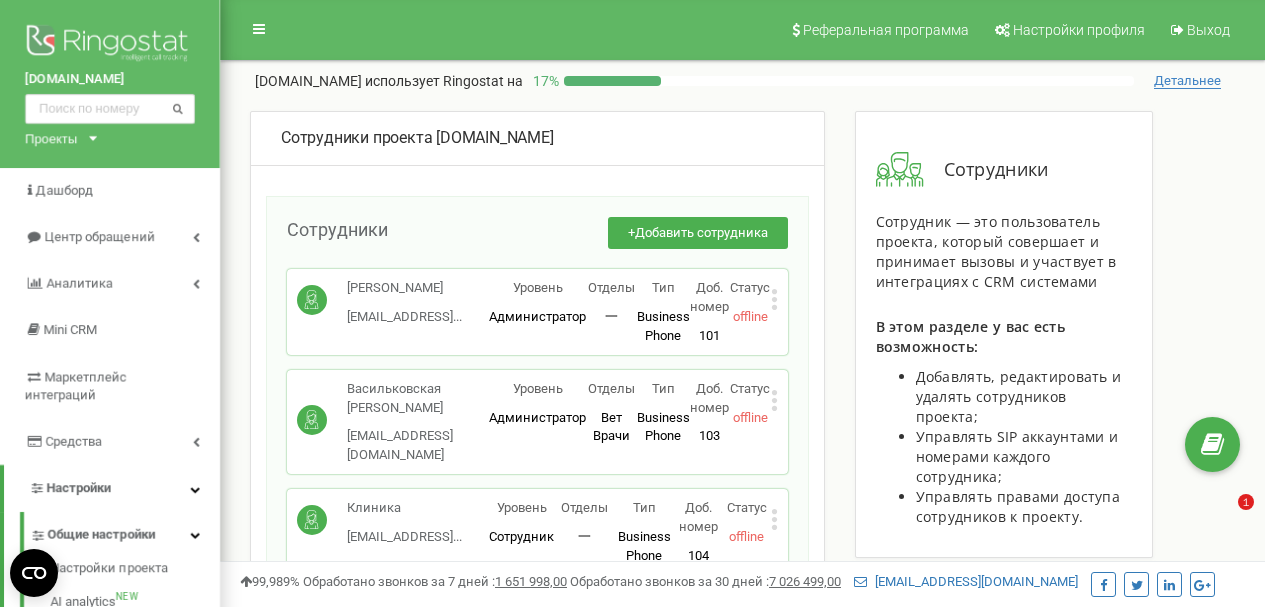 scroll, scrollTop: 200, scrollLeft: 0, axis: vertical 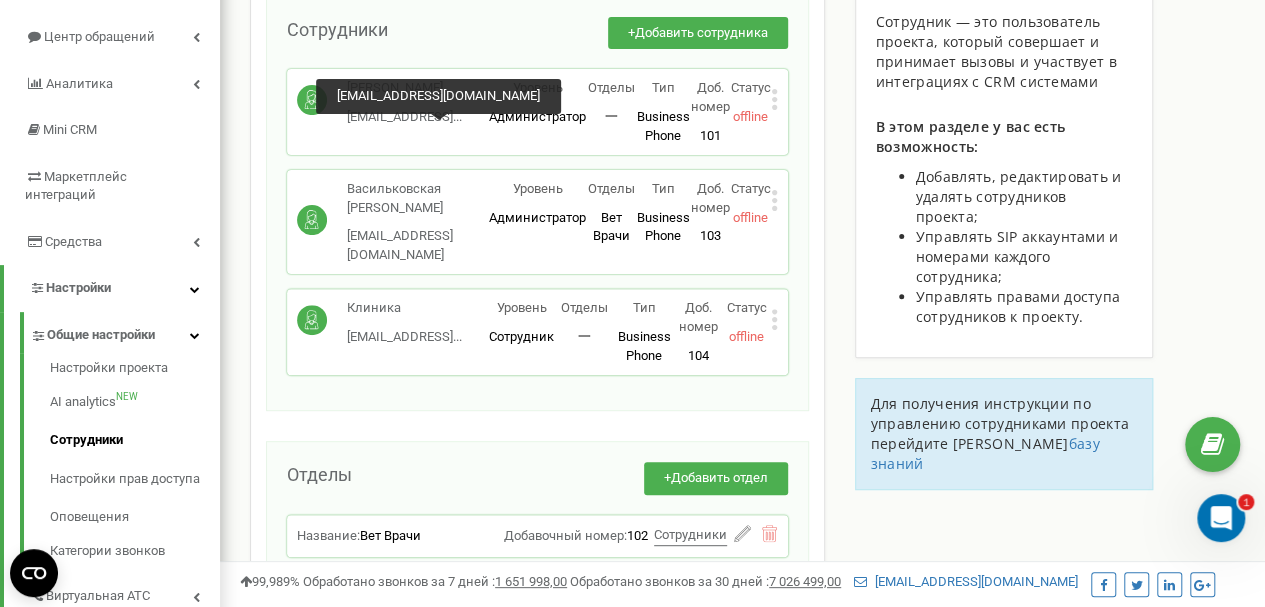 click on "[EMAIL_ADDRESS]..." at bounding box center [404, 116] 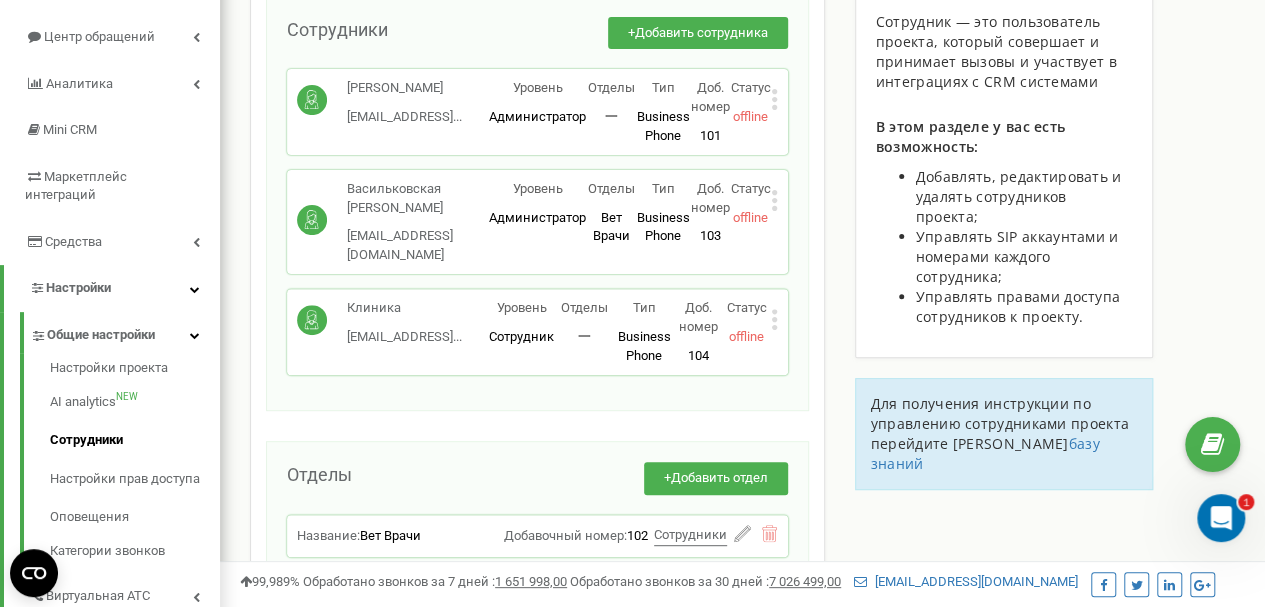 click on "[PERSON_NAME] [EMAIL_ADDRESS]... [EMAIL_ADDRESS][DOMAIN_NAME]" at bounding box center (393, 102) 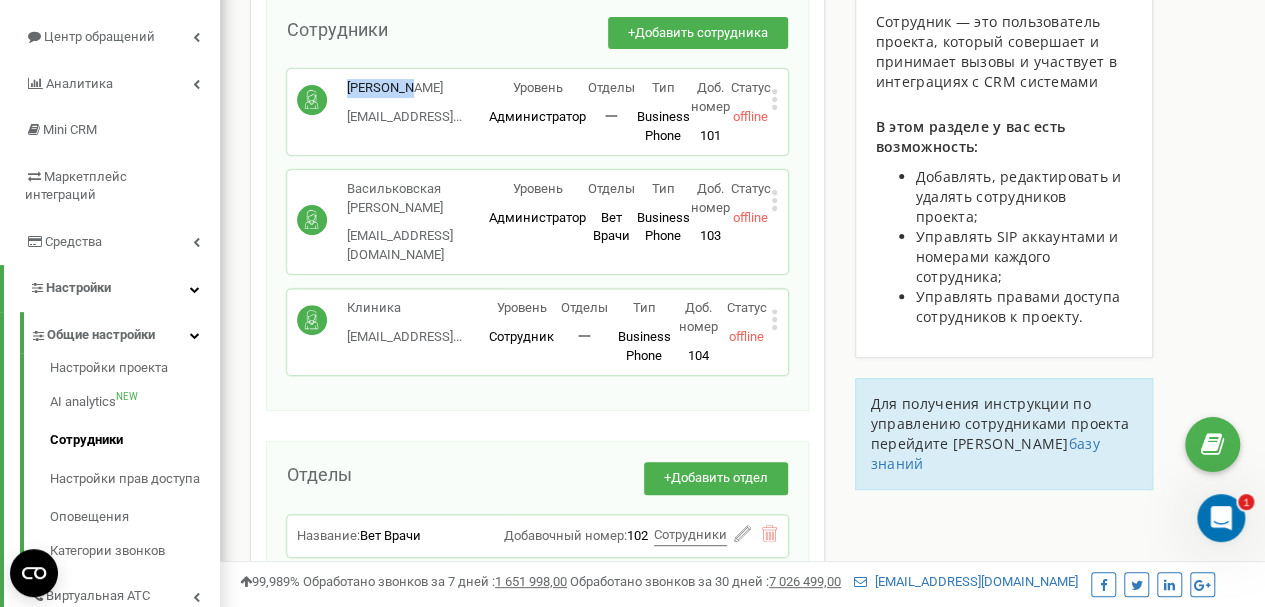 click on "[PERSON_NAME]" at bounding box center [404, 88] 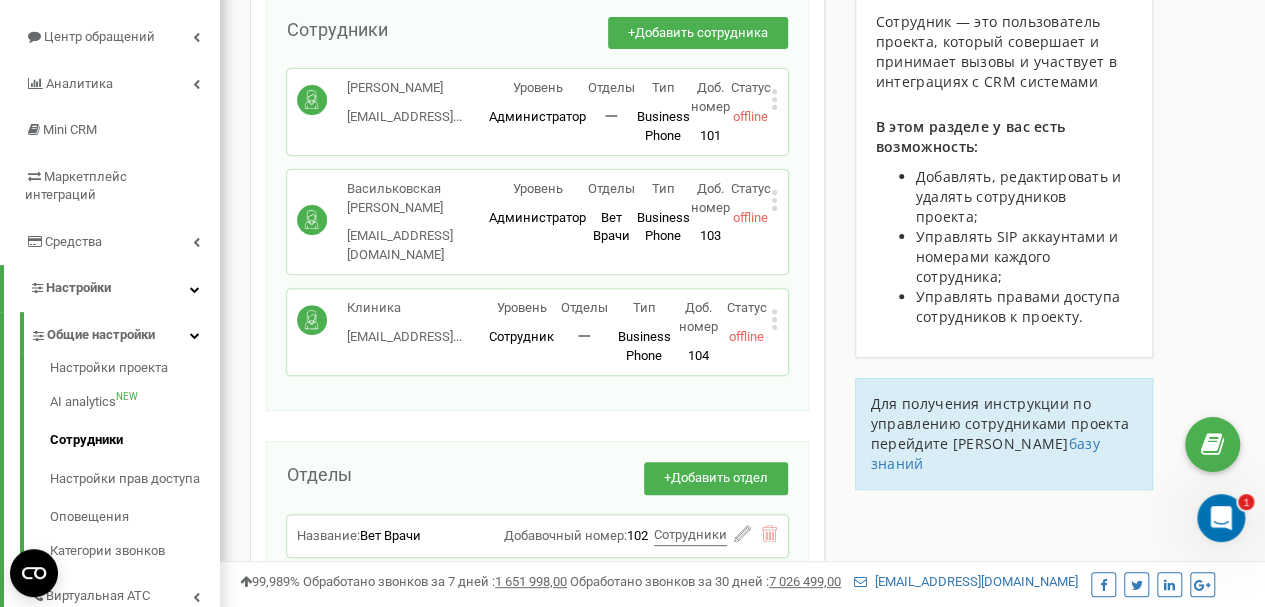 click 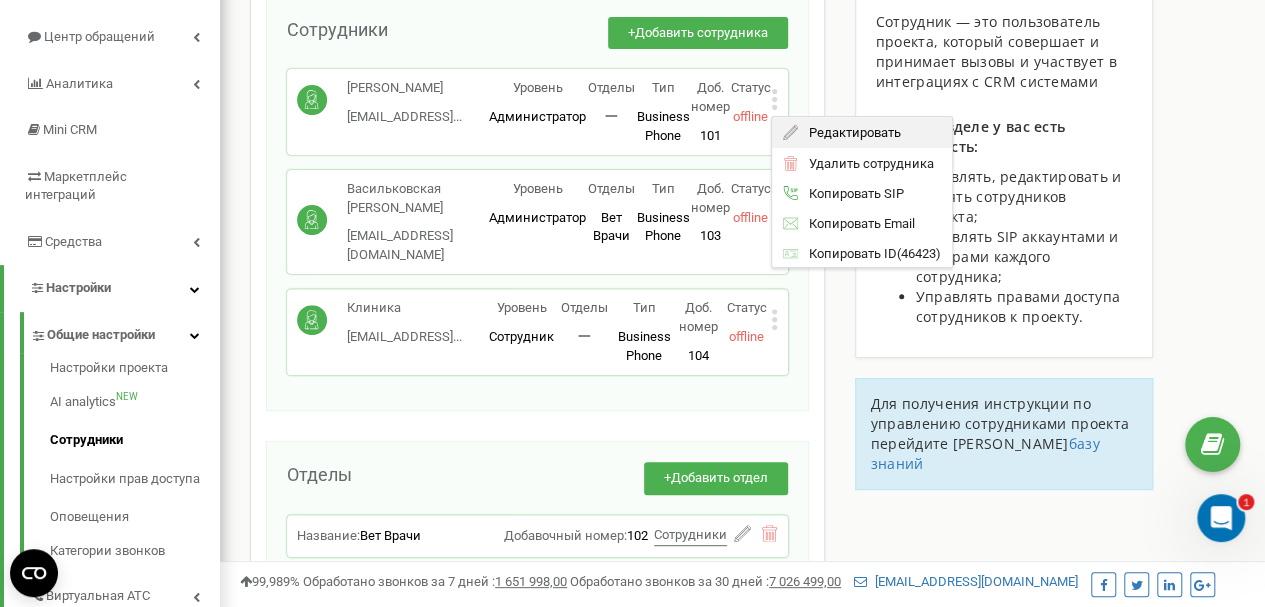 click on "Редактировать" at bounding box center [849, 132] 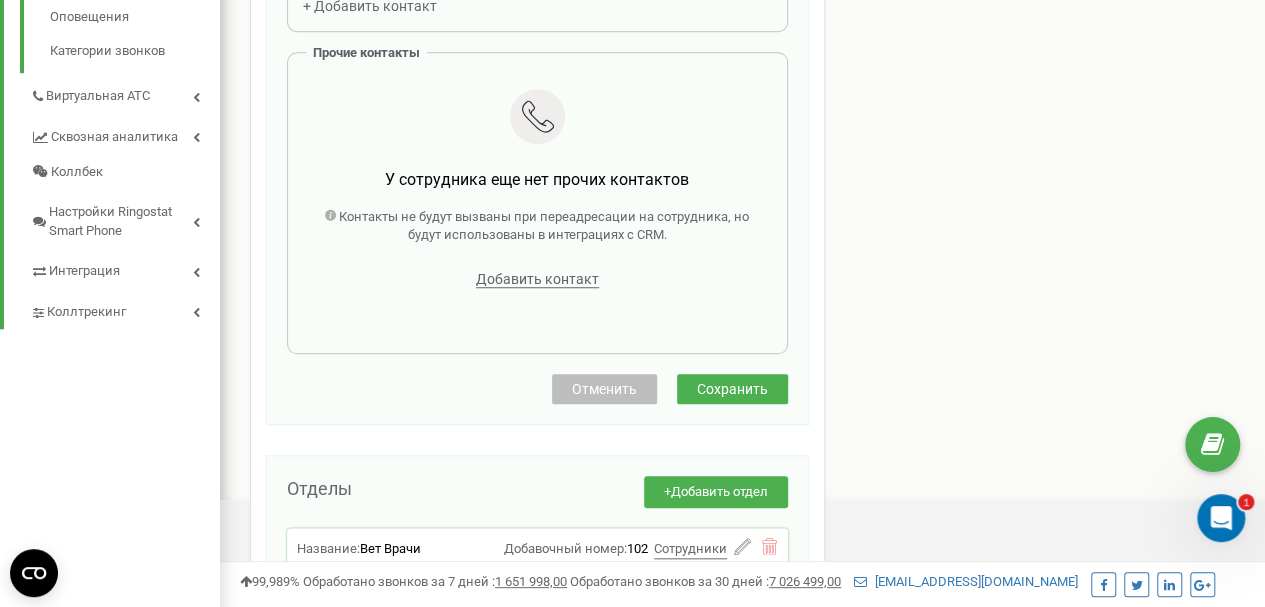 scroll, scrollTop: 800, scrollLeft: 0, axis: vertical 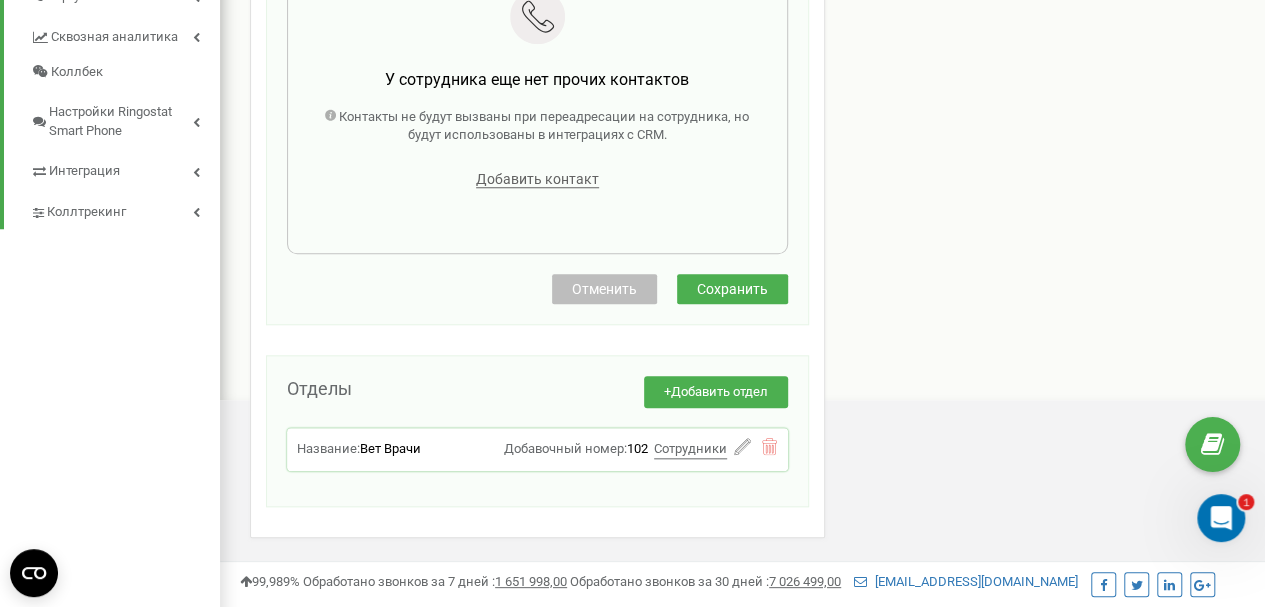 click on "Отменить" at bounding box center (604, 289) 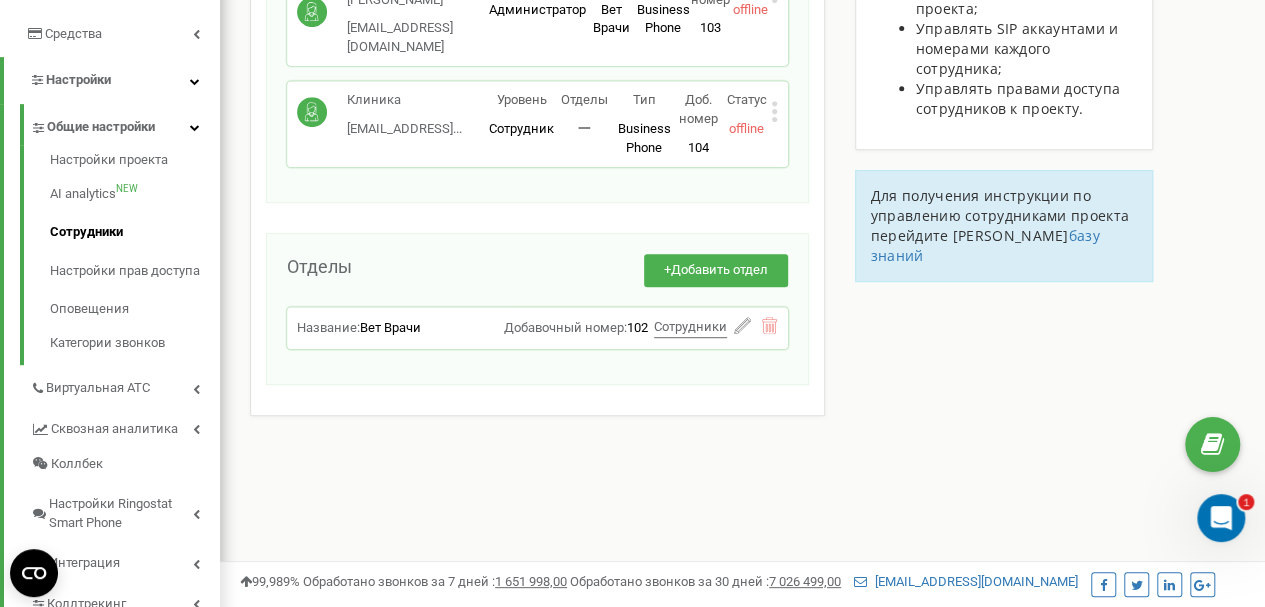 scroll, scrollTop: 92, scrollLeft: 0, axis: vertical 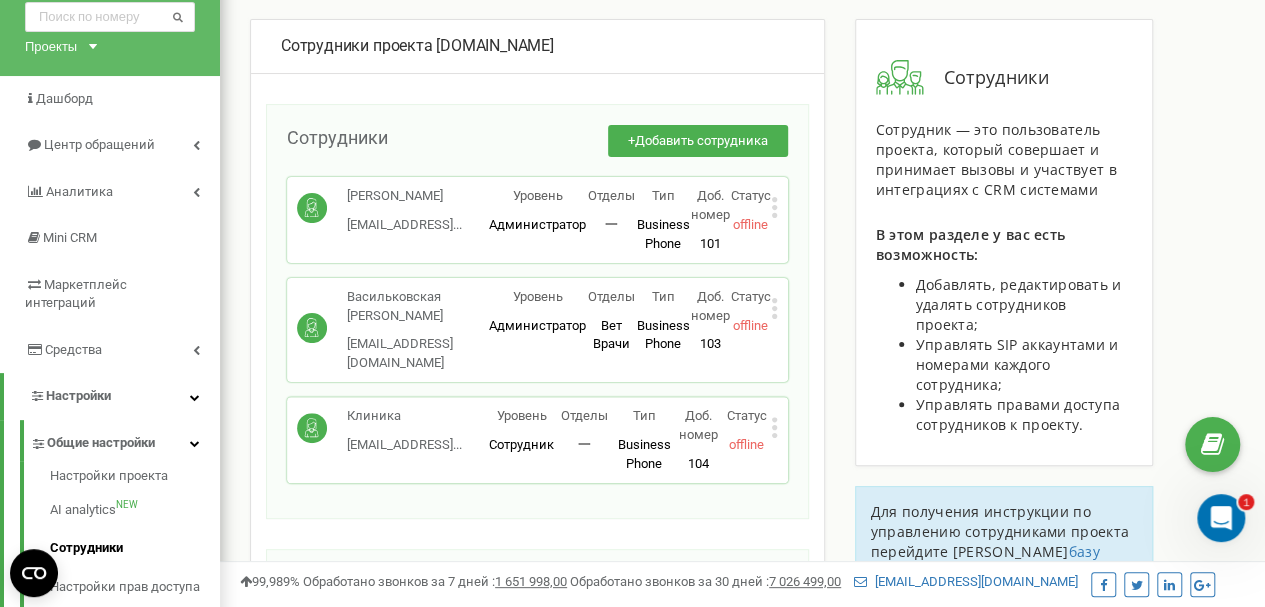 click 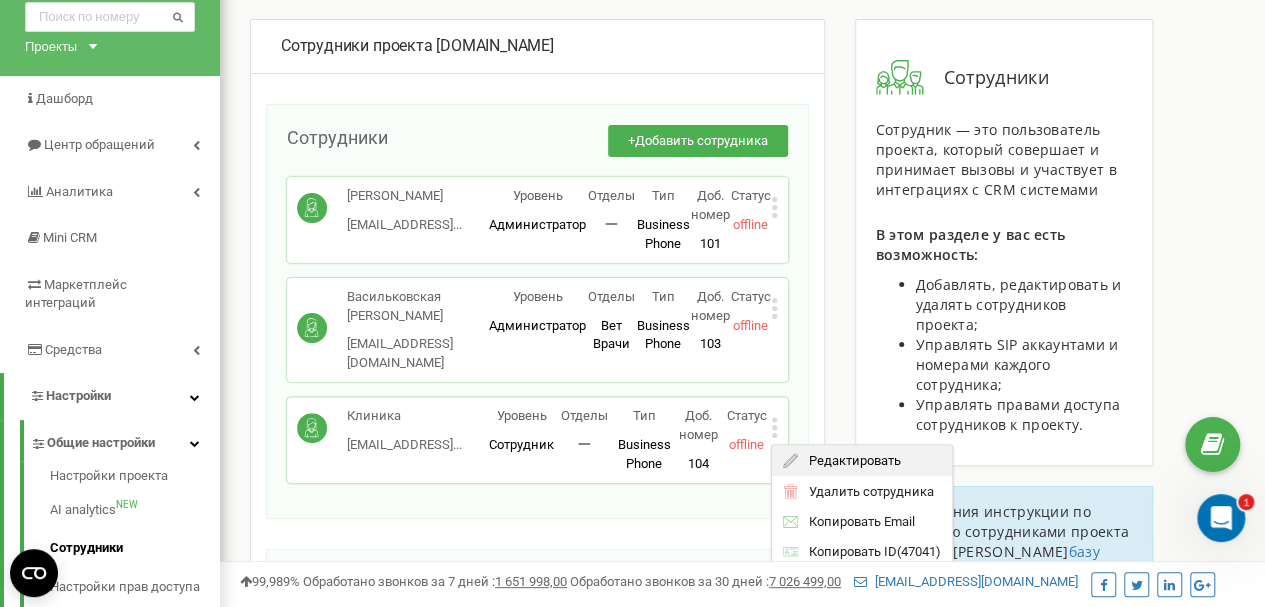 click 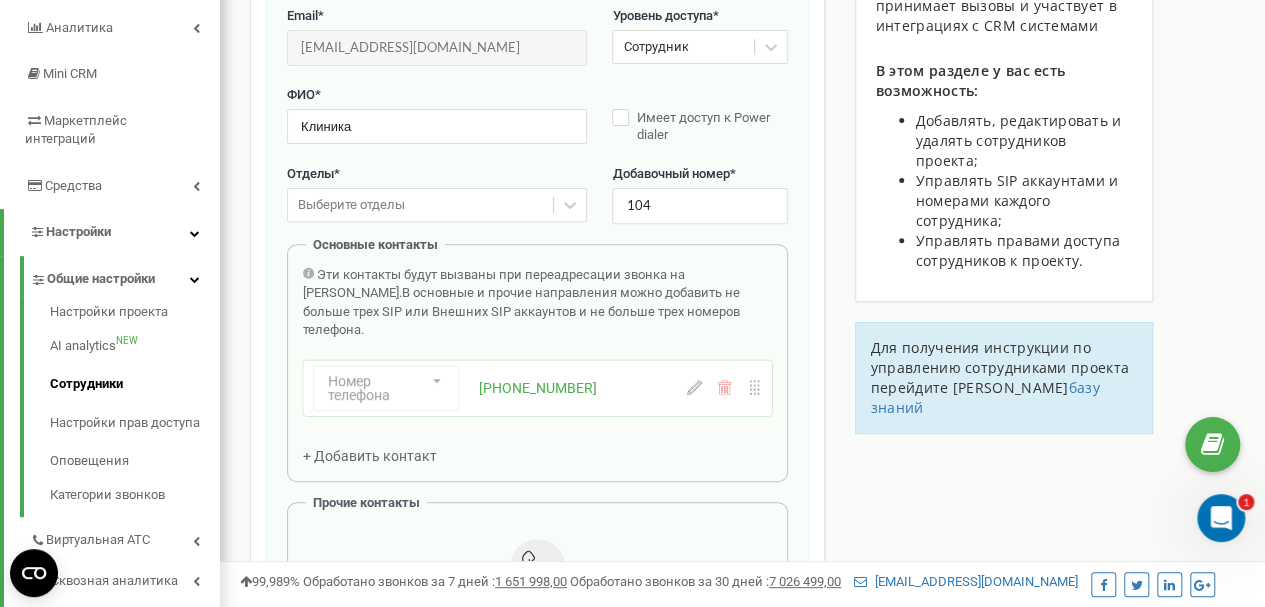 scroll, scrollTop: 300, scrollLeft: 0, axis: vertical 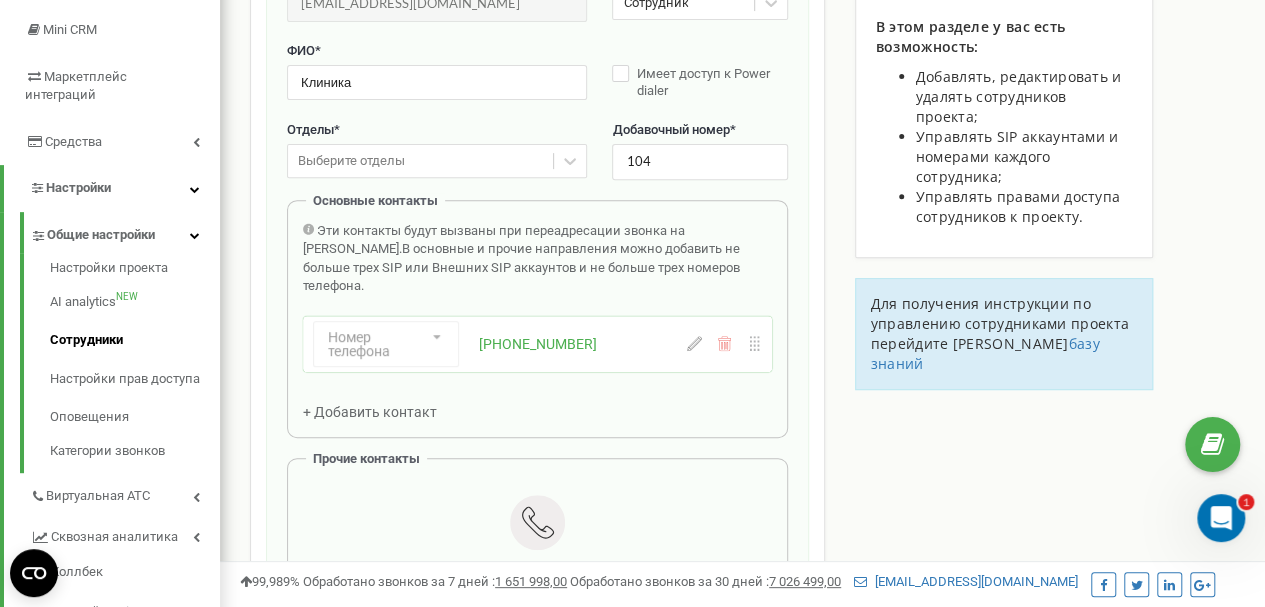 click on "Номер телефона Номер телефона SIP Внешний SIP [PHONE_NUMBER]" at bounding box center (500, 344) 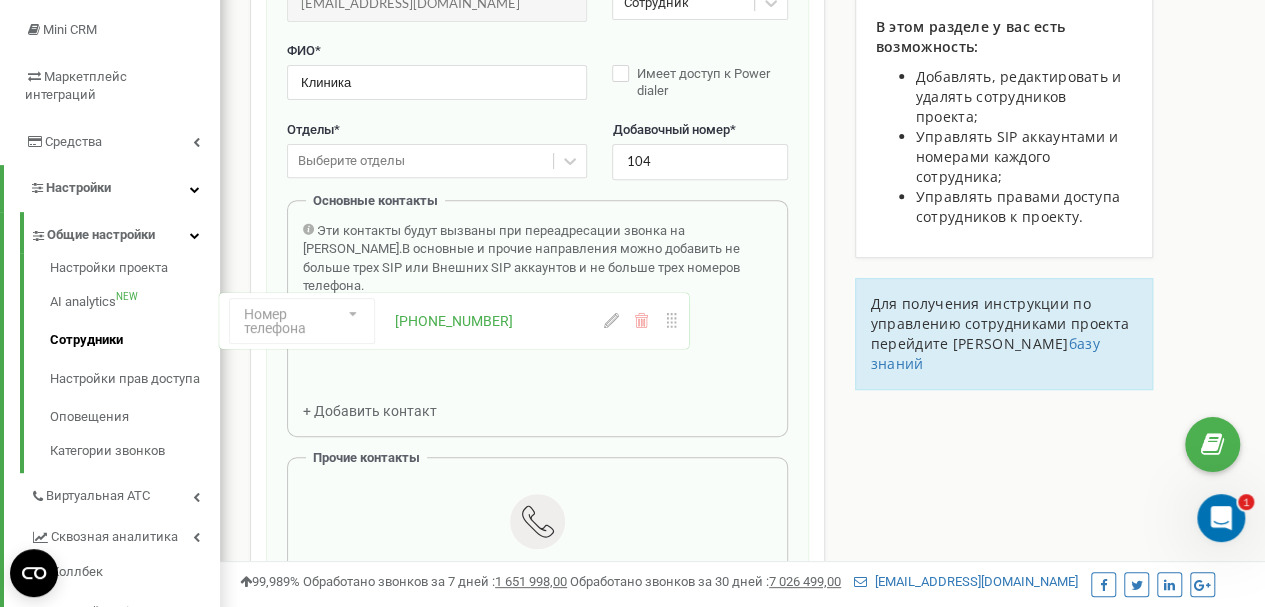 drag, startPoint x: 599, startPoint y: 323, endPoint x: 514, endPoint y: 321, distance: 85.02353 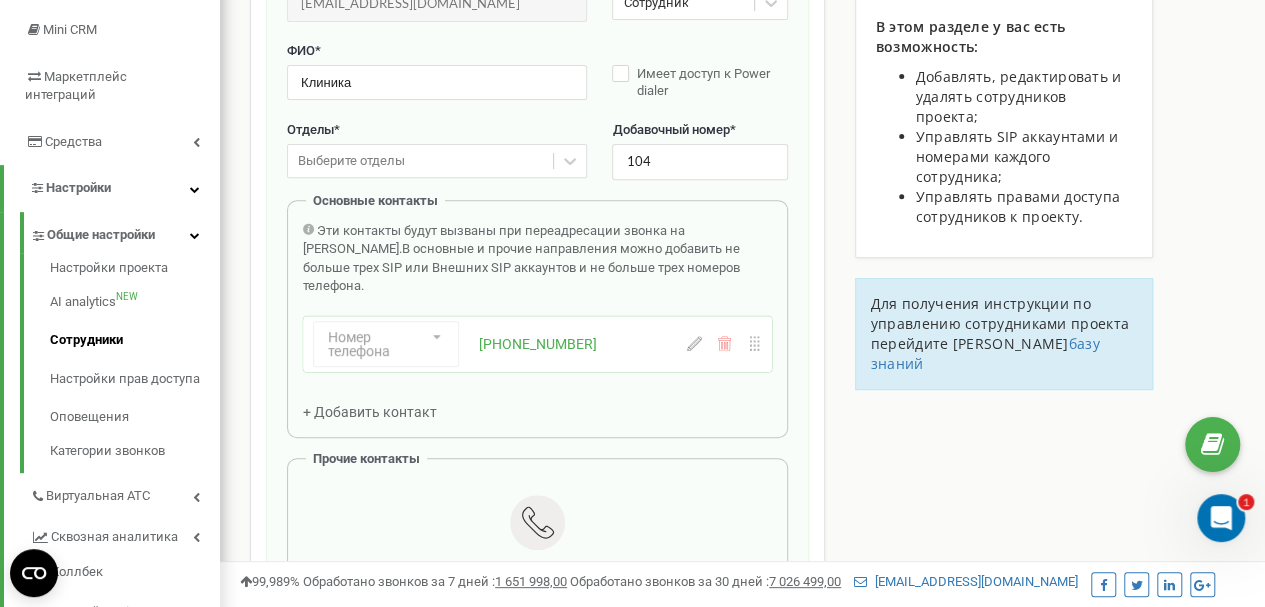 click 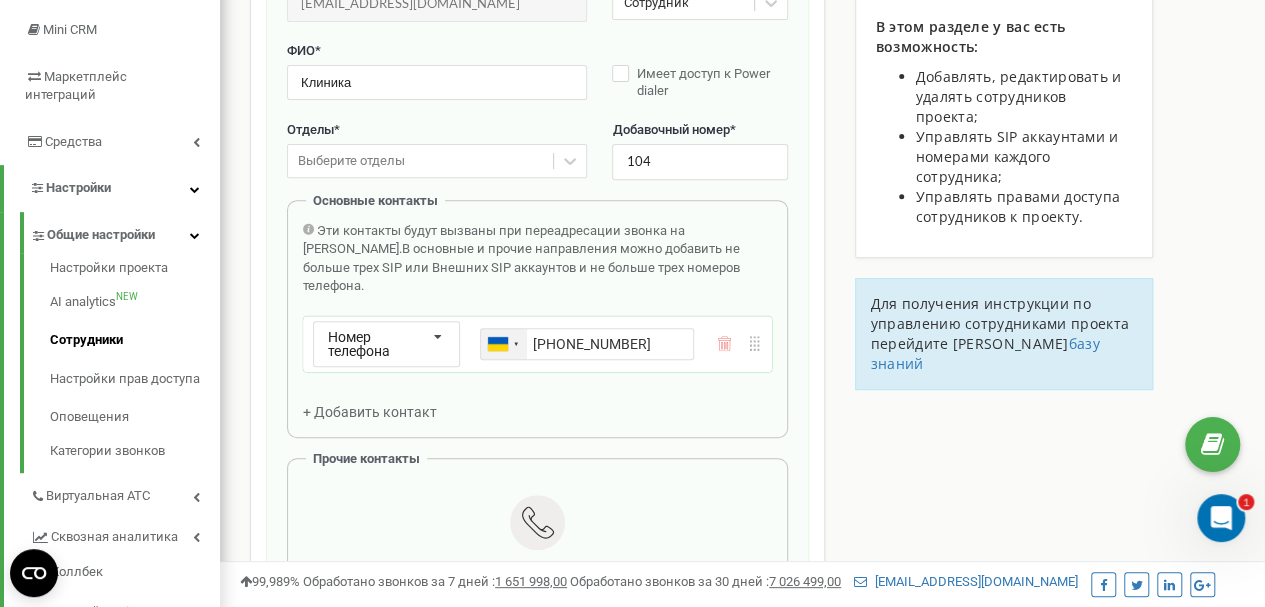 drag, startPoint x: 645, startPoint y: 324, endPoint x: 480, endPoint y: 318, distance: 165.10905 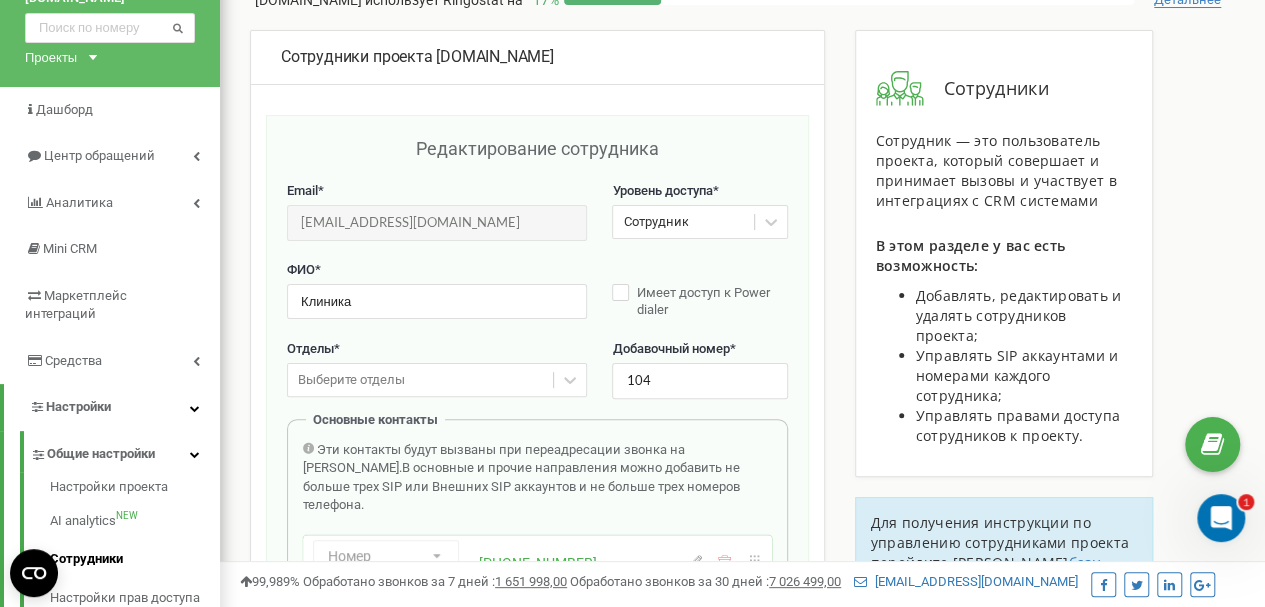 scroll, scrollTop: 0, scrollLeft: 0, axis: both 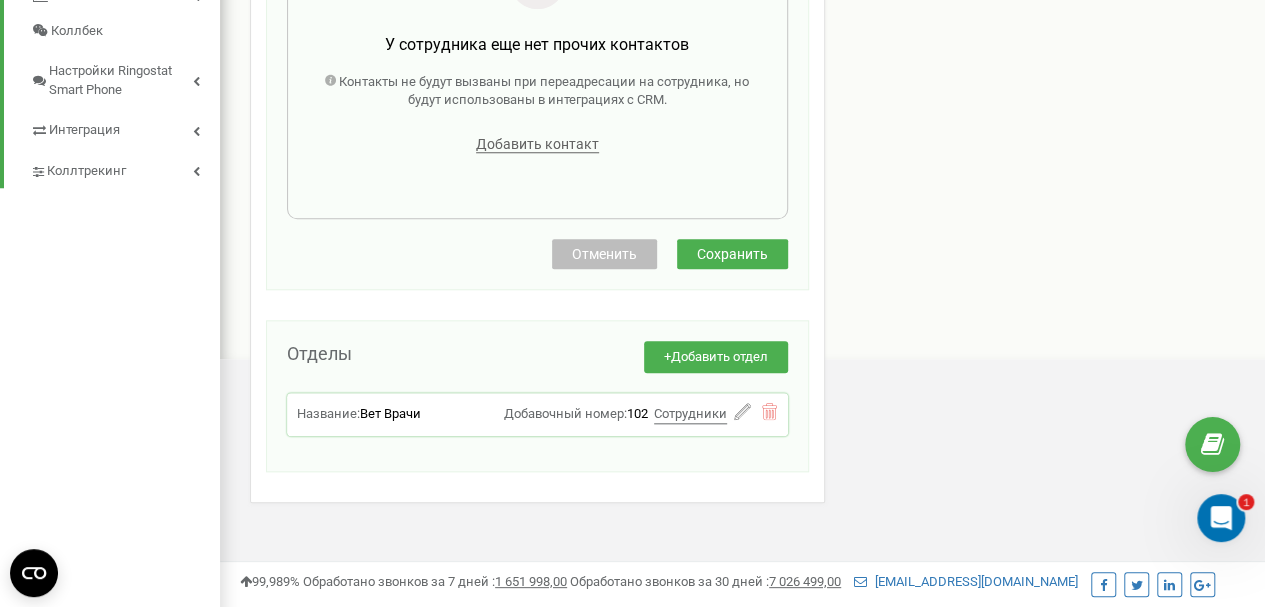 click on "Отменить" at bounding box center [604, 254] 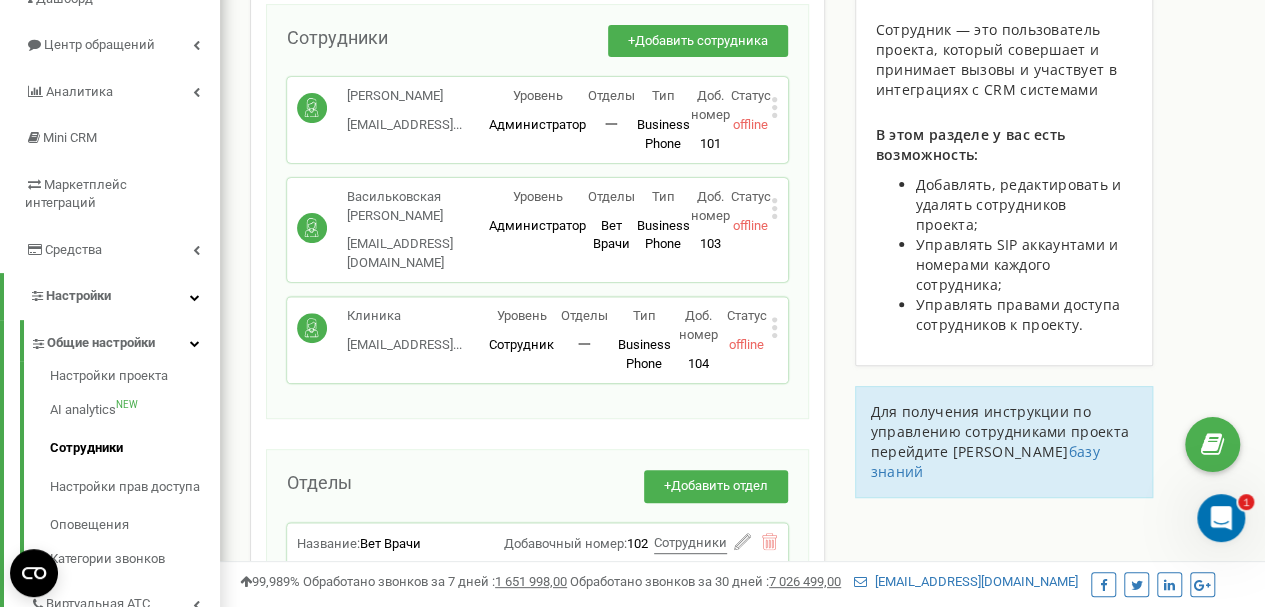 scroll, scrollTop: 0, scrollLeft: 0, axis: both 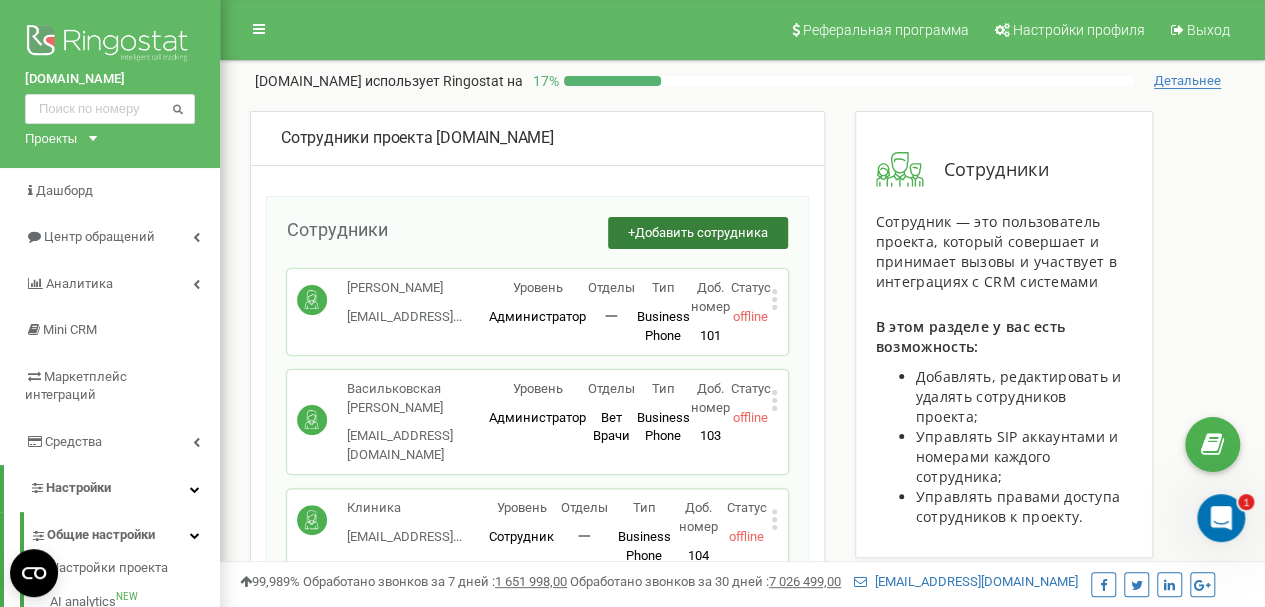 click on "Добавить сотрудника" at bounding box center (701, 232) 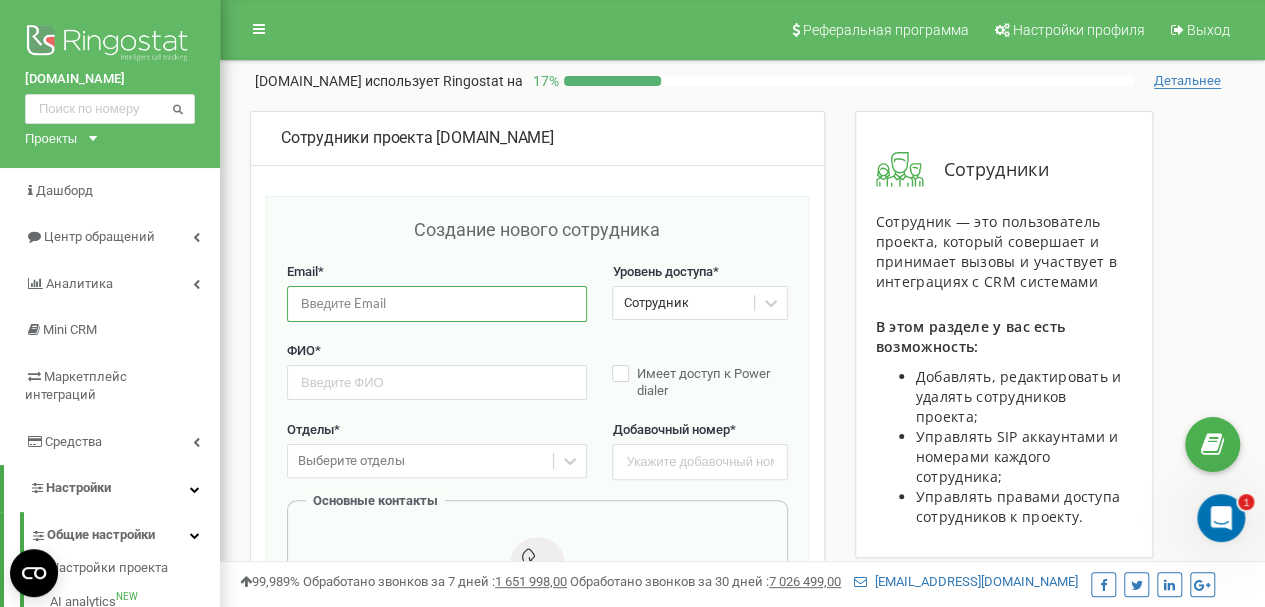 click at bounding box center (437, 303) 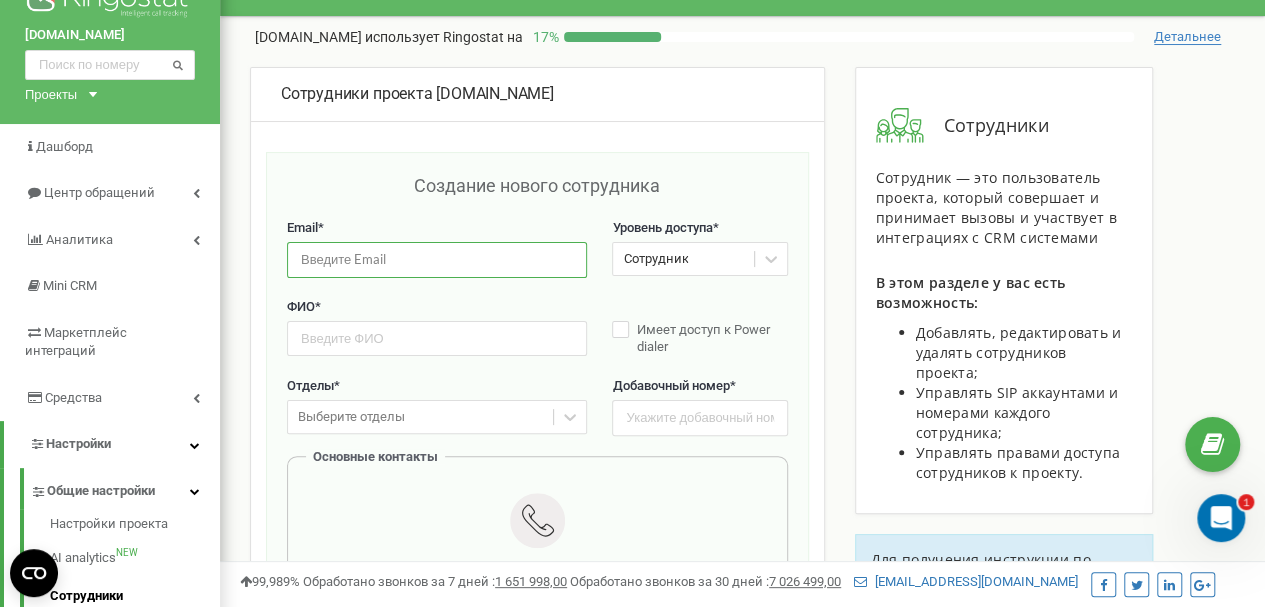 scroll, scrollTop: 100, scrollLeft: 0, axis: vertical 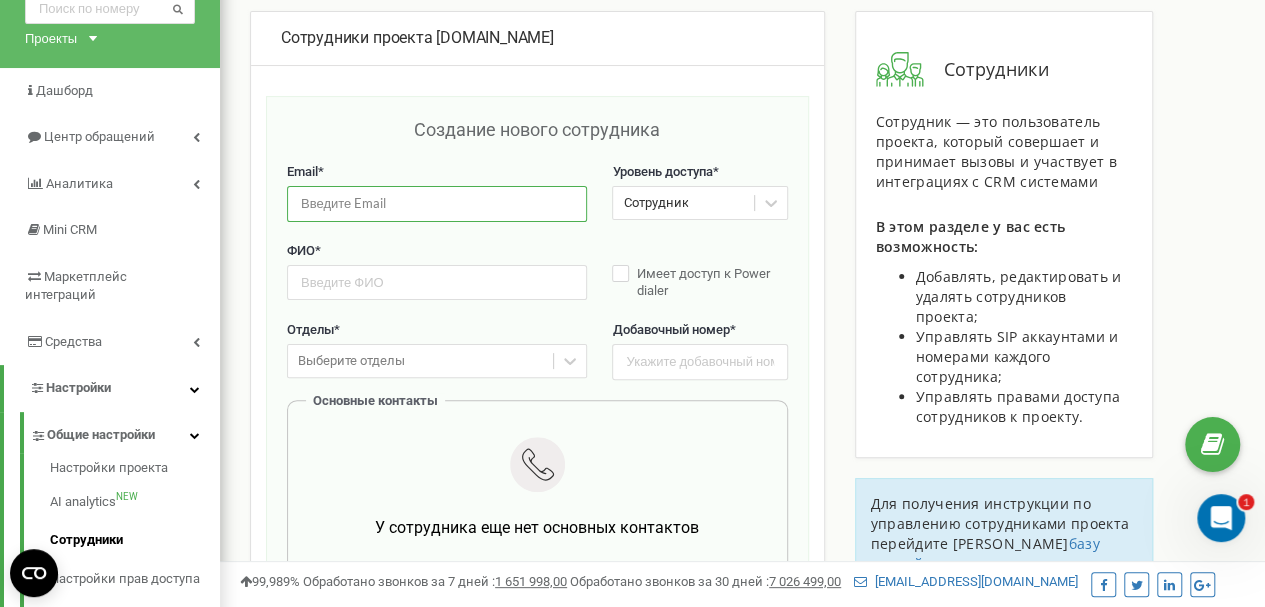 click at bounding box center (437, 203) 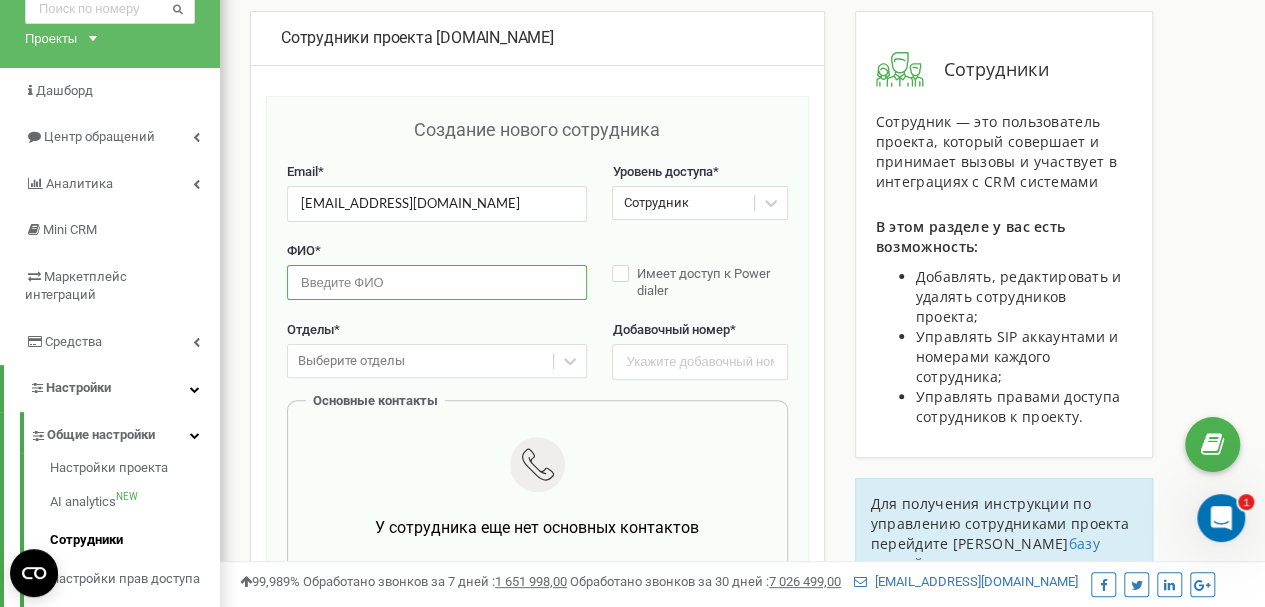 click at bounding box center (437, 282) 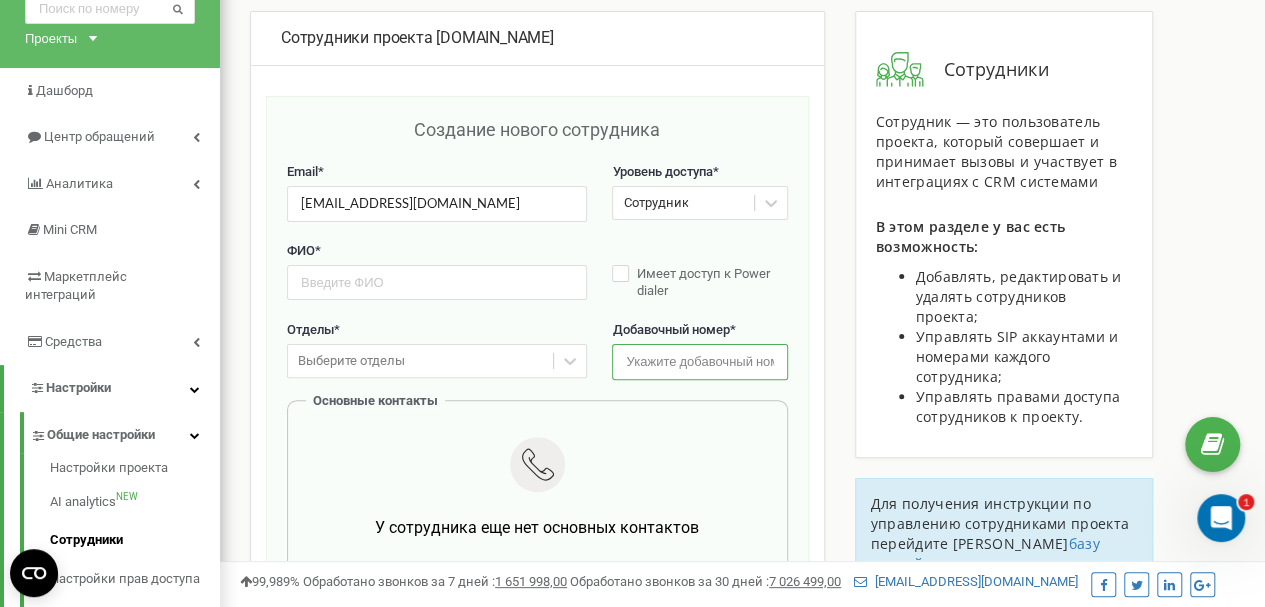 click at bounding box center (699, 361) 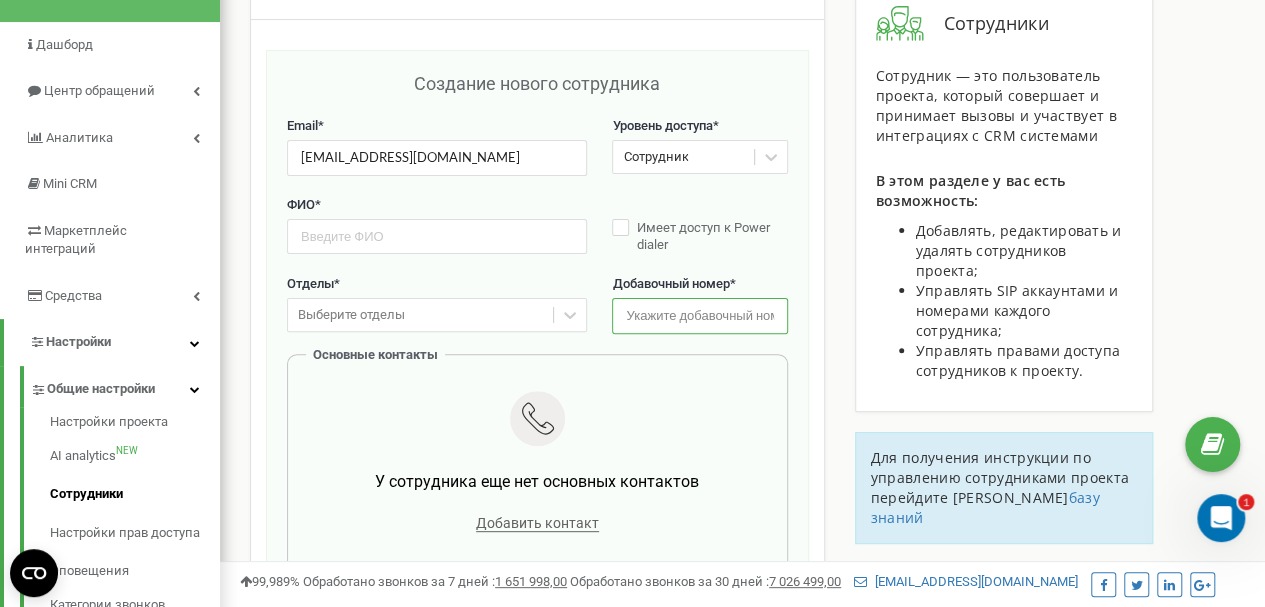 scroll, scrollTop: 0, scrollLeft: 0, axis: both 